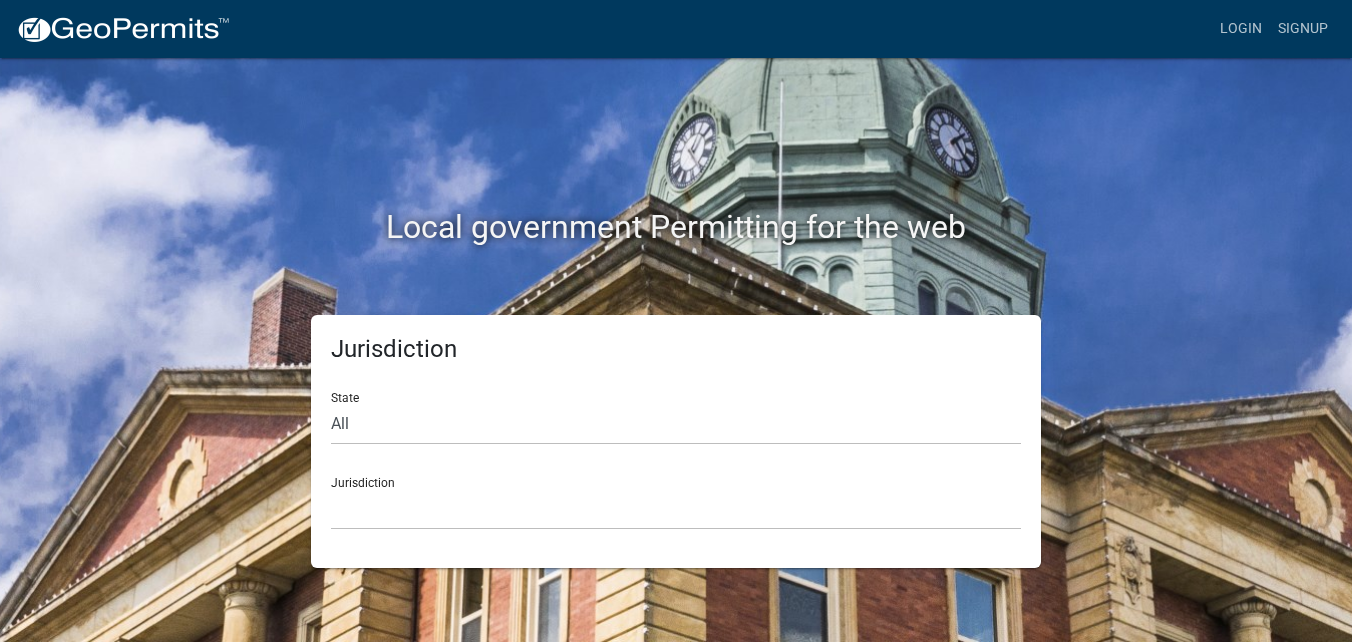scroll, scrollTop: 0, scrollLeft: 0, axis: both 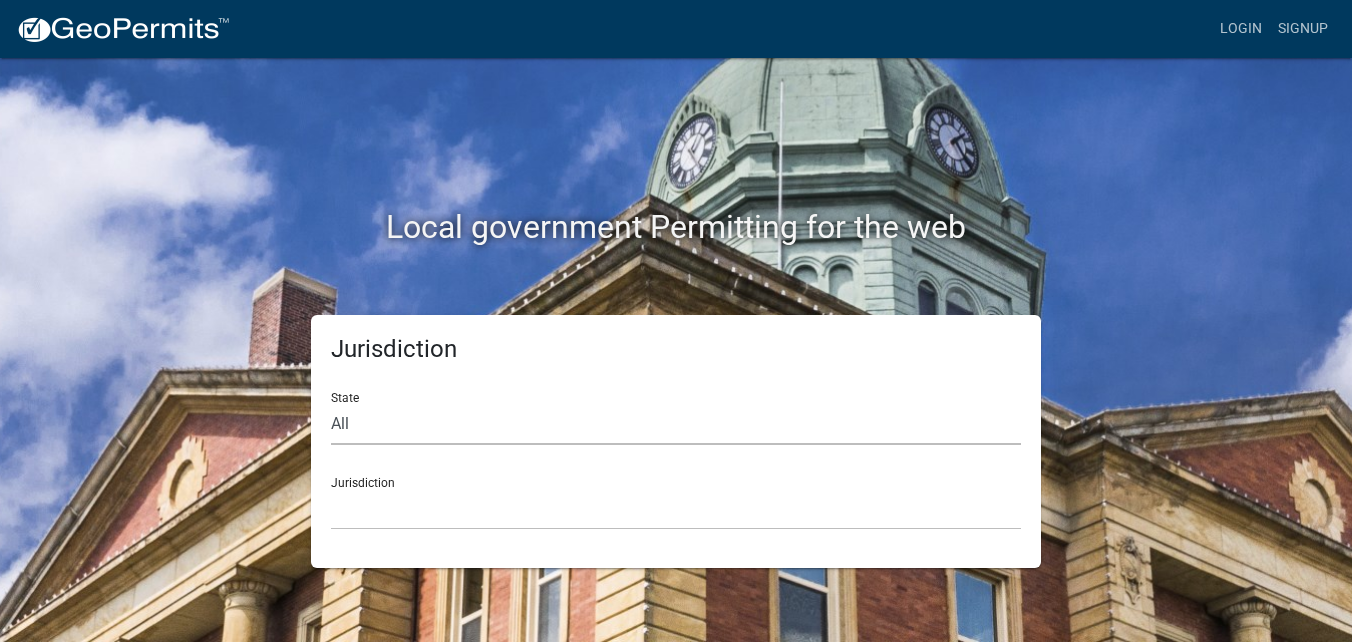 click on "All  Colorado   Georgia   Indiana   Iowa   Kansas   Minnesota   Ohio   South Carolina   Wisconsin" 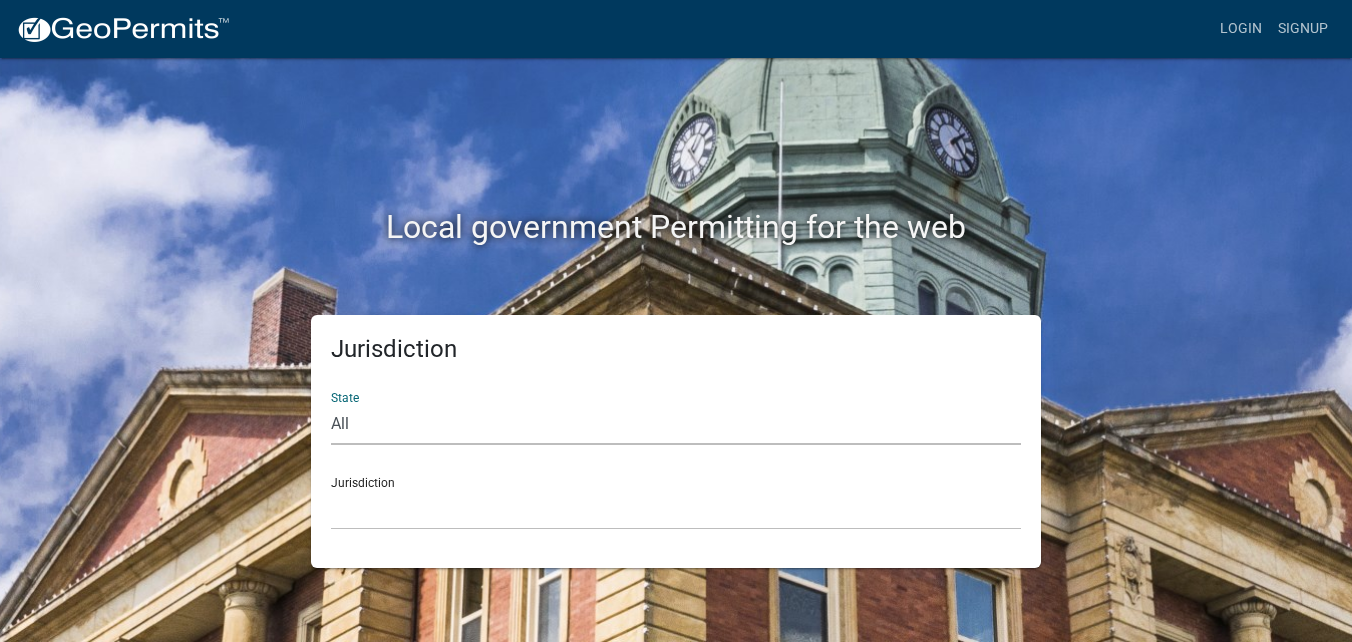 select on "Indiana" 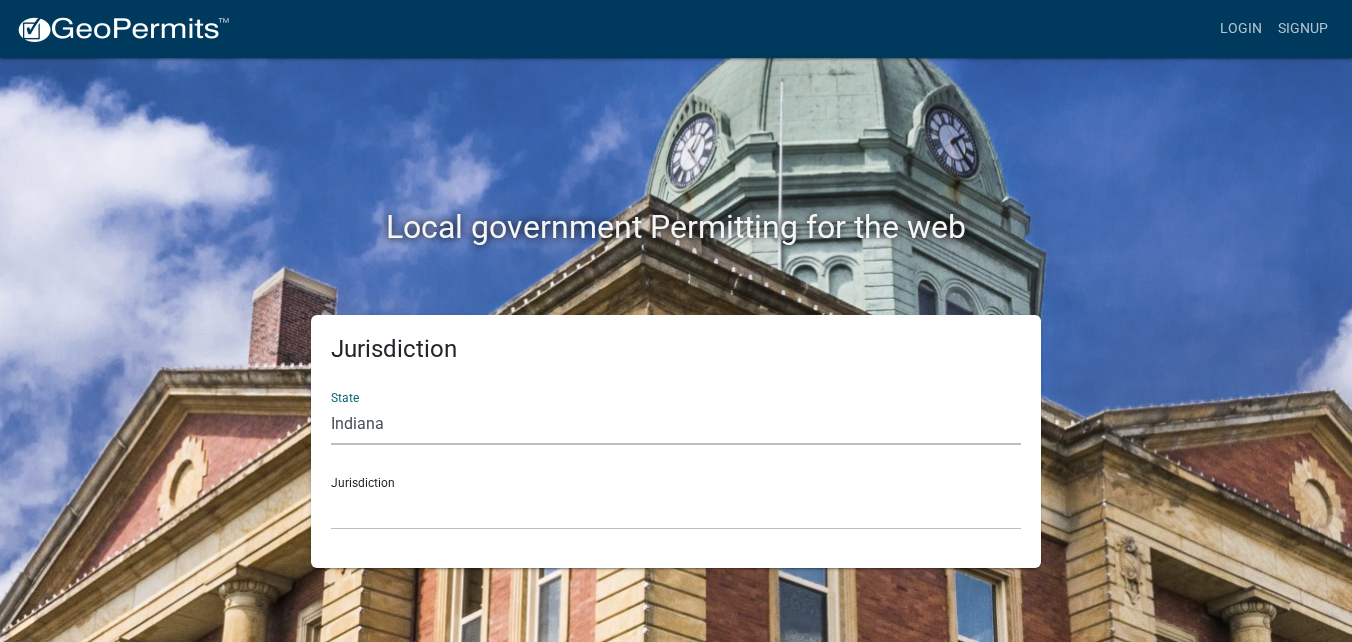 click on "All  Colorado   Georgia   Indiana   Iowa   Kansas   Minnesota   Ohio   South Carolina   Wisconsin" 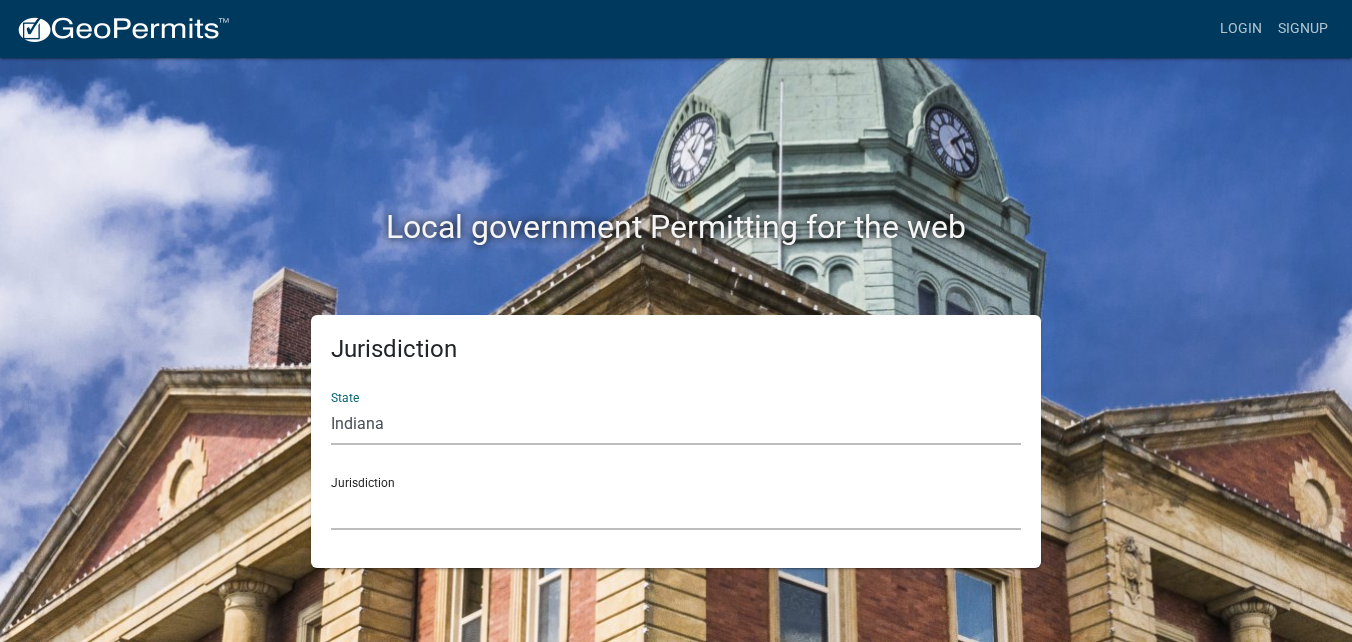 click on "City of Charlestown, Indiana City of Jeffersonville, Indiana City of Logansport, Indiana Decatur County, Indiana Grant County, Indiana Howard County, Indiana Huntington County, Indiana Jasper County, Indiana Kosciusko County, Indiana La Porte County, Indiana Miami County, Indiana Montgomery County, Indiana Morgan County, Indiana Newton County, Indiana Porter County, Indiana River Ridge Development Authority, Indiana Tippecanoe County, Indiana Vigo County, Indiana Wells County, Indiana Whitley County, Indiana" 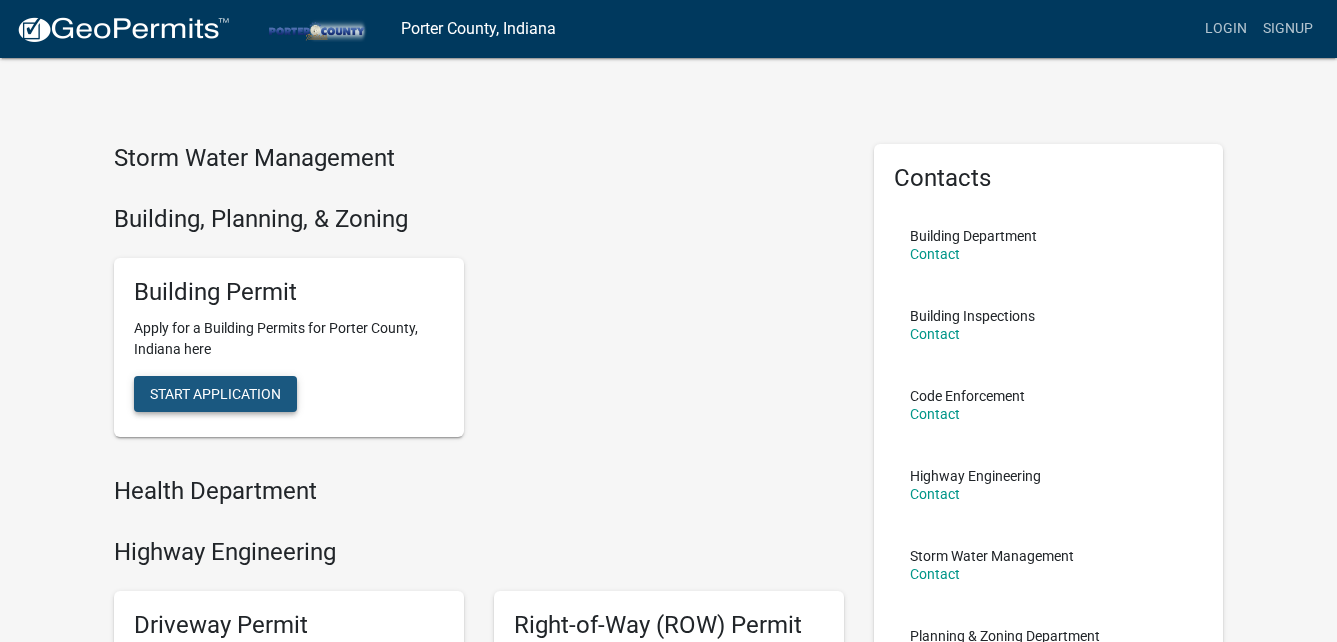 click on "Start Application" at bounding box center (215, 394) 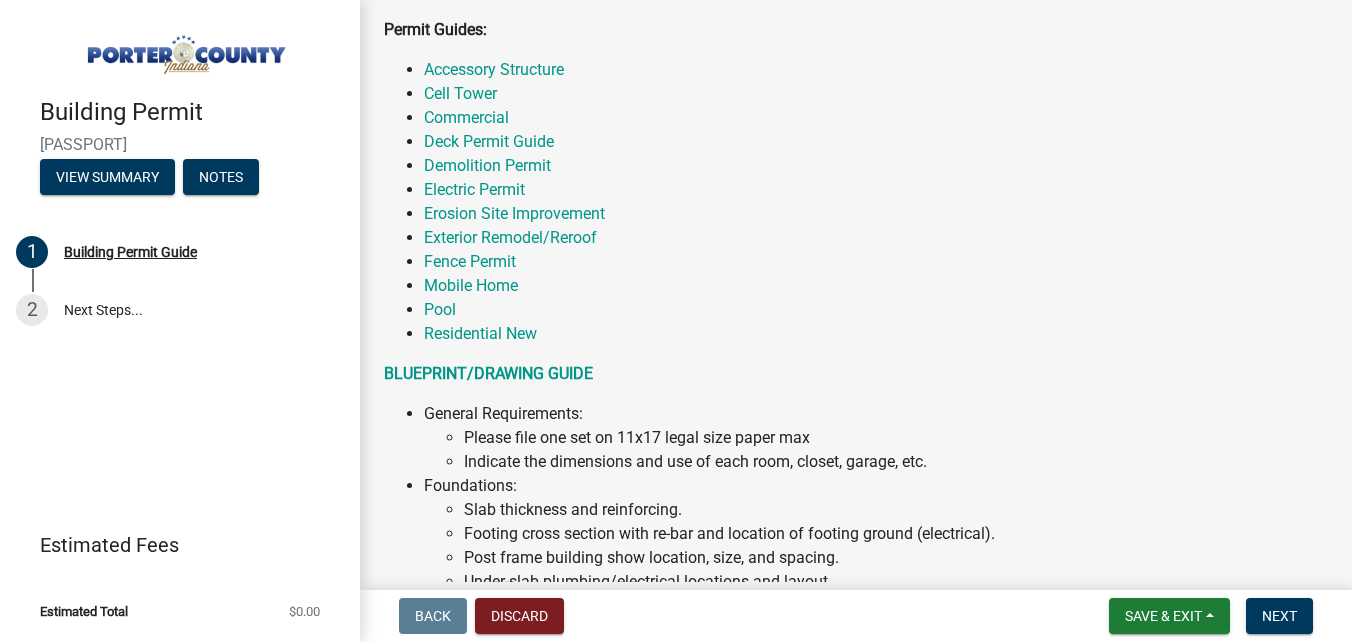 scroll, scrollTop: 500, scrollLeft: 0, axis: vertical 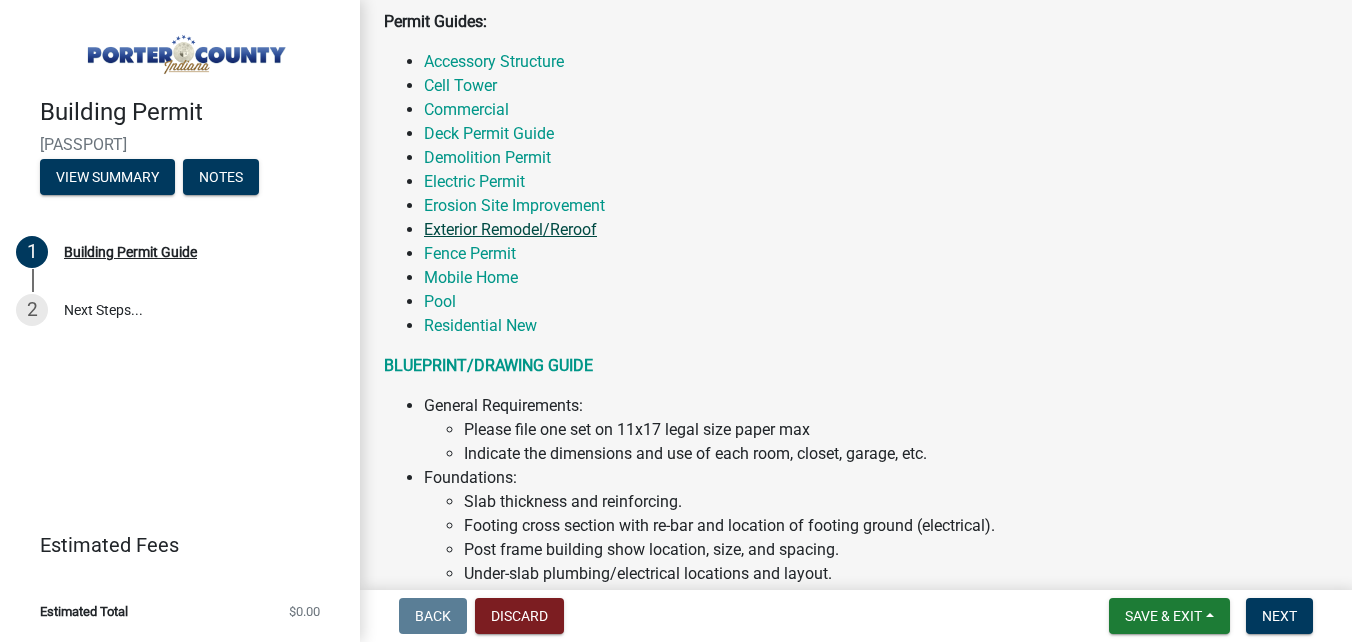 click on "Exterior Remodel/Reroof" 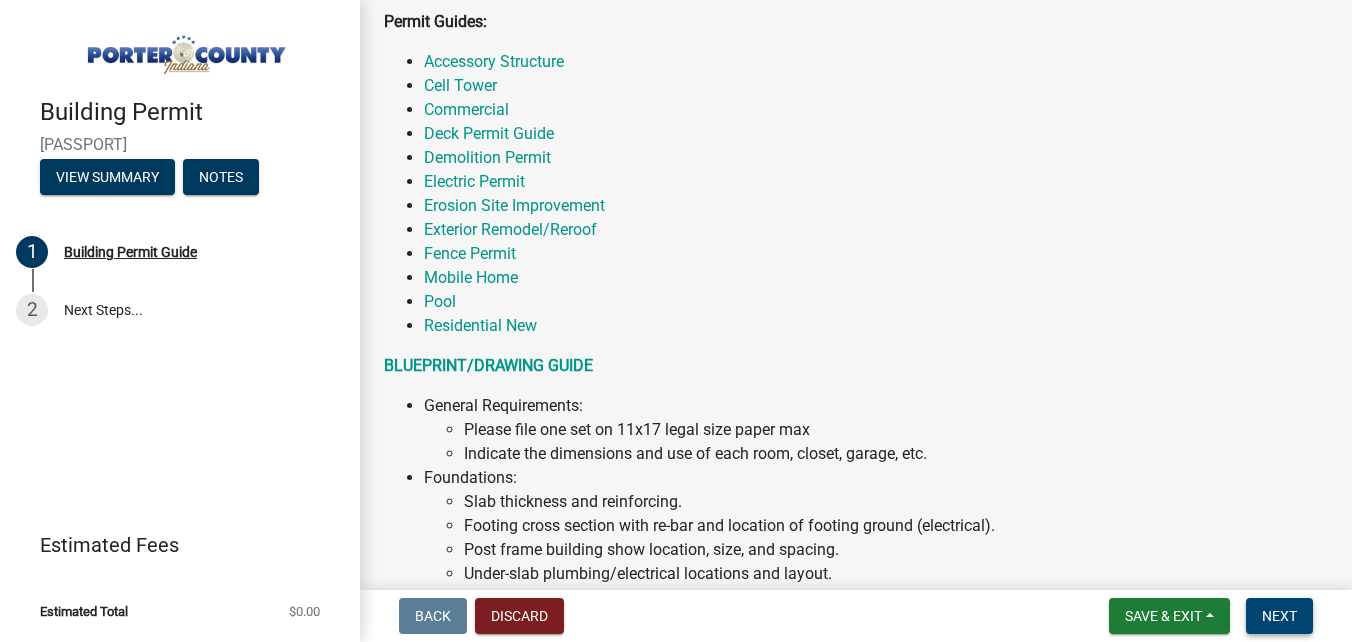 click on "Next" at bounding box center (1279, 616) 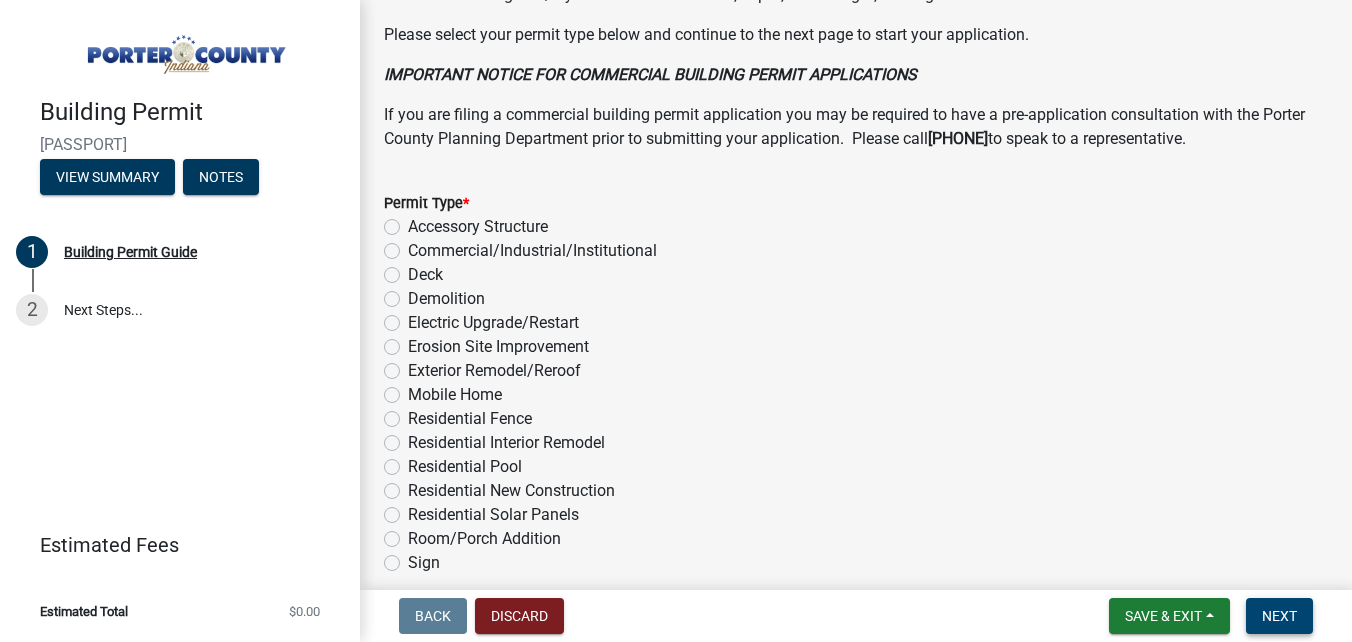 scroll, scrollTop: 1736, scrollLeft: 0, axis: vertical 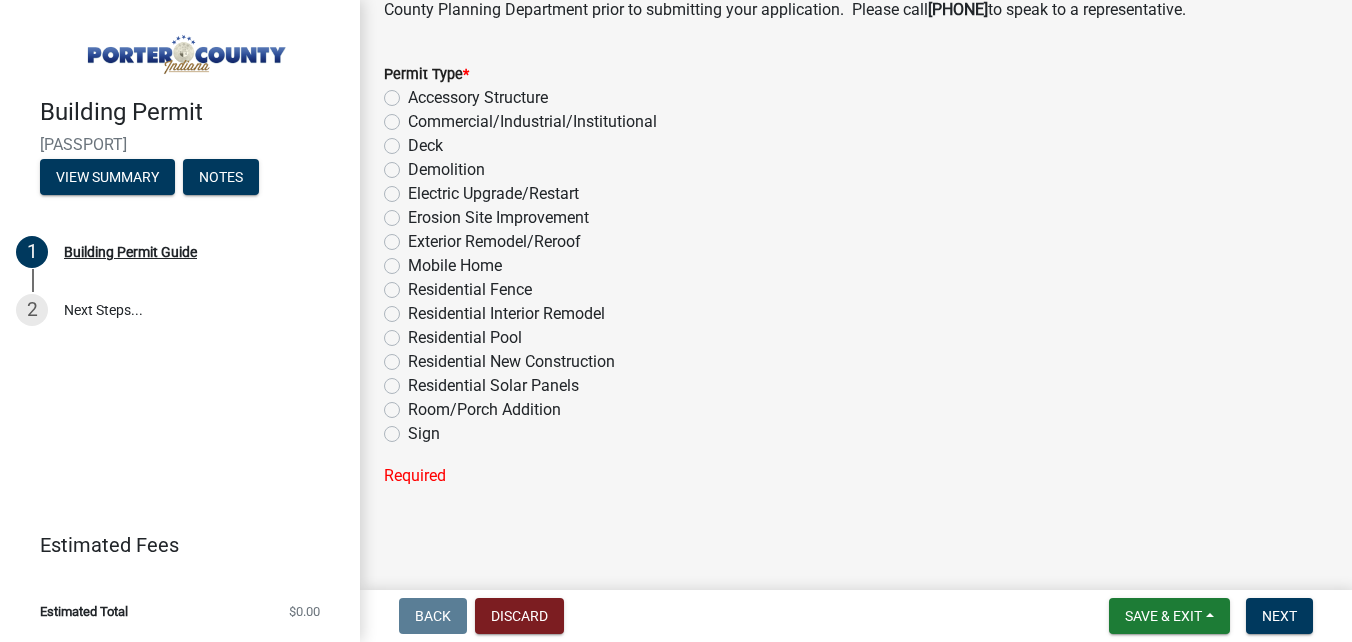 click on "Exterior Remodel/Reroof" 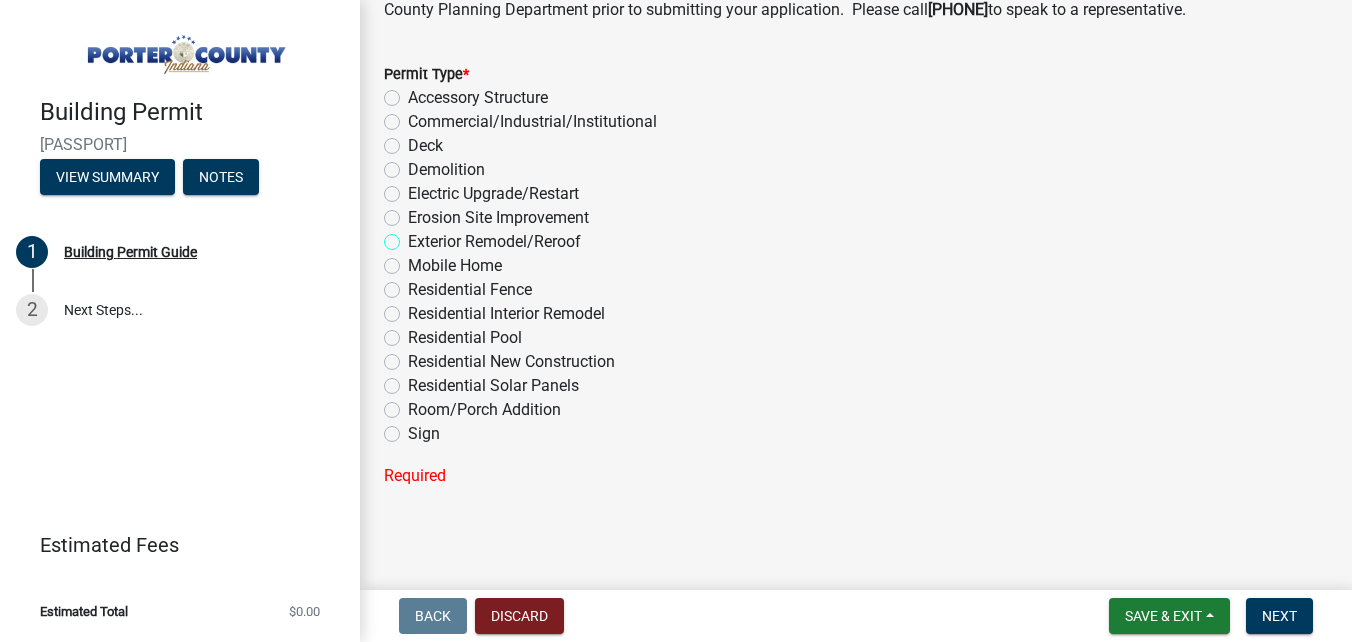click on "Exterior Remodel/Reroof" at bounding box center (414, 236) 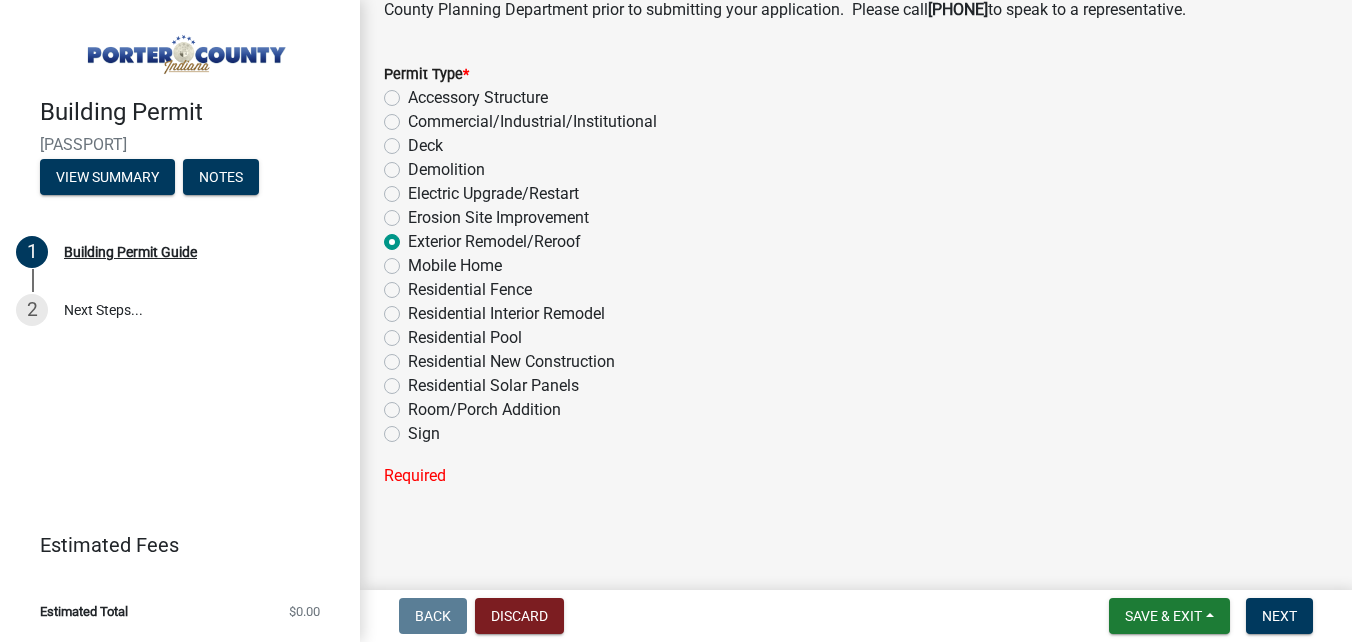 radio on "true" 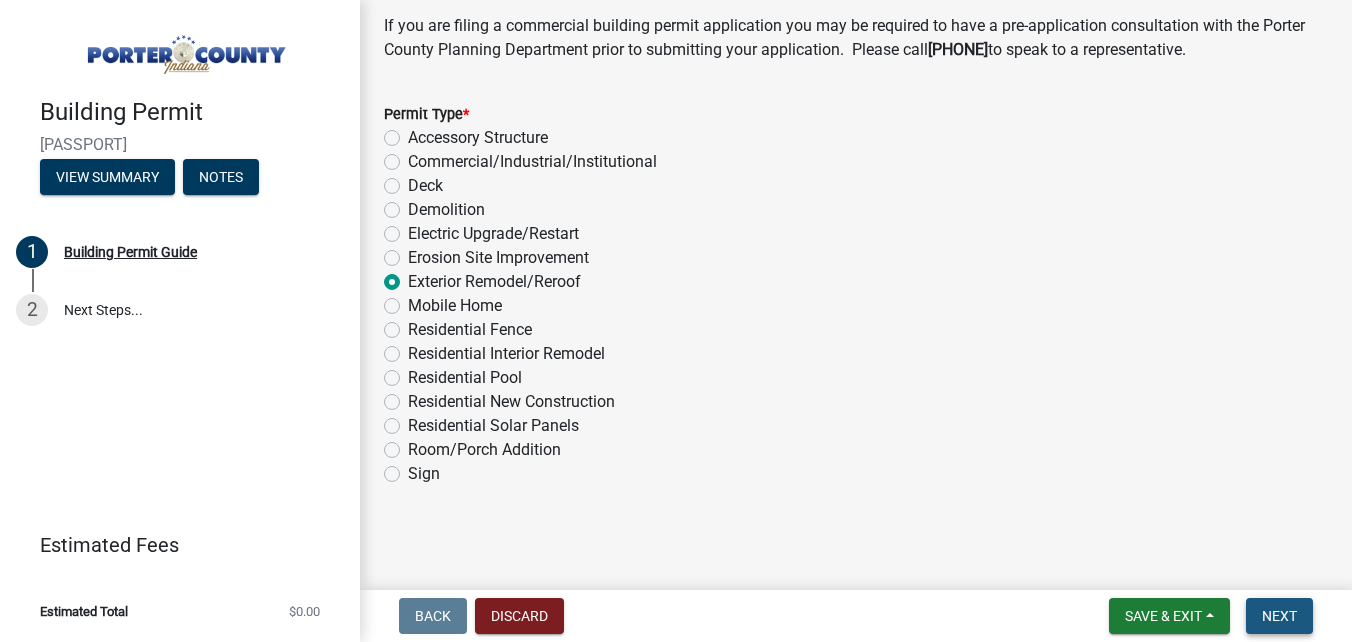 click on "Next" at bounding box center [1279, 616] 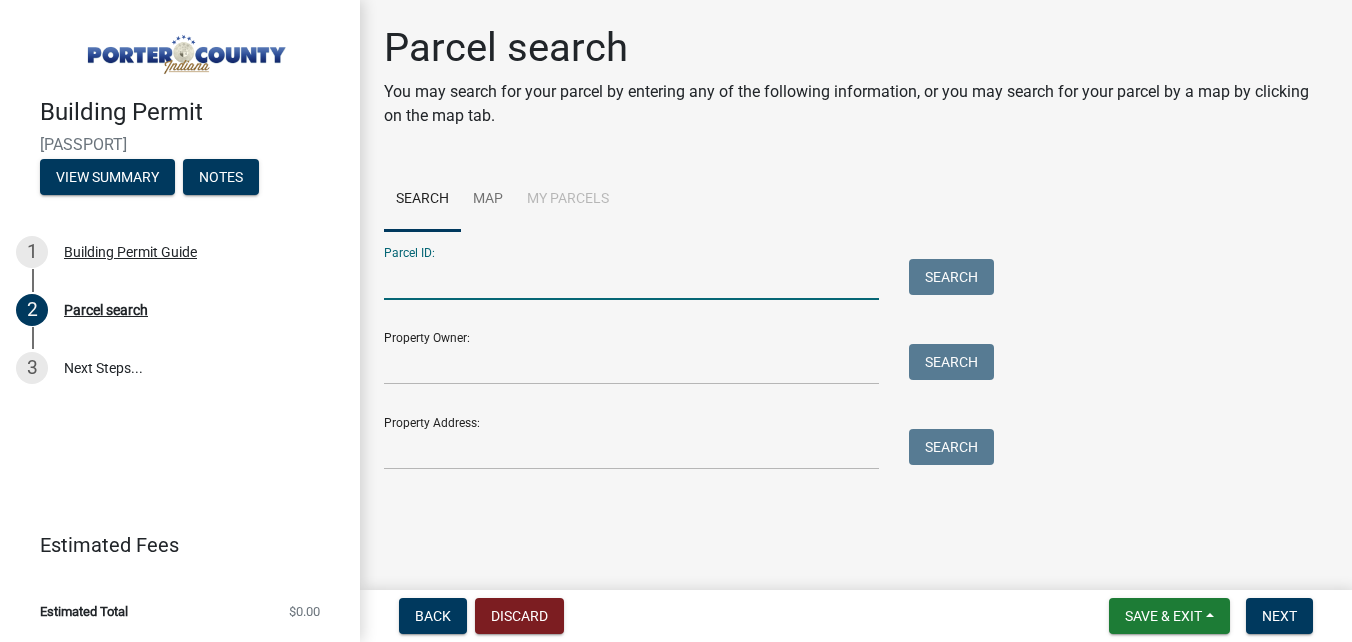 click on "Parcel ID:" at bounding box center [631, 279] 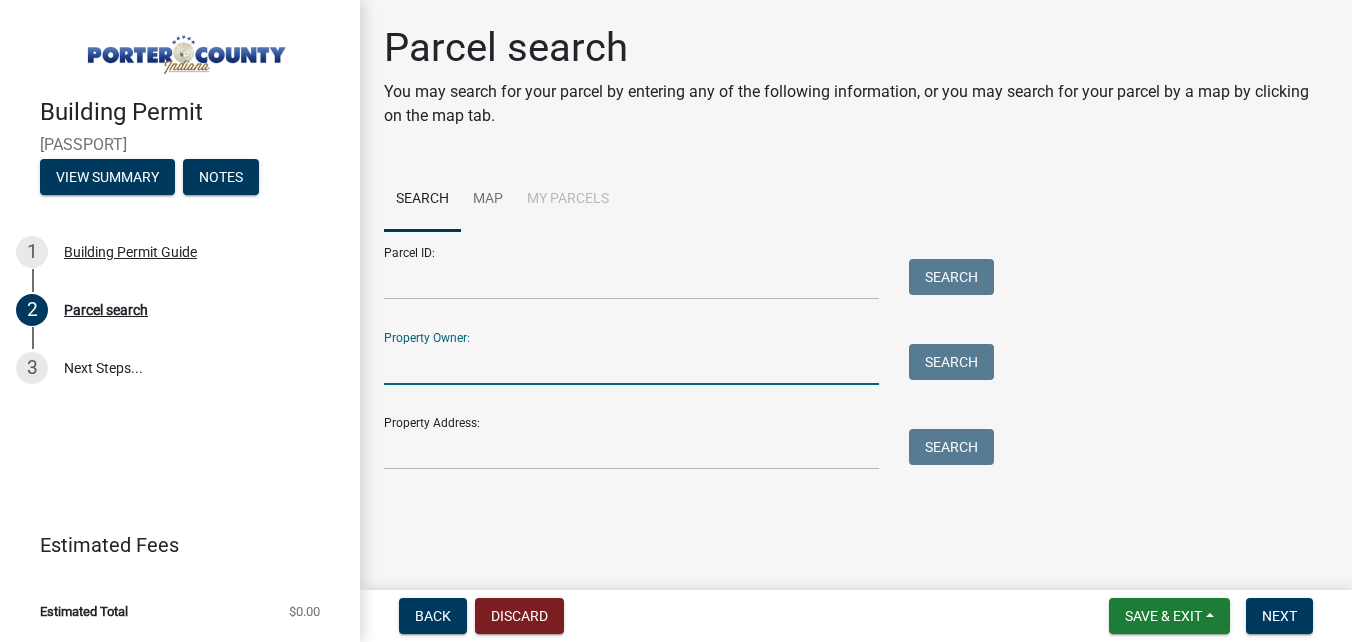 click on "Property Owner:" at bounding box center [631, 364] 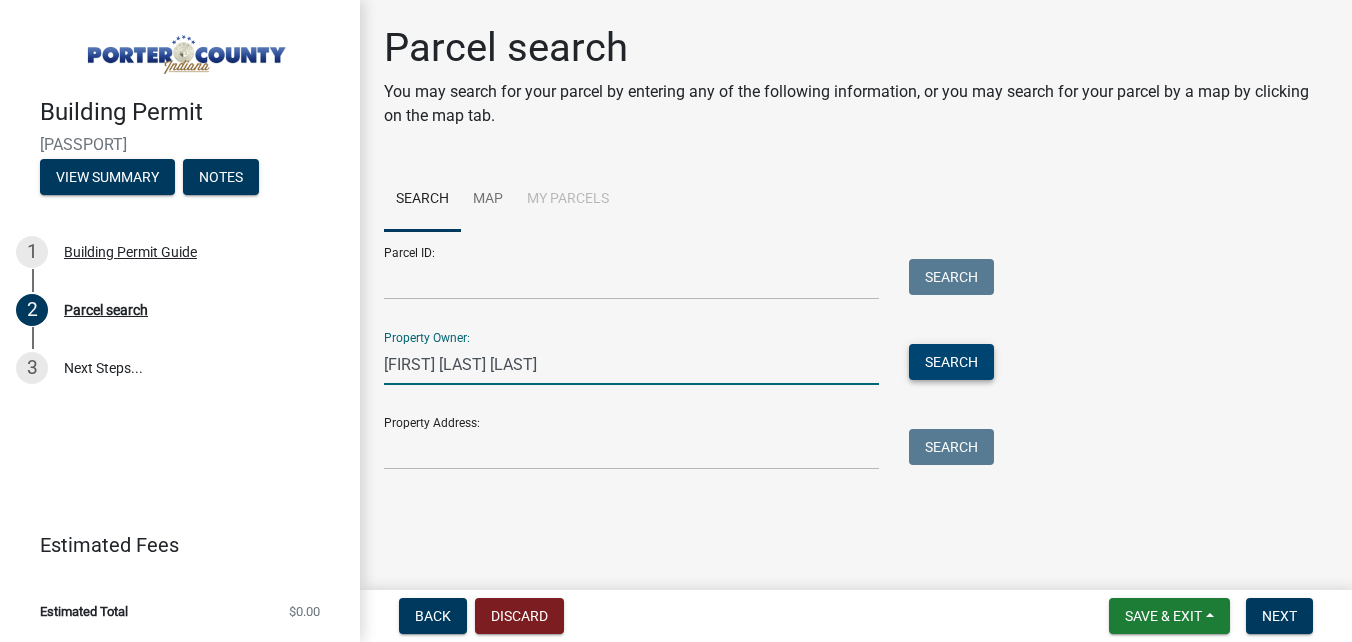 type on "Chesla h hill" 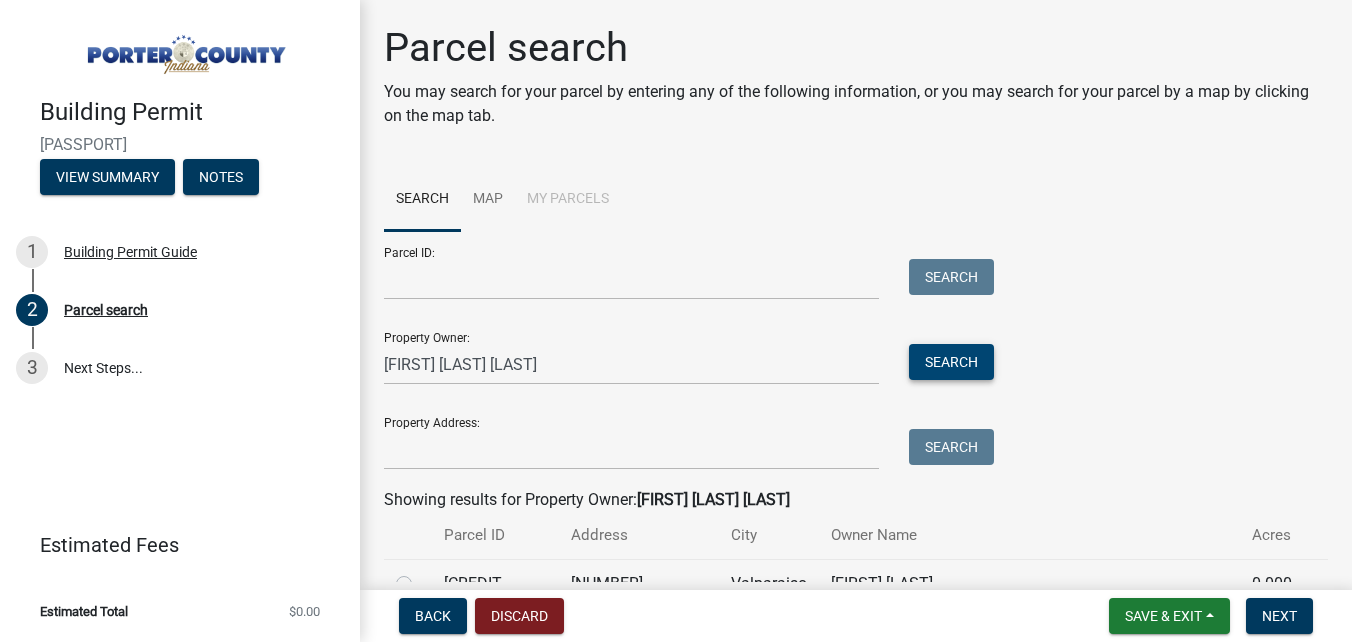 scroll, scrollTop: 153, scrollLeft: 0, axis: vertical 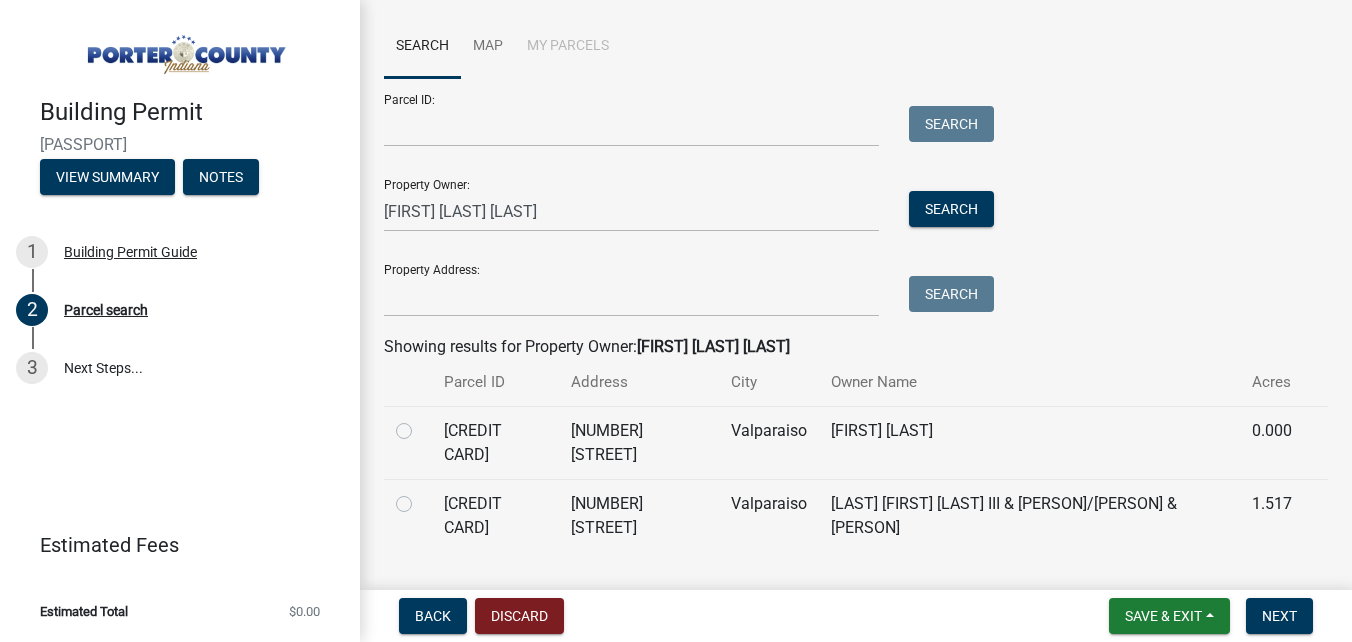 click 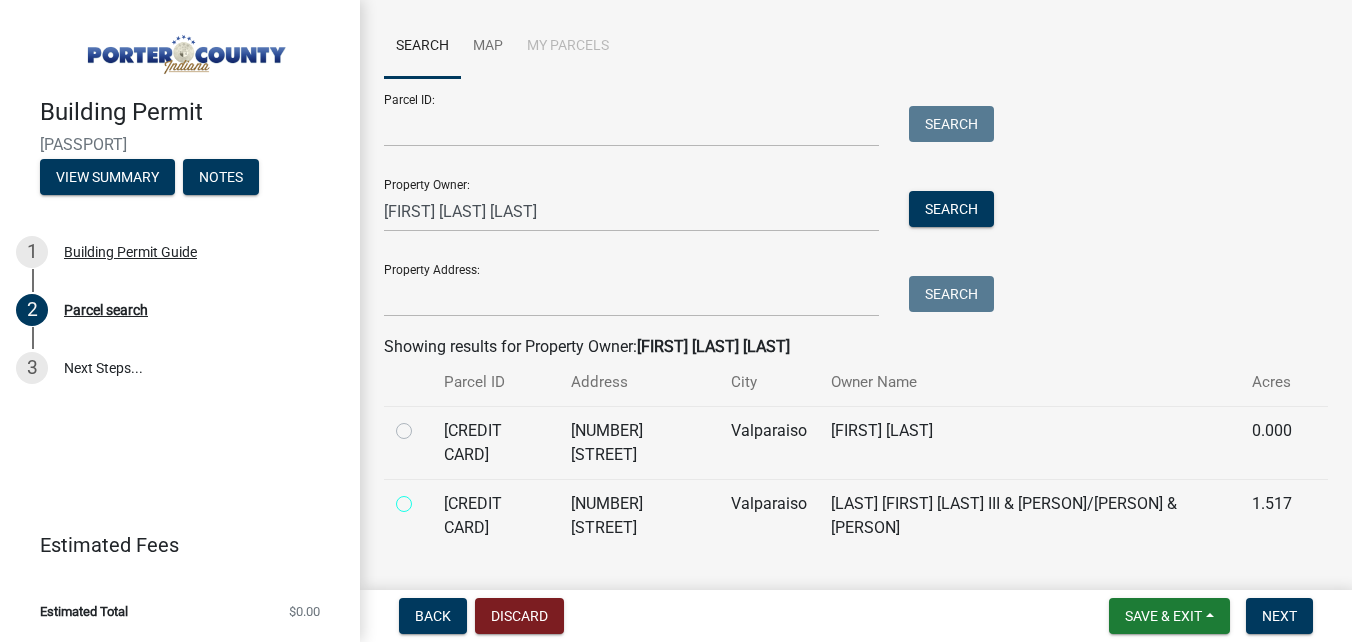 radio on "true" 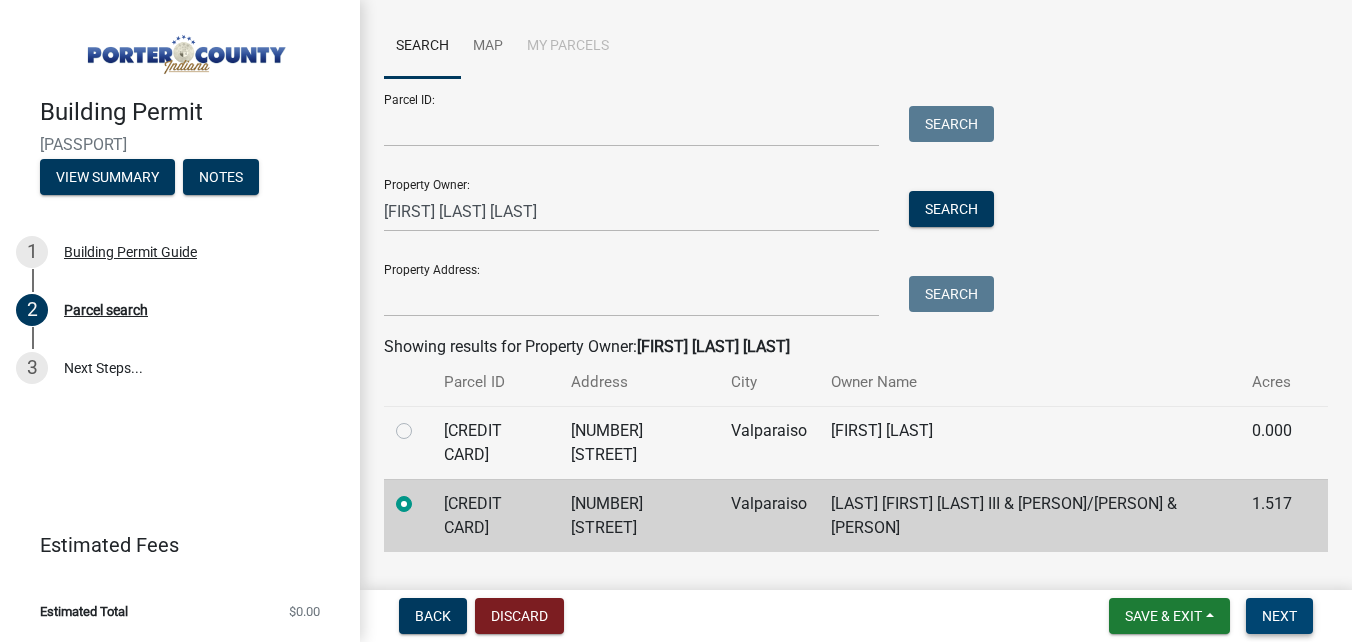 click on "Next" at bounding box center (1279, 616) 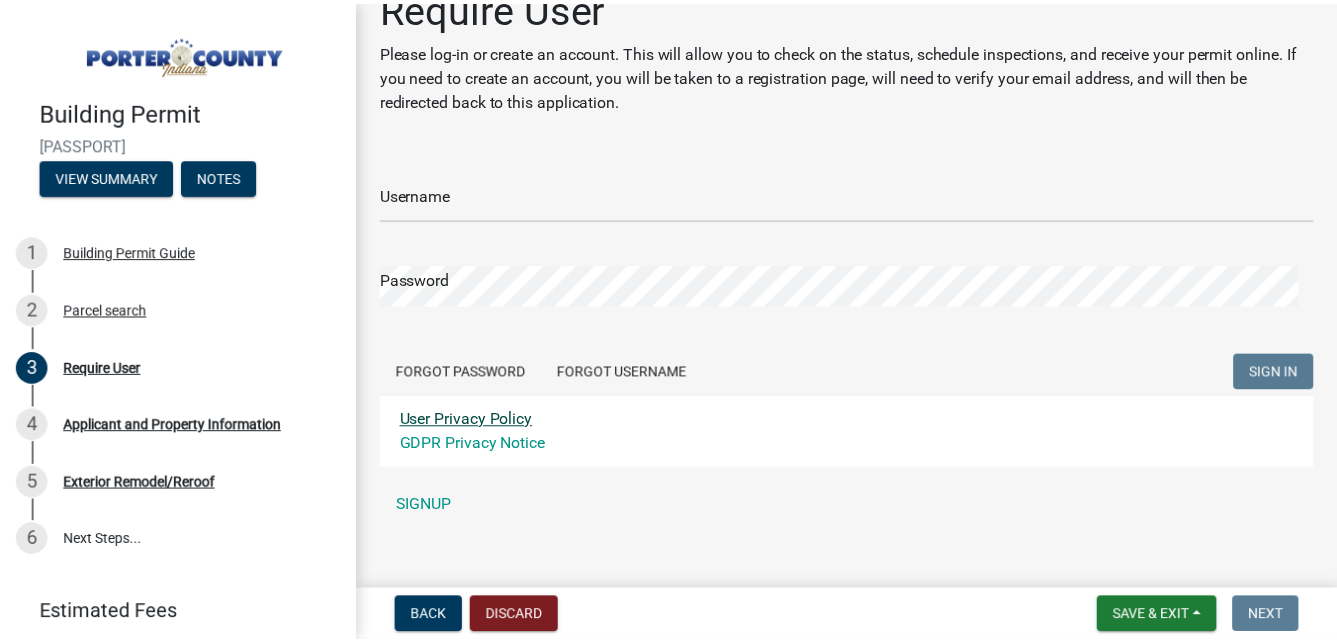 scroll, scrollTop: 62, scrollLeft: 0, axis: vertical 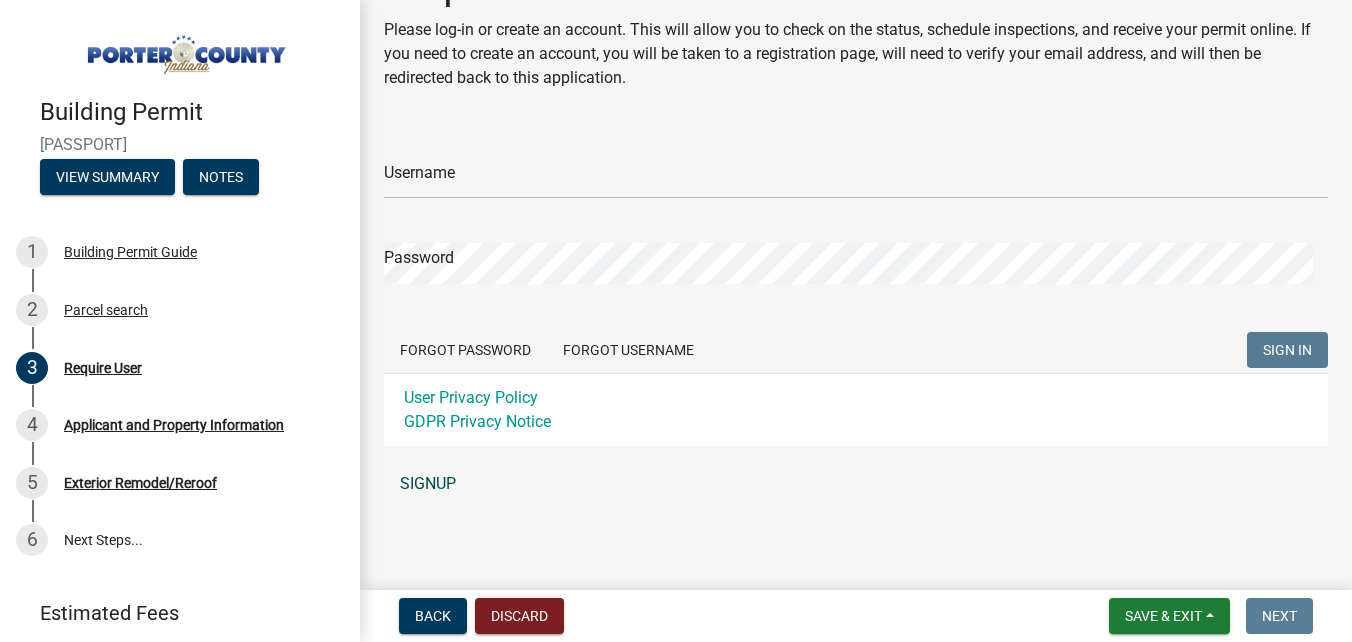 click on "SIGNUP" 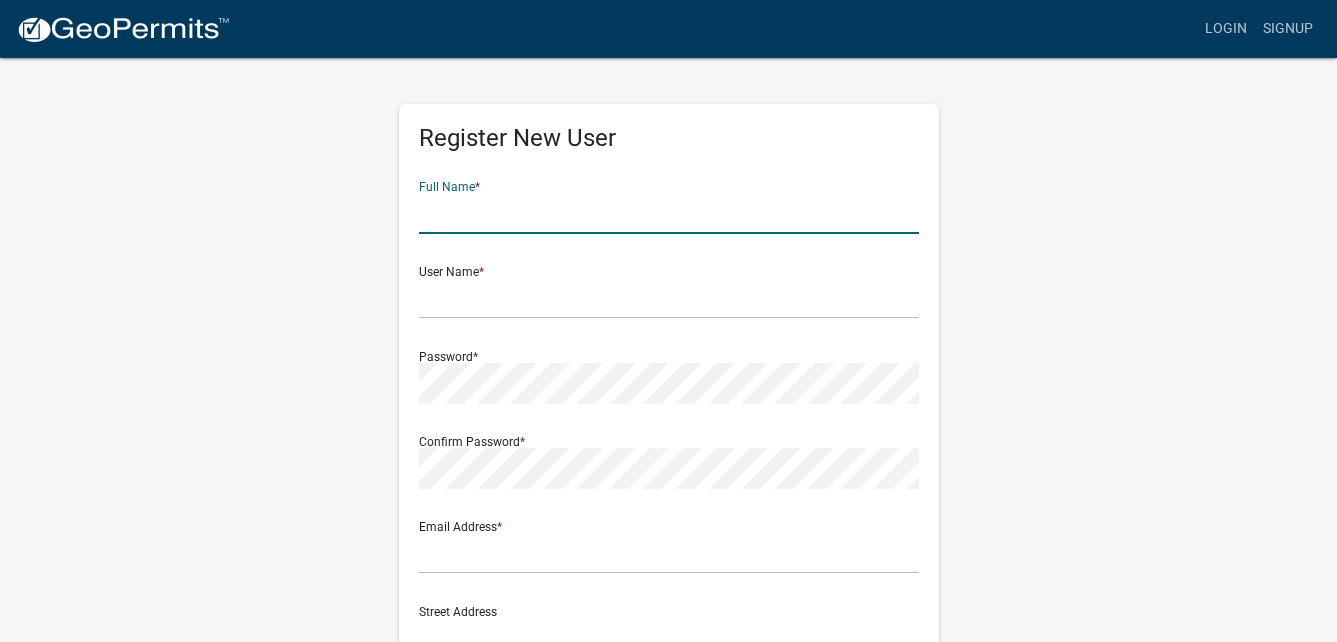 click 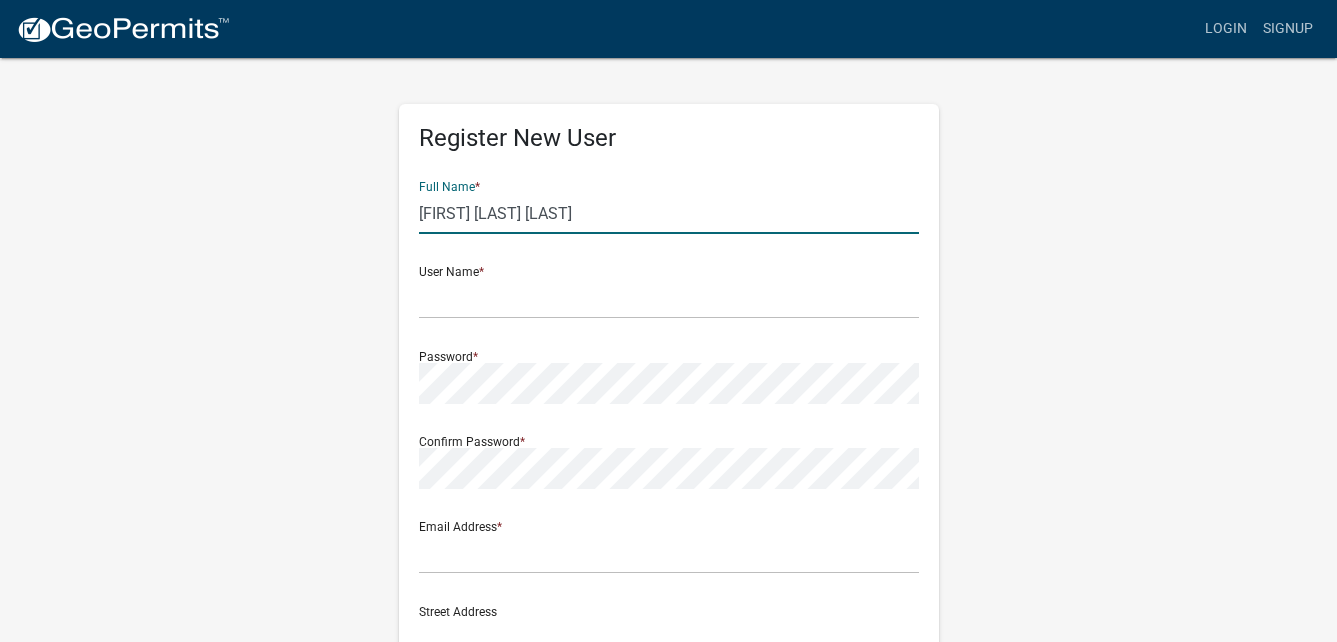 type on "Chesla H Hill" 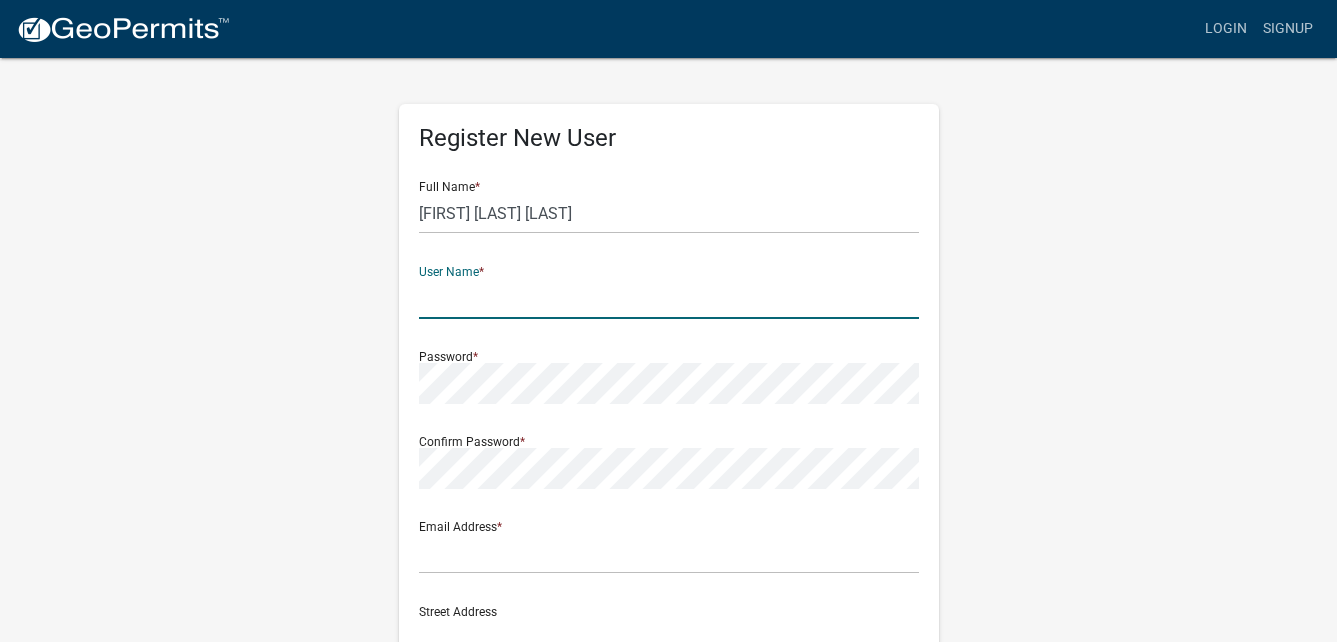 click 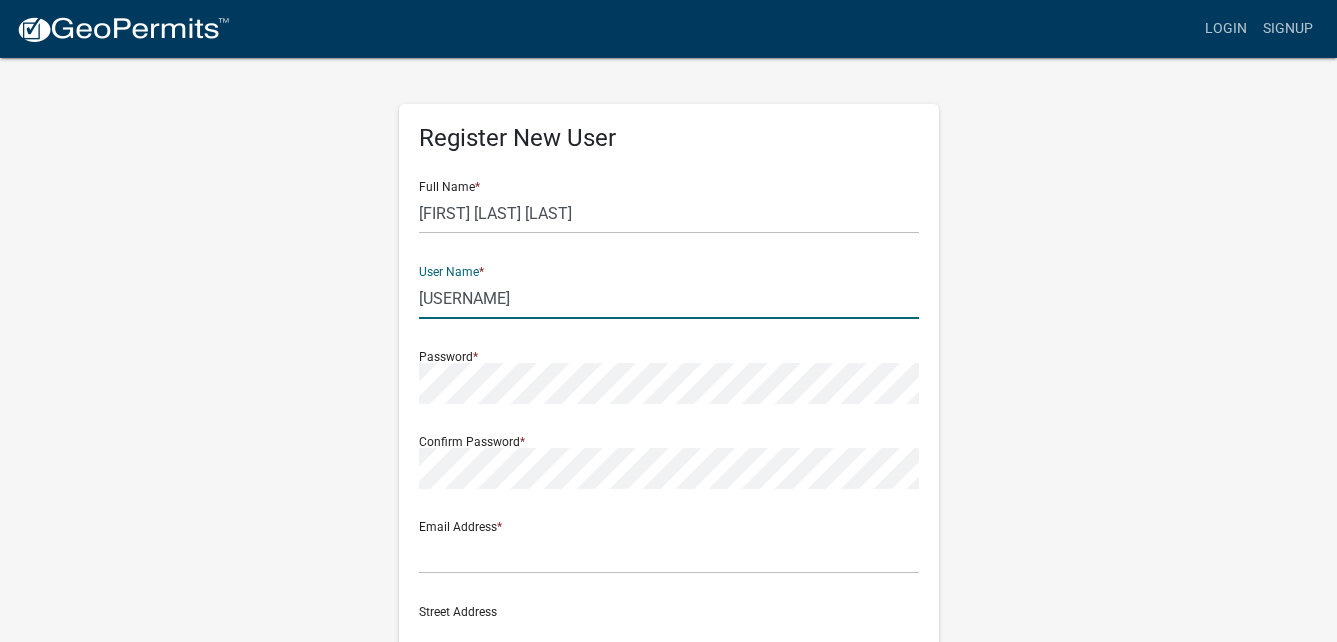 type on "Anonymous" 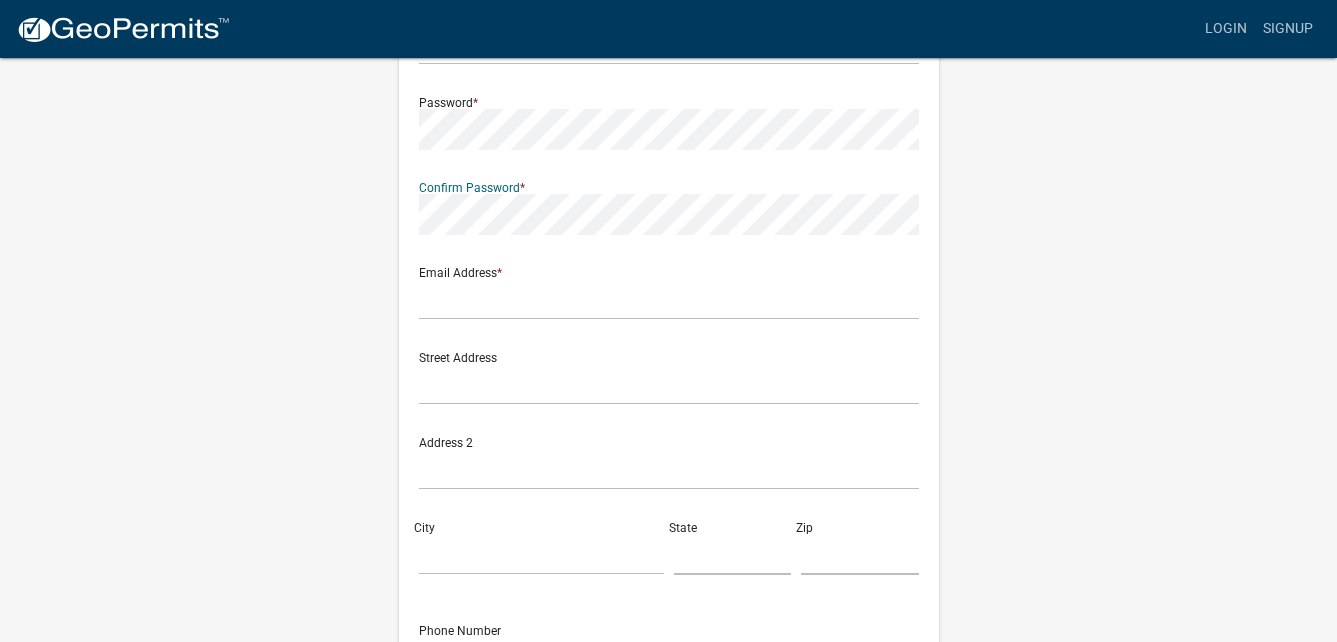scroll, scrollTop: 300, scrollLeft: 0, axis: vertical 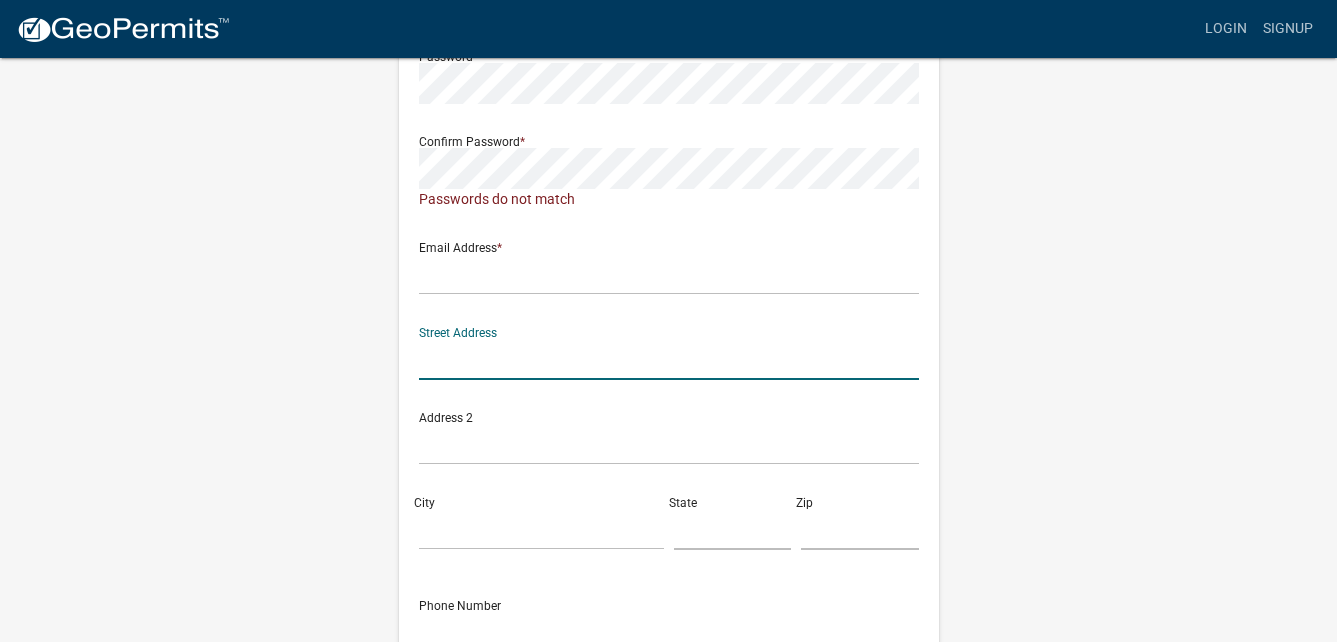 click 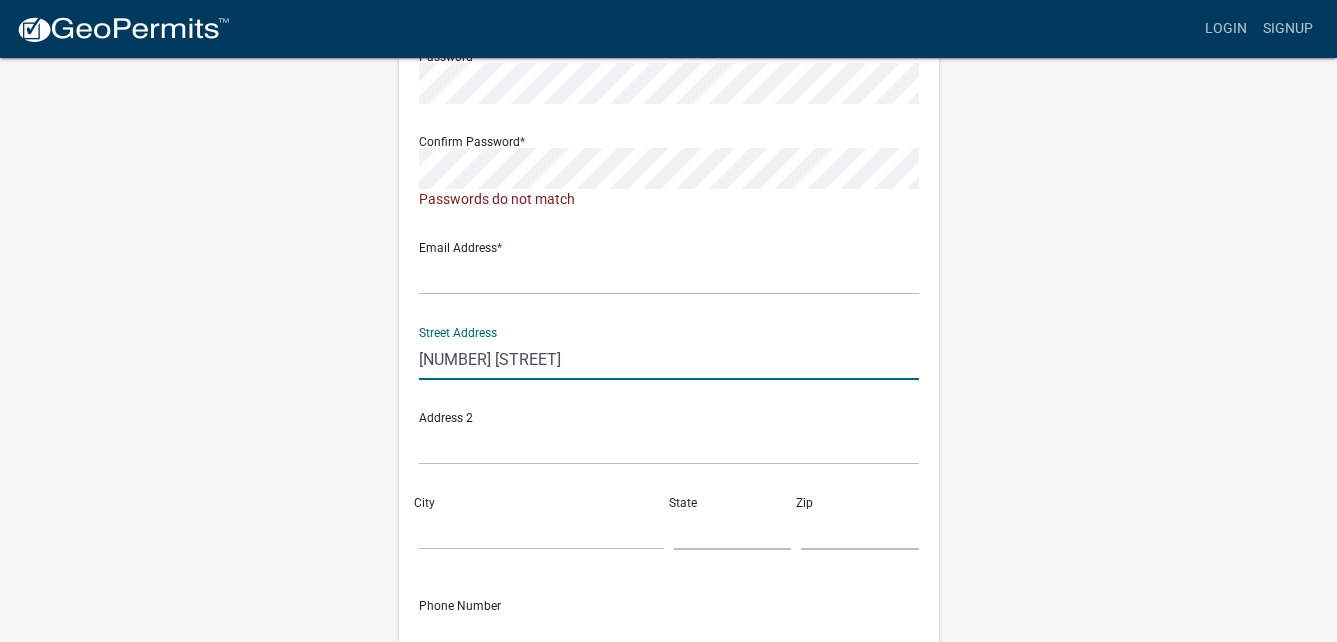 click on "391 E 400" 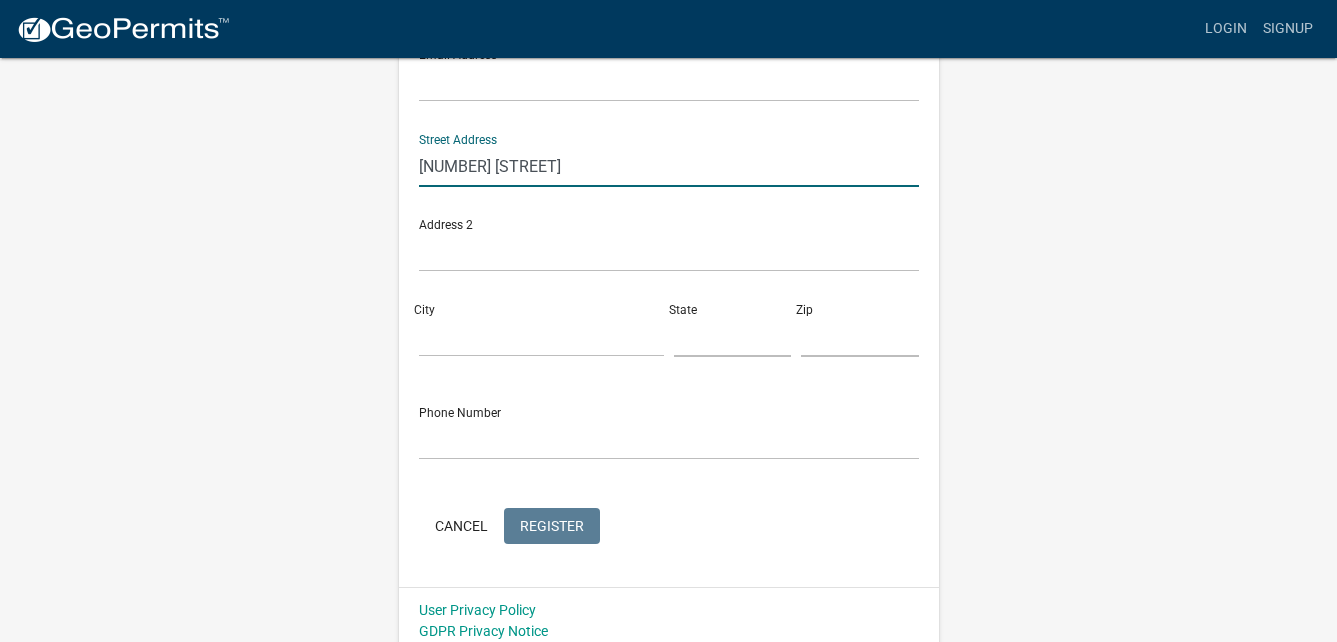 scroll, scrollTop: 500, scrollLeft: 0, axis: vertical 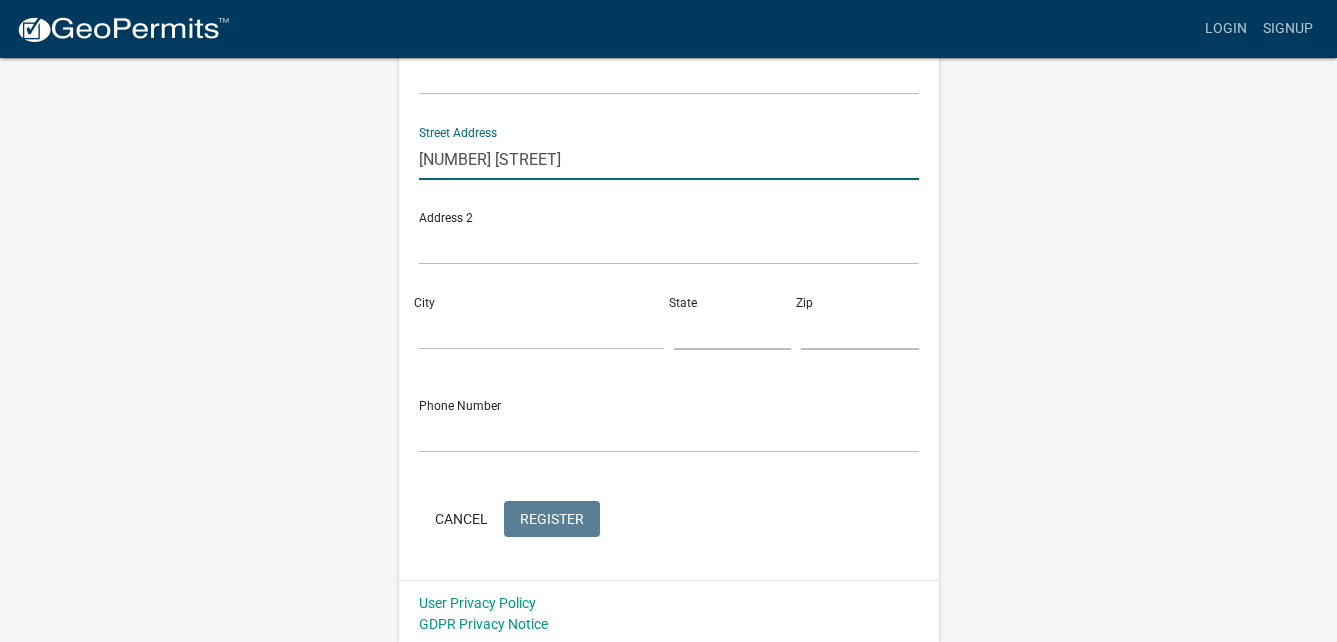 type on "[NUMBER] [STREET]" 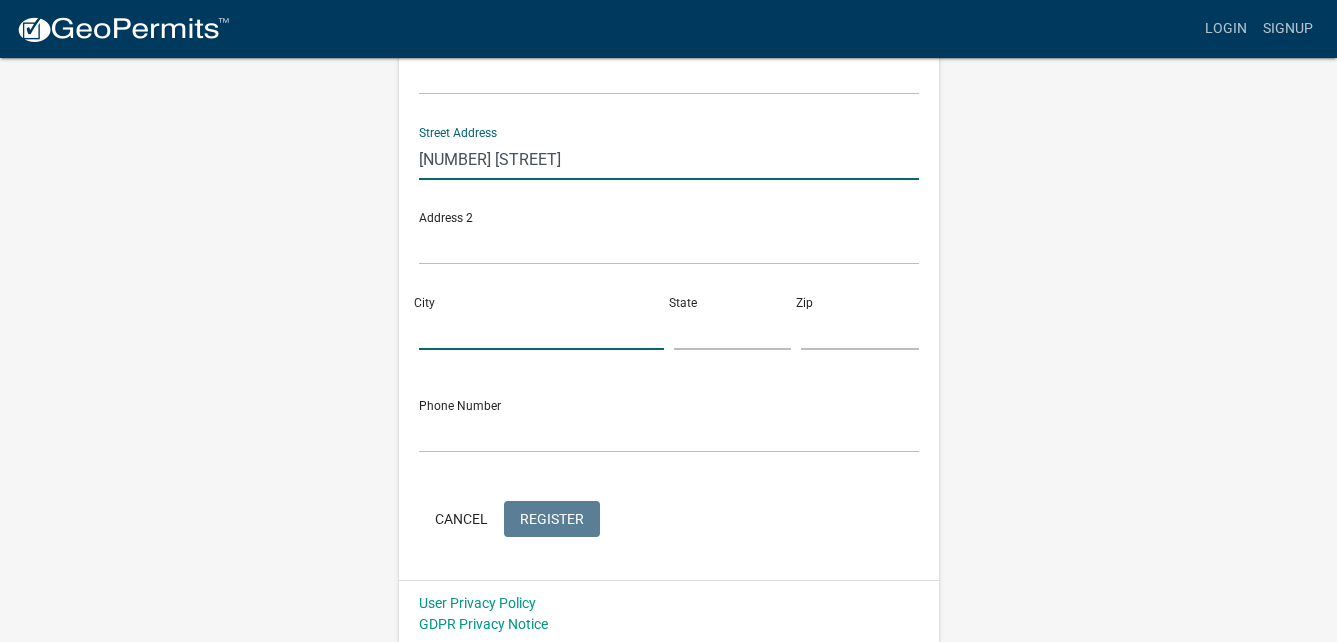 click on "City" at bounding box center [541, 329] 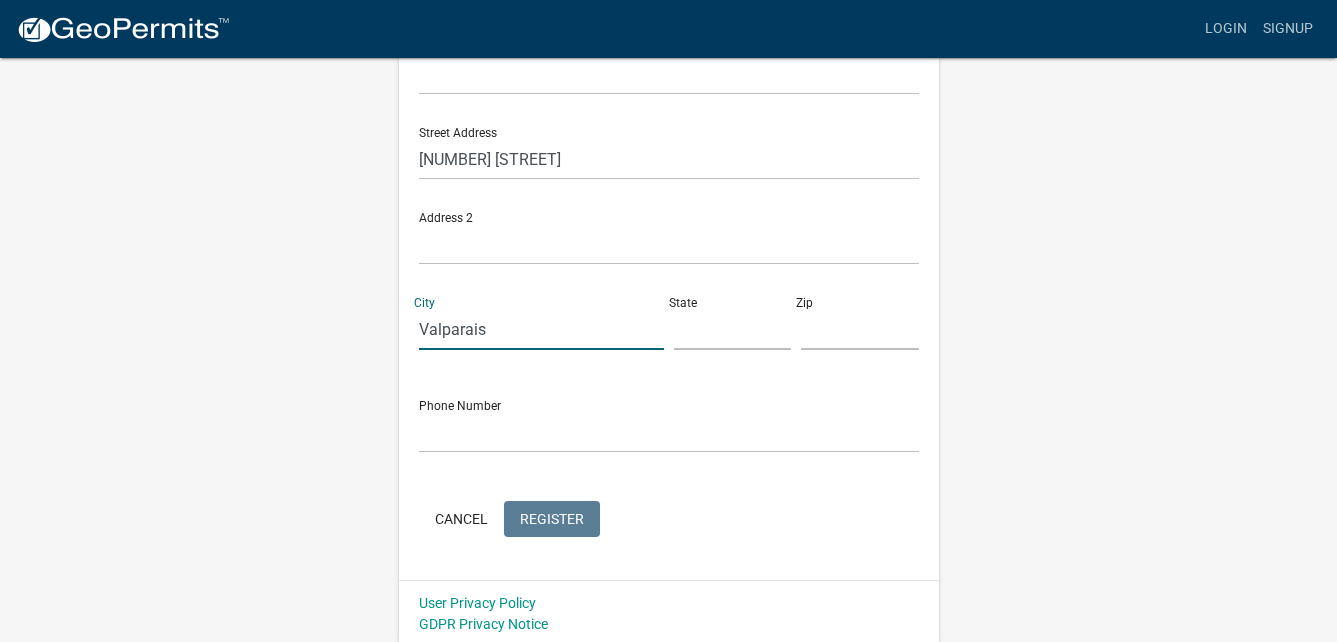 type on "Valparaiso" 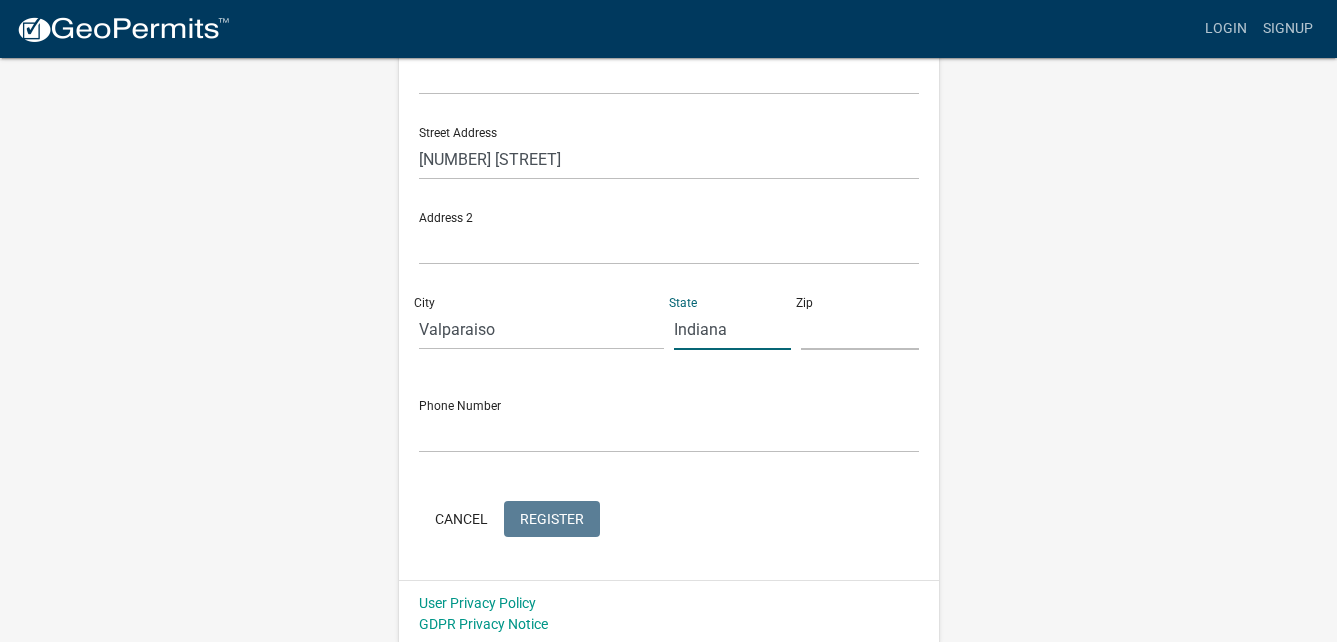 type on "Indiana" 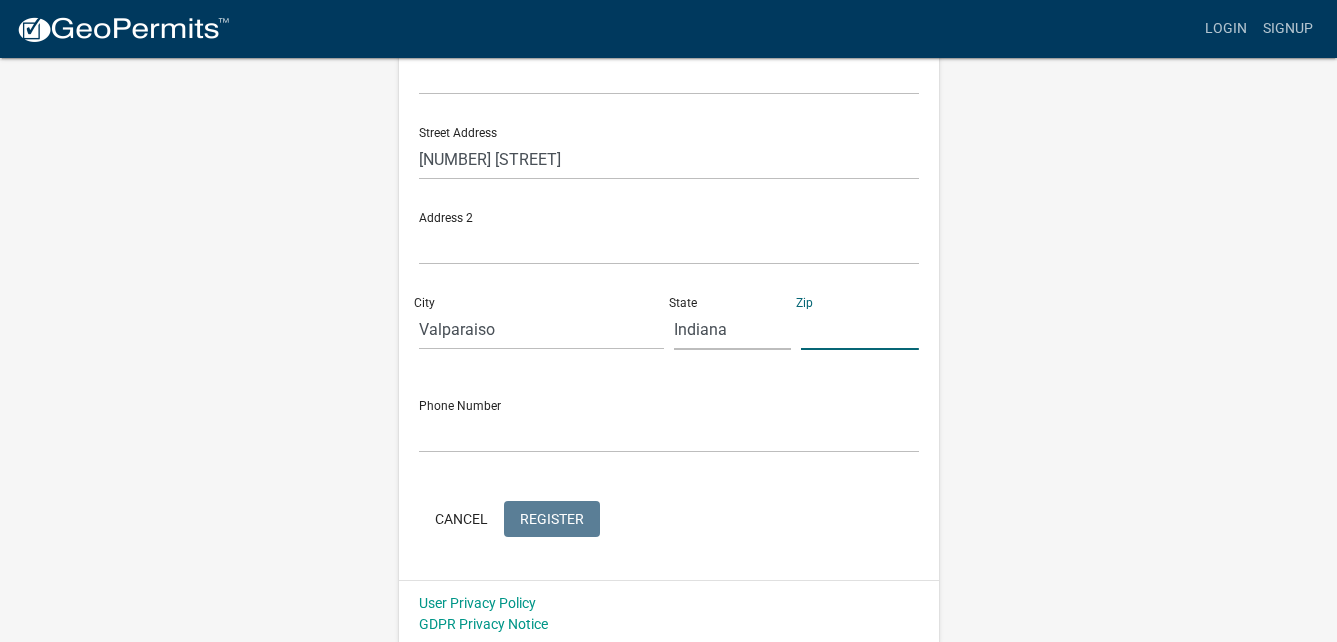 click 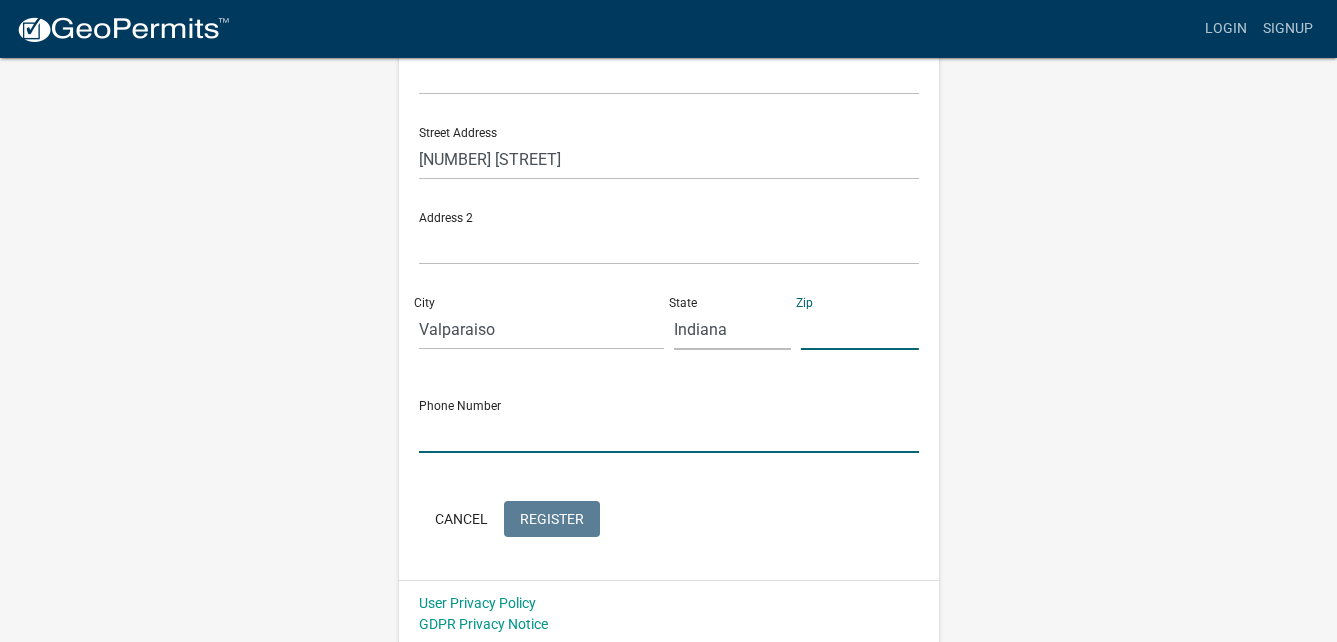 click 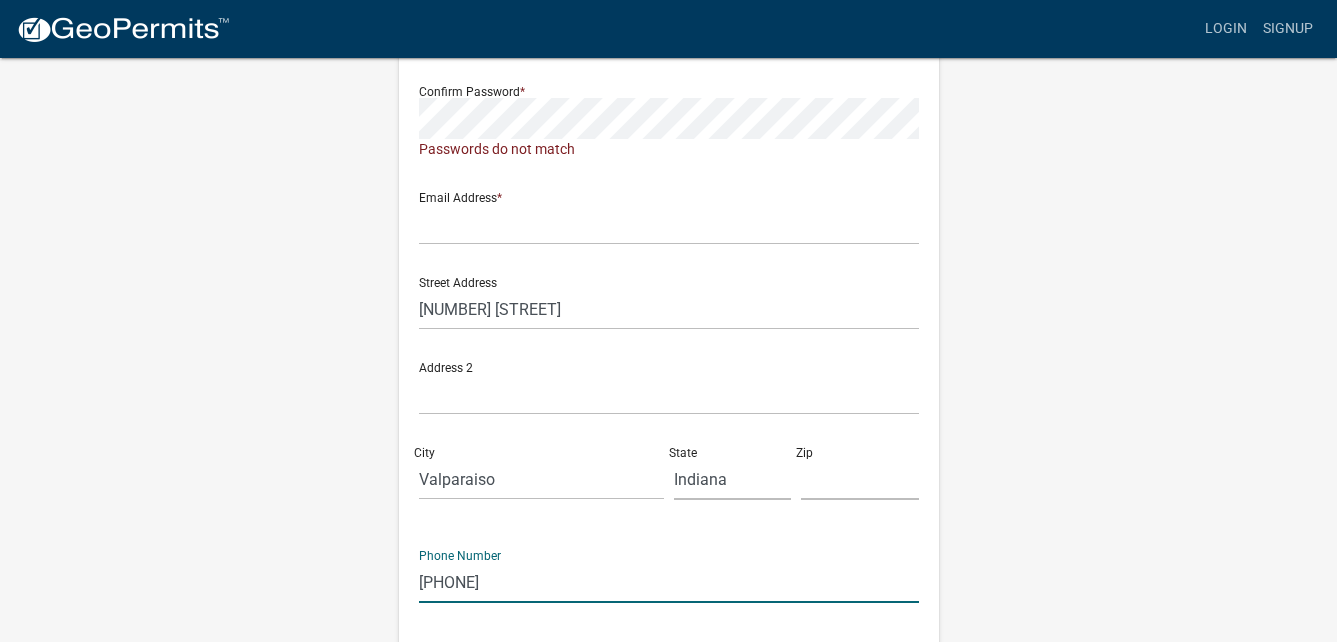 scroll, scrollTop: 300, scrollLeft: 0, axis: vertical 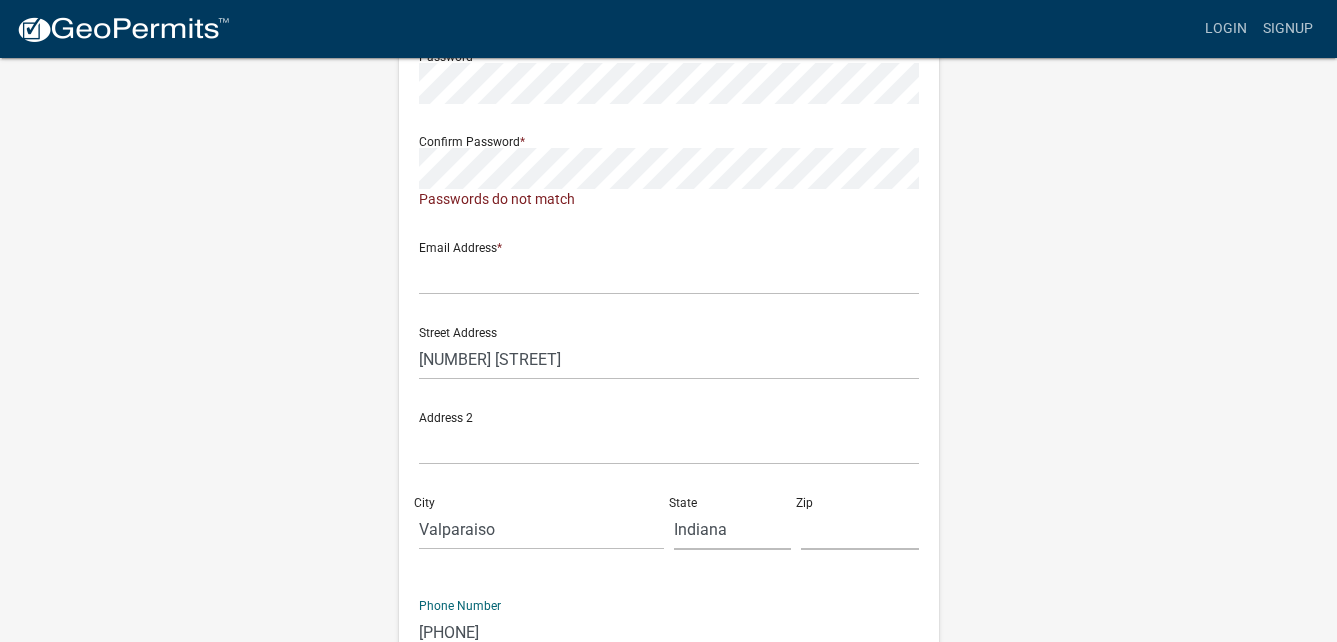type on "[PHONE]" 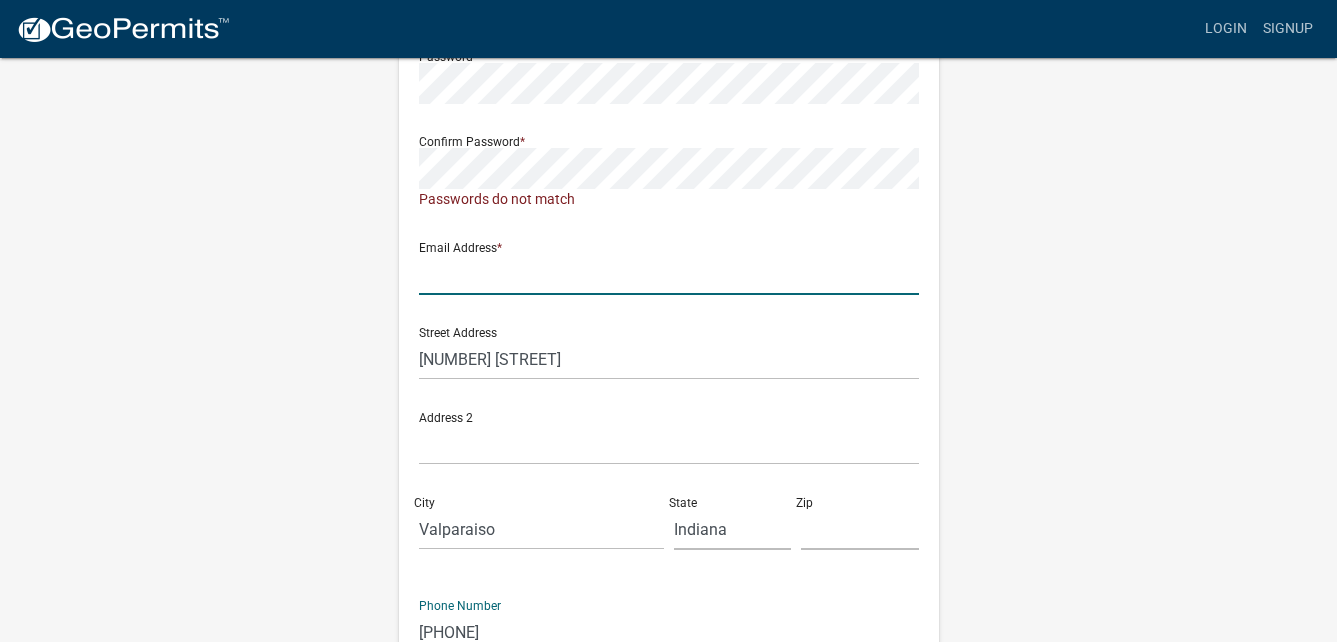 click 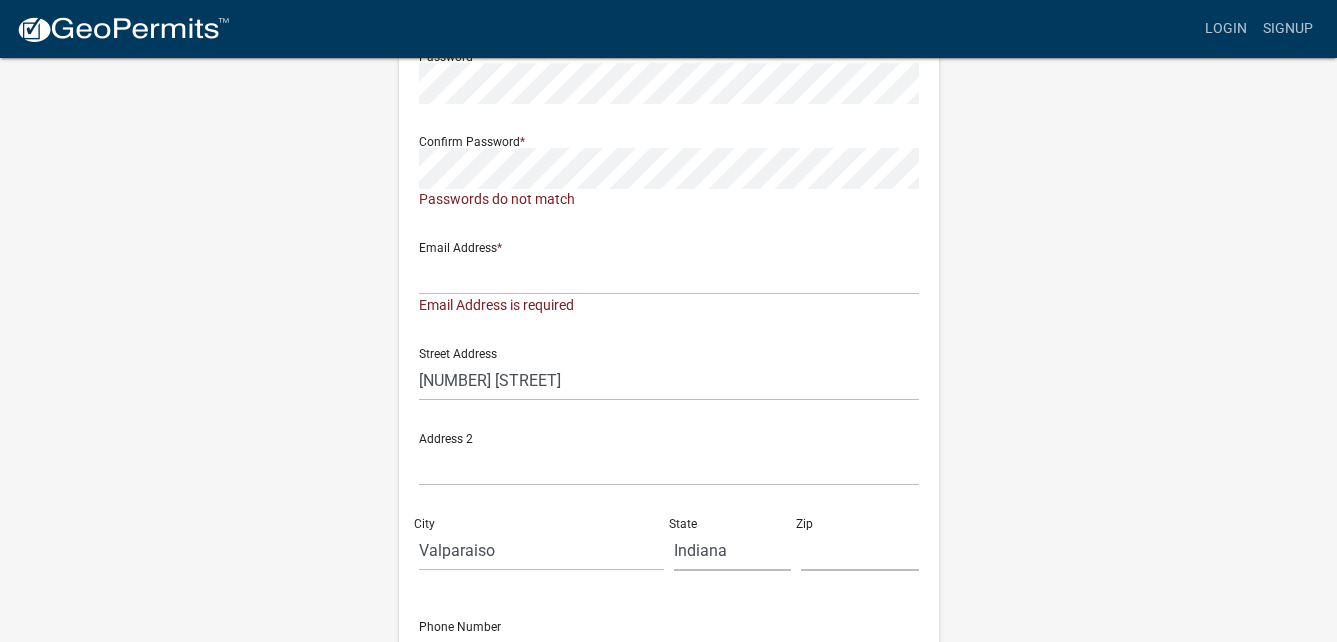 click on "Full Name  * Chesla H Hill User Name  * Chill1! Password  * Confirm Password  *  Passwords do not match  Email Address  *  Email Address is required  Street Address  391 N 400 E Address 2 City  Valparaiso State  Indiana Zip  Phone Number 2195125758  Cancel  Register" 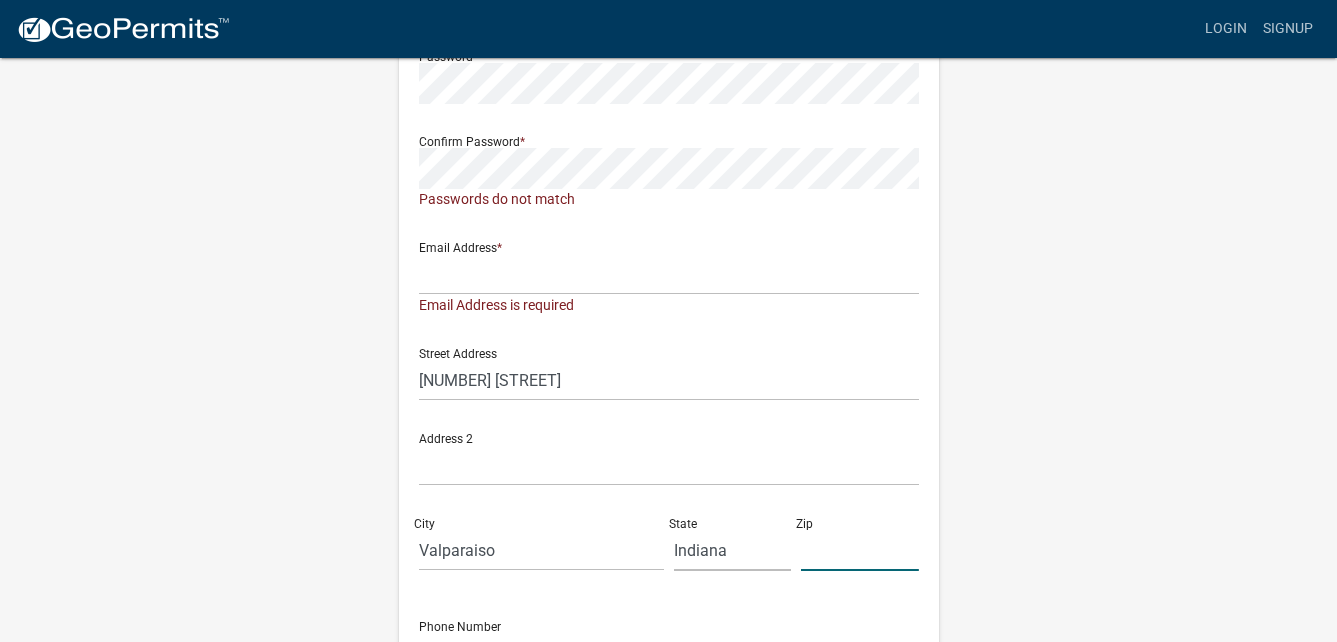 click 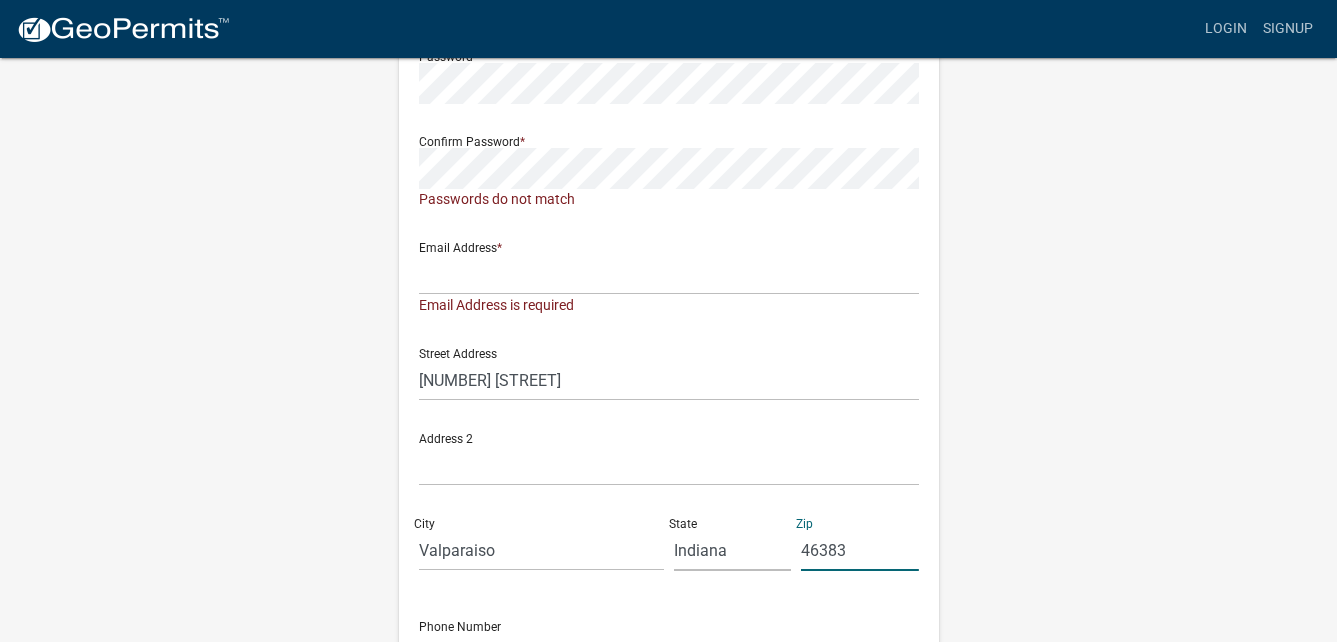 type on "46383" 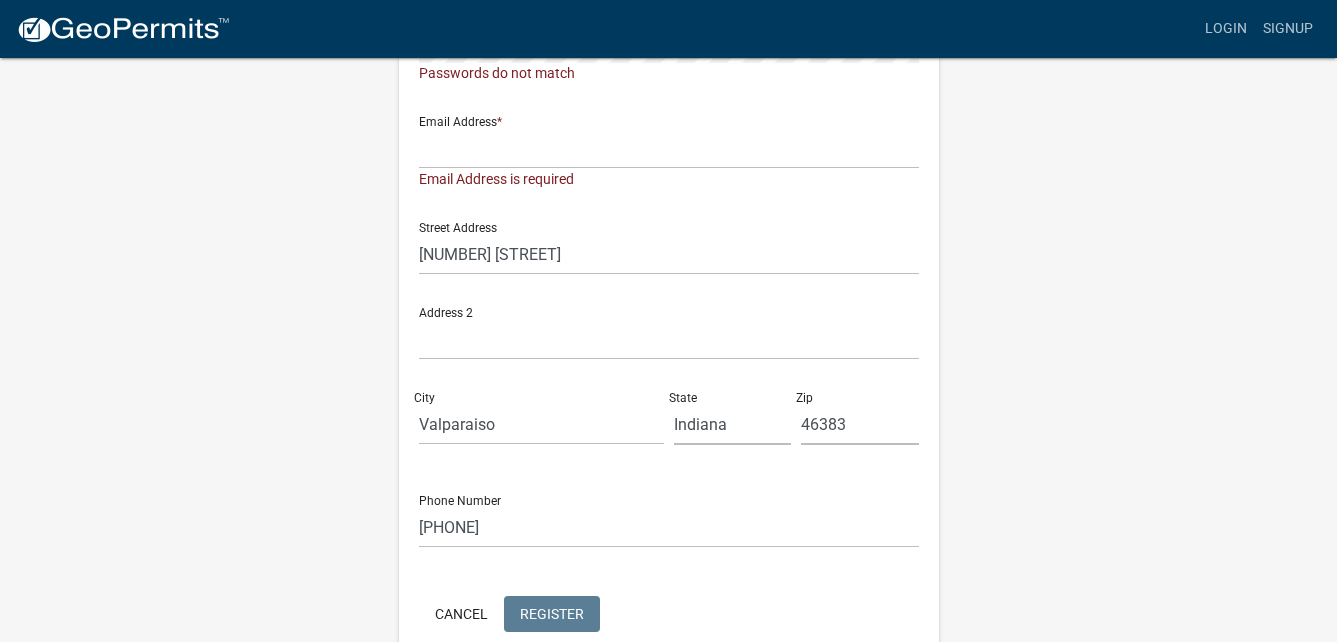 scroll, scrollTop: 326, scrollLeft: 0, axis: vertical 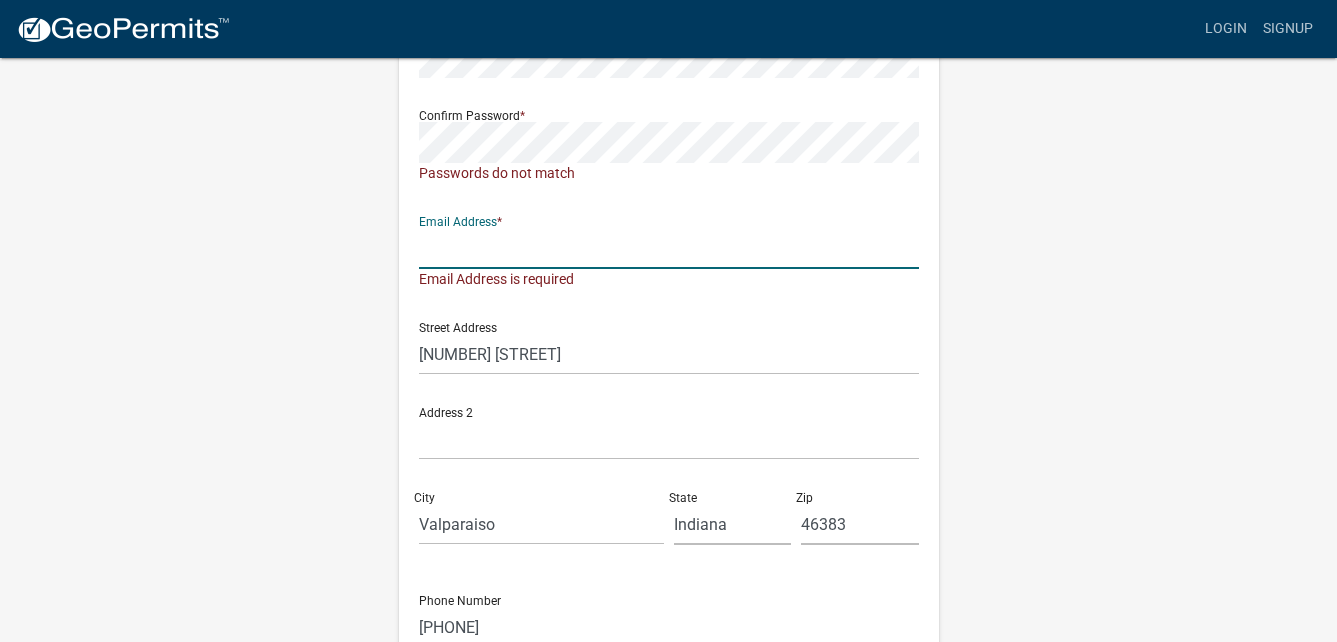 click 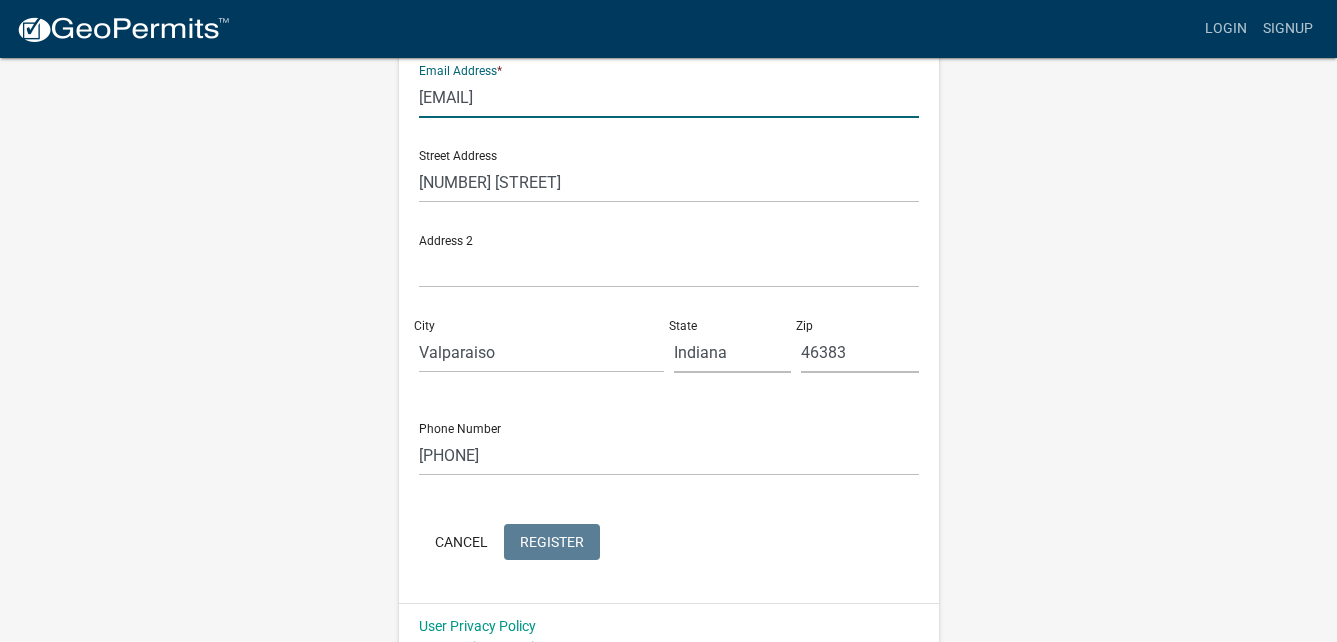 scroll, scrollTop: 505, scrollLeft: 0, axis: vertical 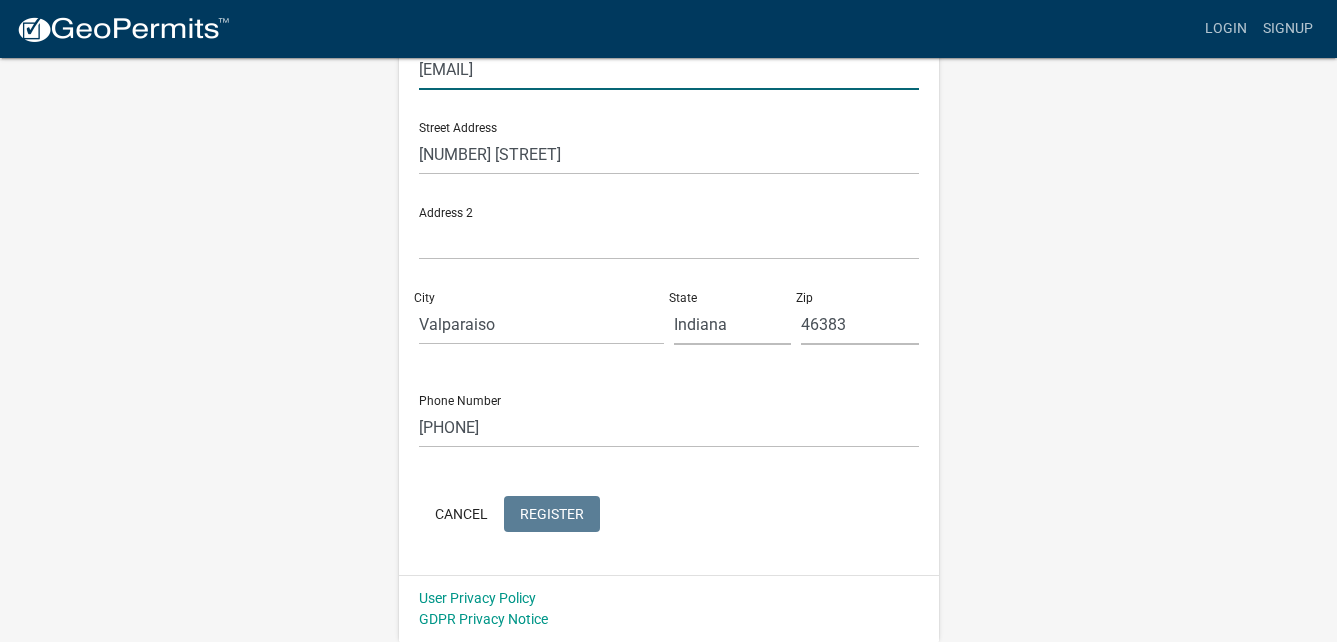 type on "[EMAIL]" 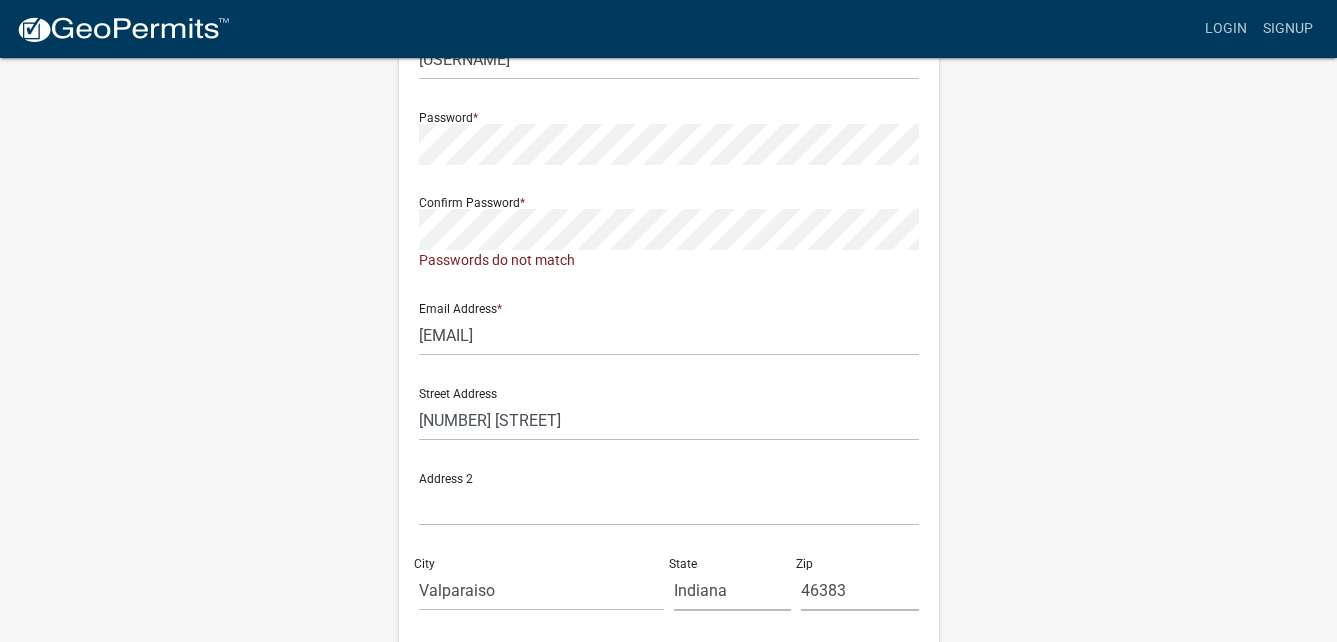 scroll, scrollTop: 205, scrollLeft: 0, axis: vertical 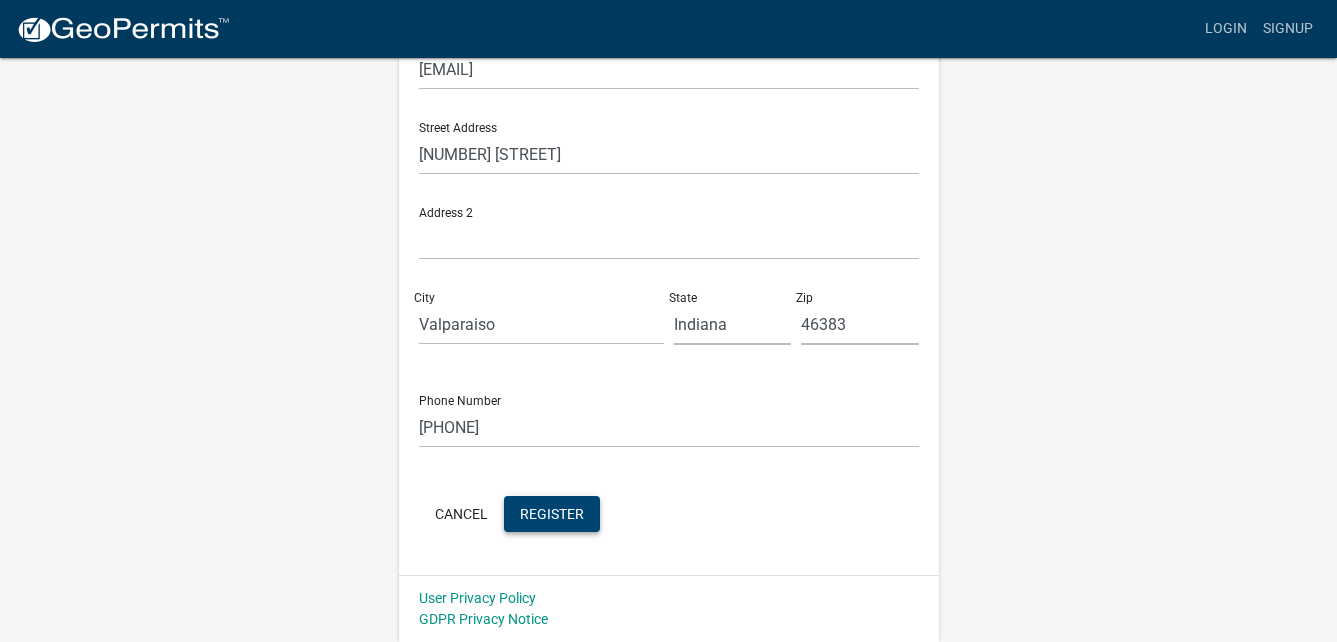 click on "Register" 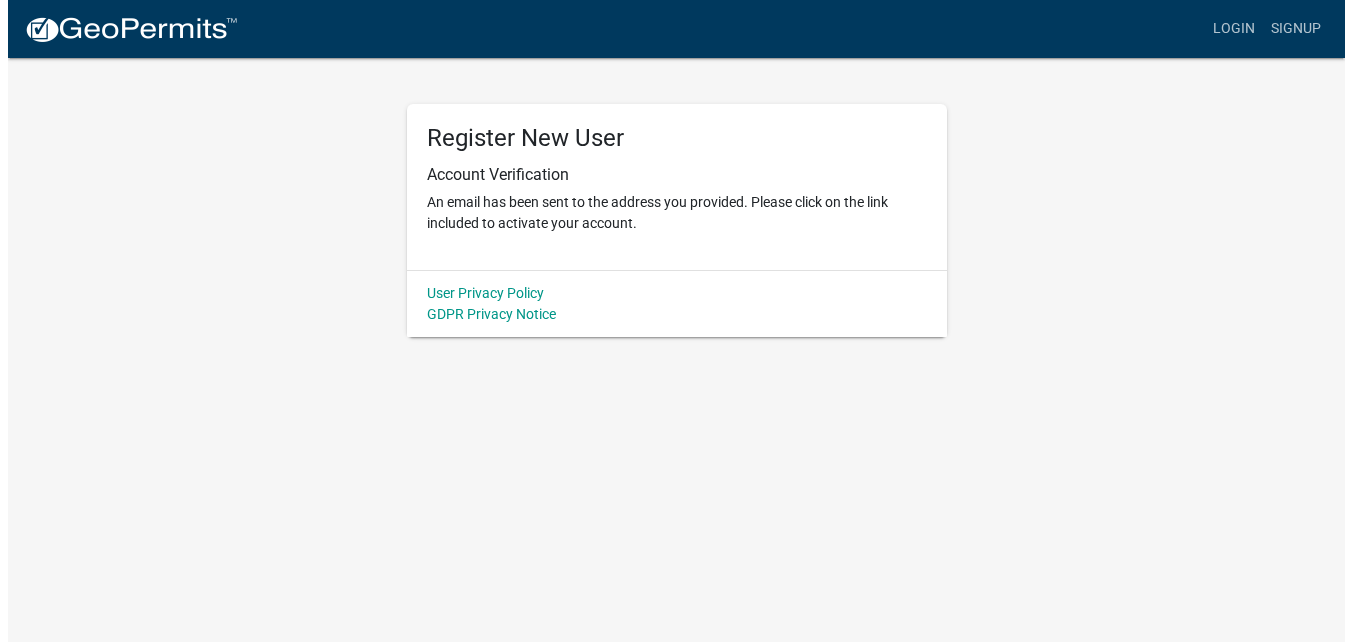 scroll, scrollTop: 0, scrollLeft: 0, axis: both 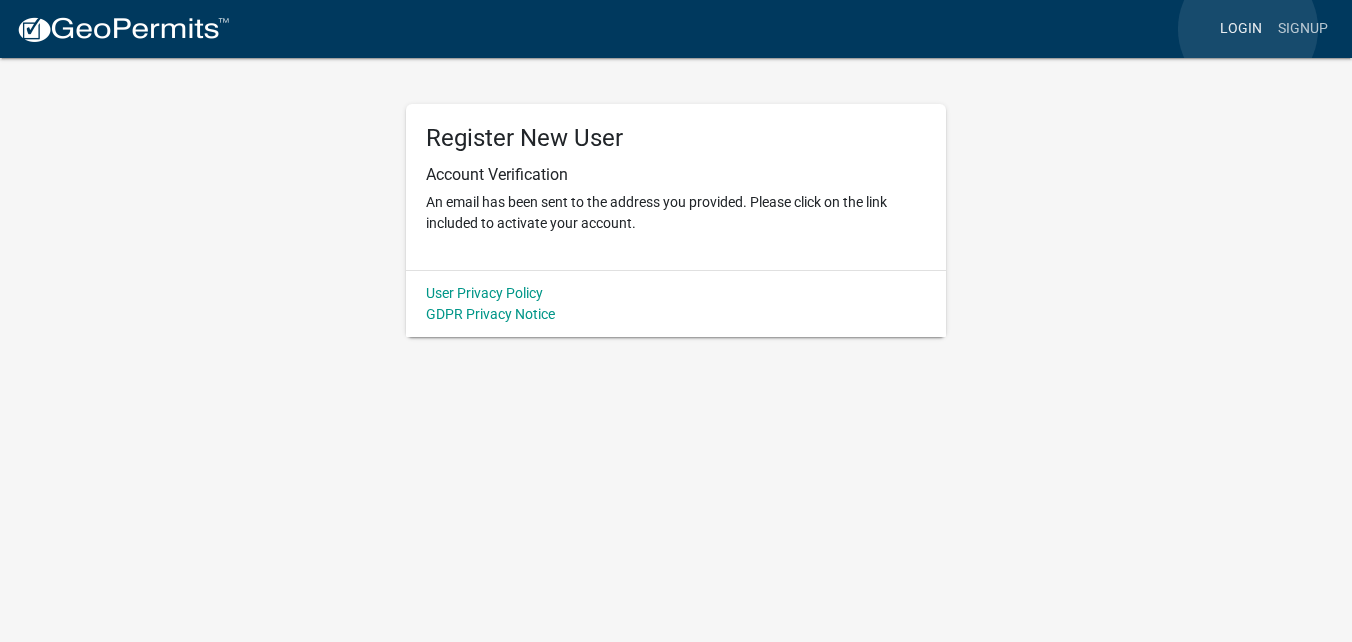 click on "Login" at bounding box center (1241, 29) 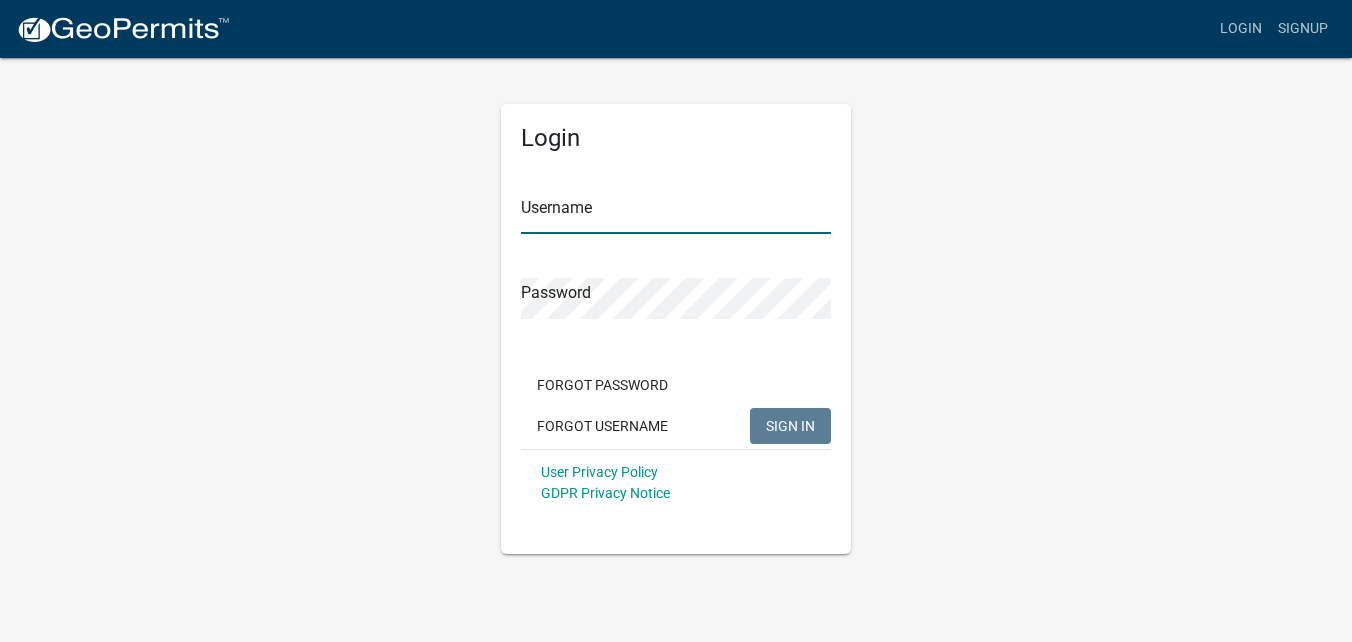 type on "Anonymous" 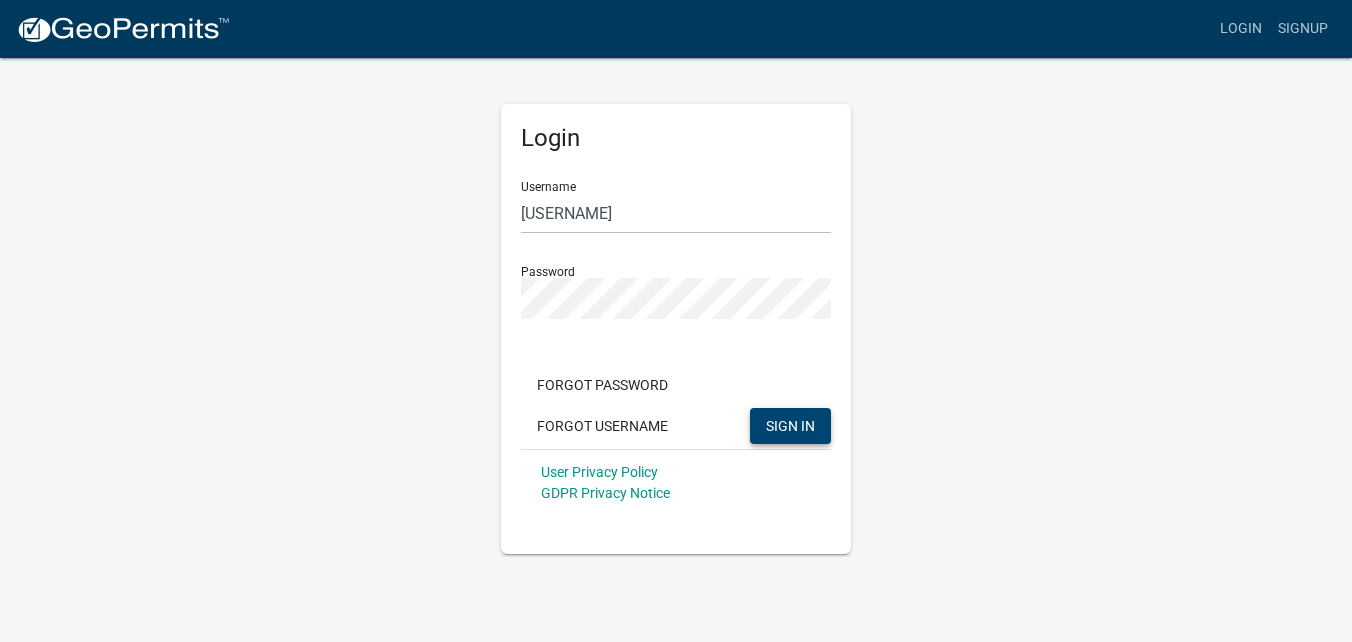 click on "SIGN IN" 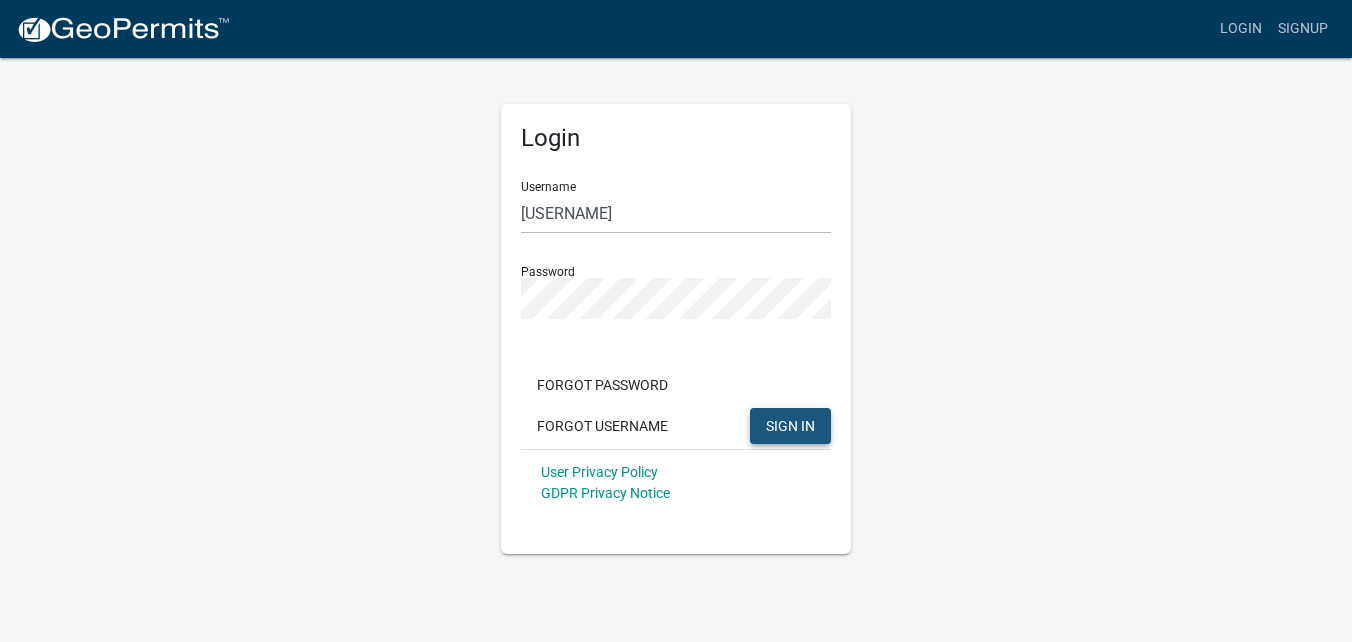 click on "SIGN IN" 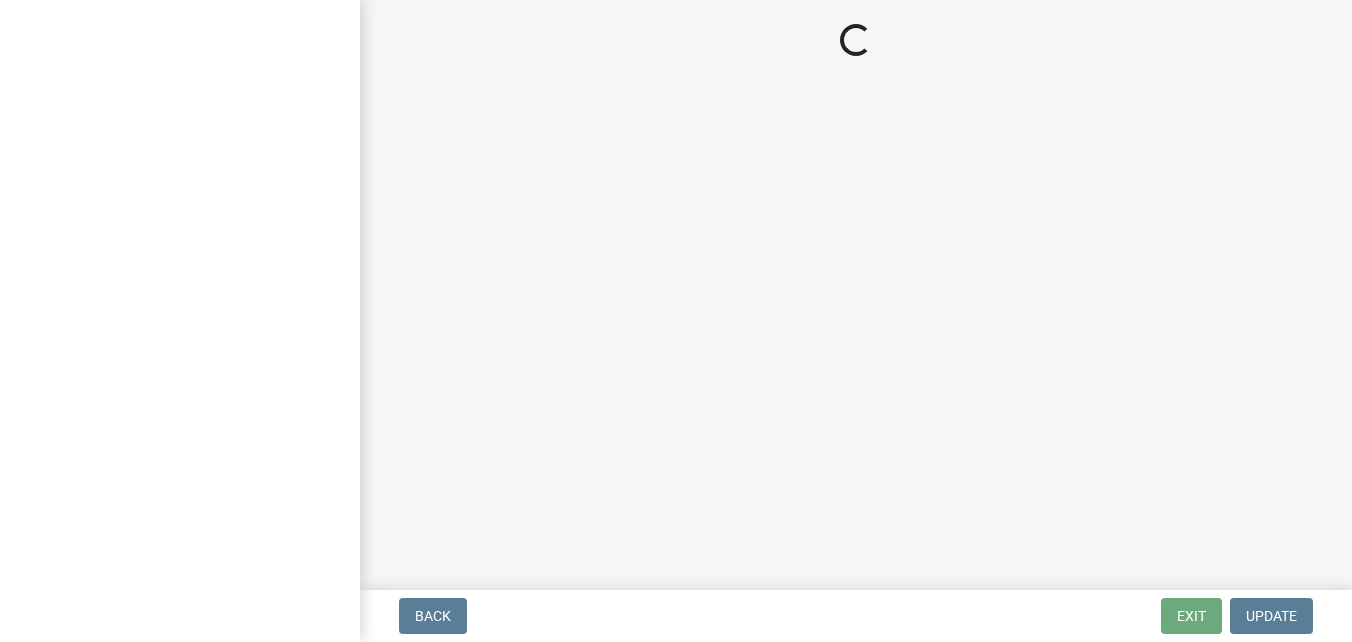 scroll, scrollTop: 0, scrollLeft: 0, axis: both 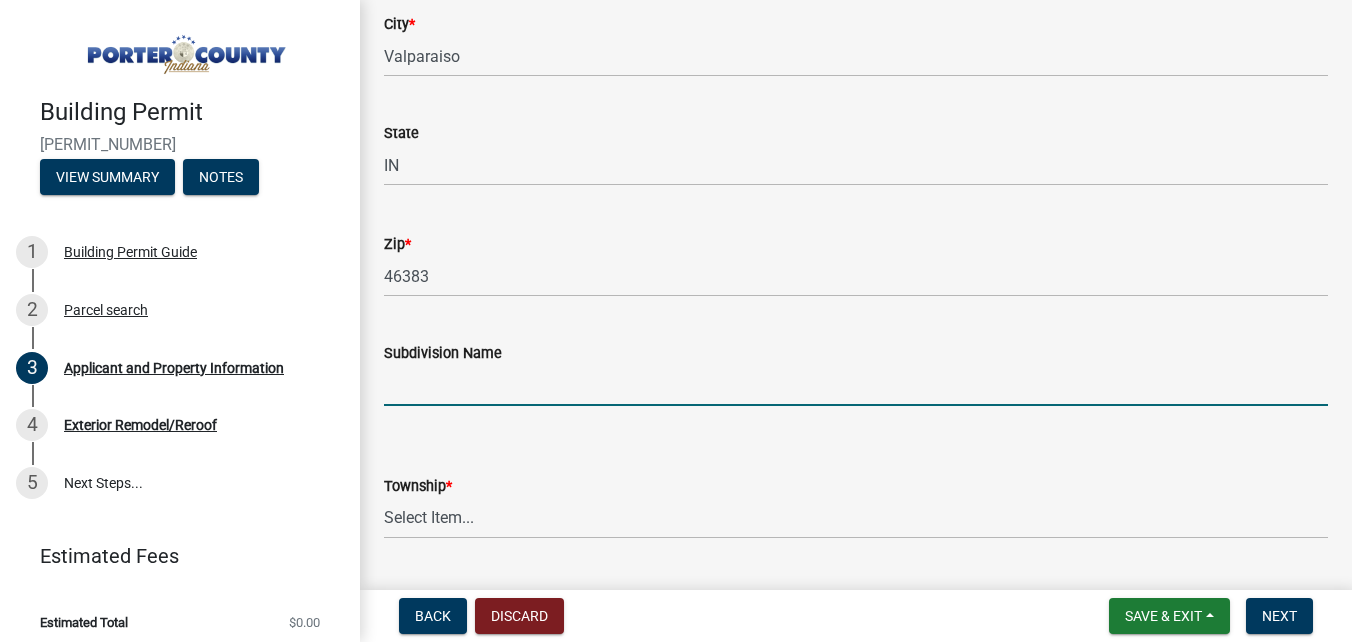 click on "Subdivision Name" at bounding box center [856, 385] 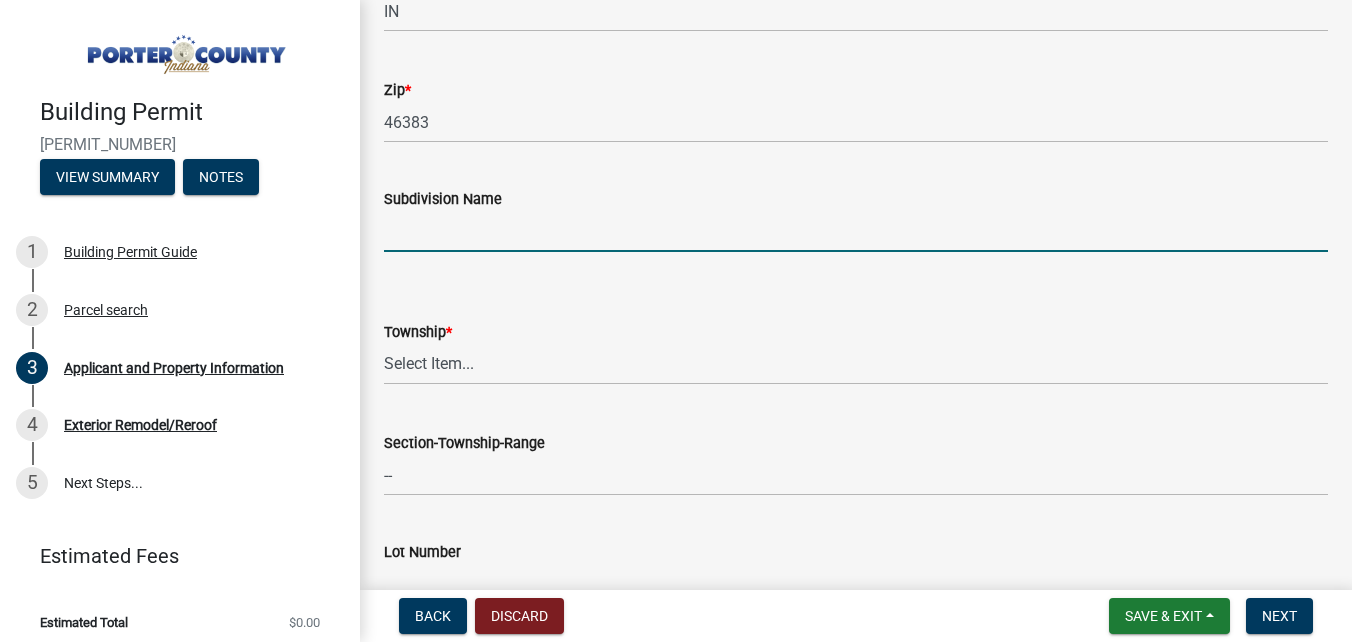scroll, scrollTop: 800, scrollLeft: 0, axis: vertical 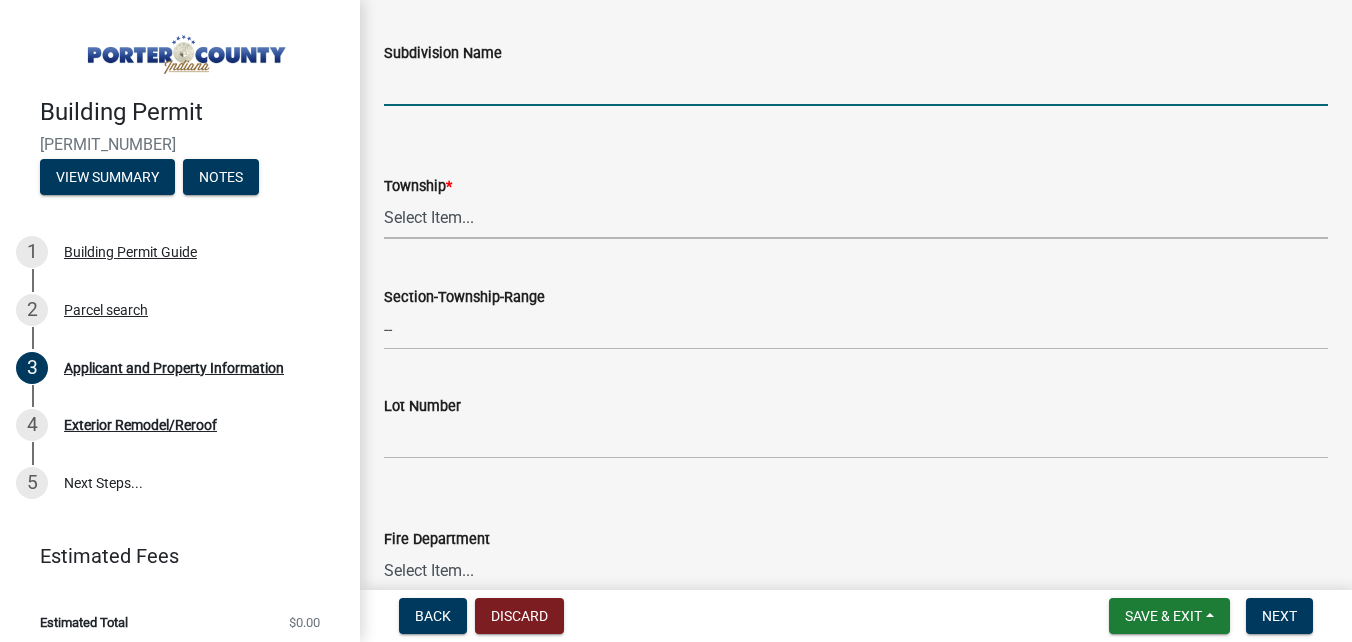click on "Select Item...   Boone   Center   Jackson   Liberty   Morgan   Pine   Pleasant   Portage   Porter   Union   Washington   Westchester" at bounding box center (856, 218) 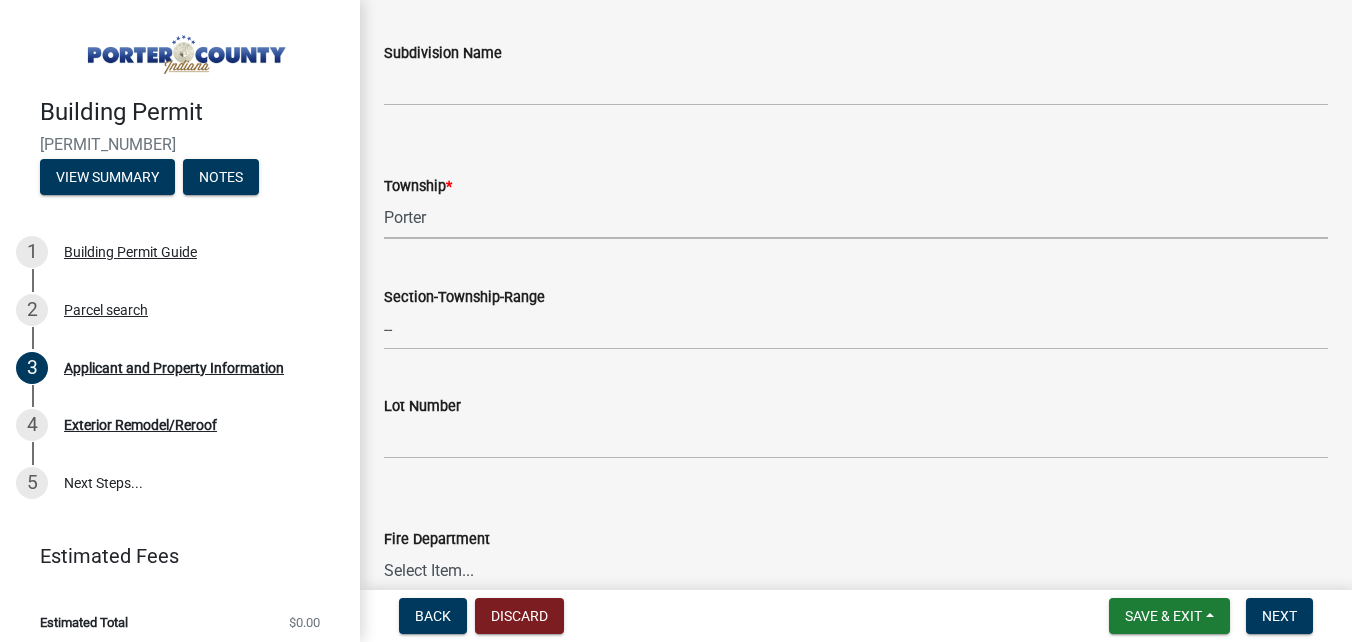 click on "Select Item...   Boone   Center   Jackson   Liberty   Morgan   Pine   Pleasant   Portage   Porter   Union   Washington   Westchester" at bounding box center (856, 218) 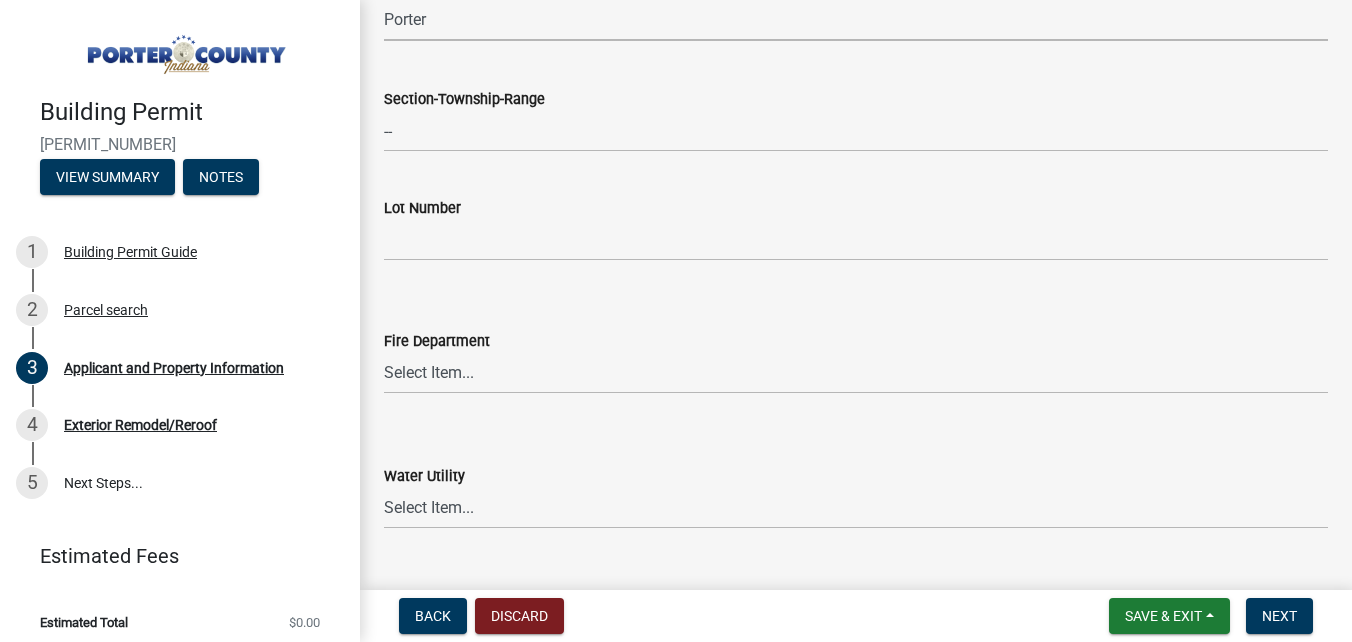 scroll, scrollTop: 1000, scrollLeft: 0, axis: vertical 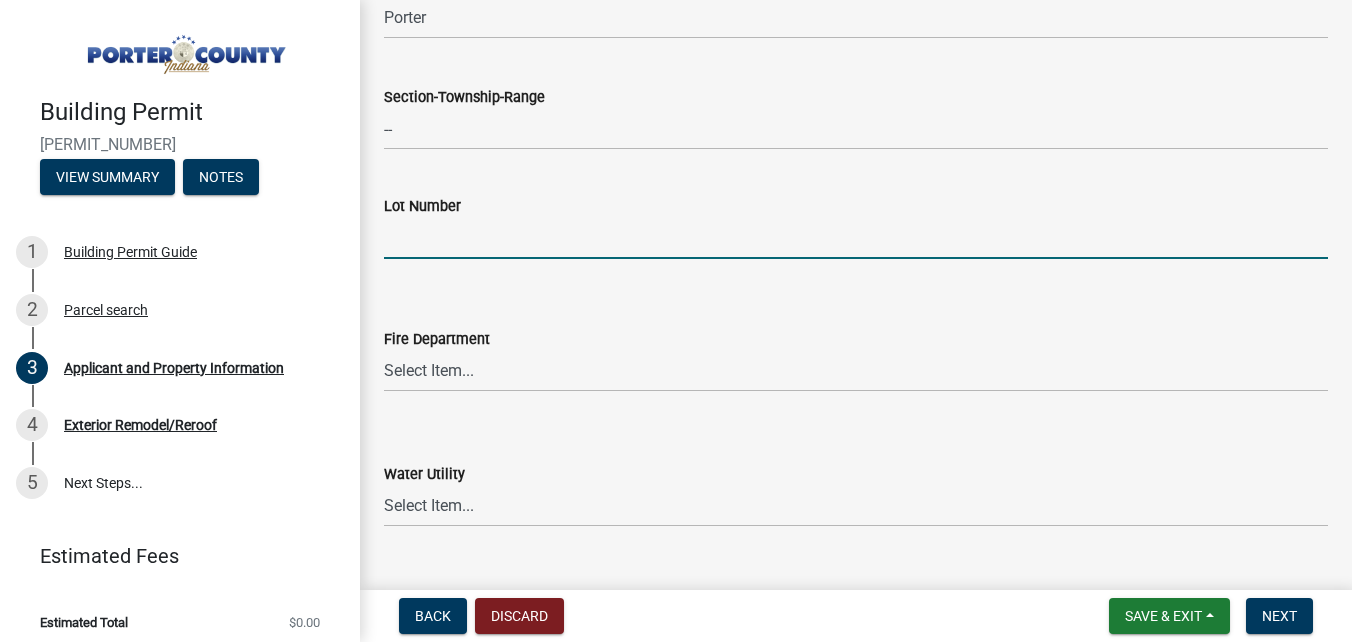 click on "Lot Number" at bounding box center [856, 238] 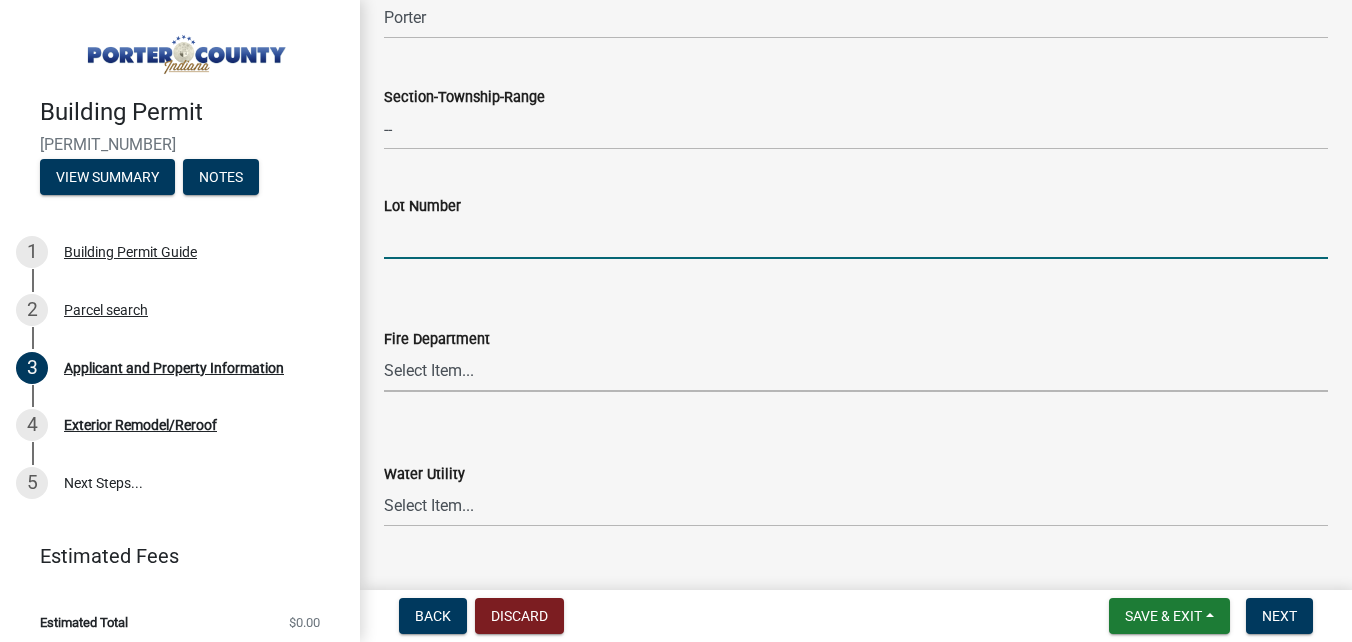 click on "Select Item...   Beverly Shores FD   Burns Harbor FD   Boone Grove FD   Chesterton FD   Four Seasons FD   Hebron FD   Kouts FD   Liberty TWP FD   Mital Steel FD   Morgan TWP FD   Ogden Dunes FD   Portage FD   Porter FD   South Haven FD   Union TWP FD   Valparaiso FD   Washington TWP FD   Washington Volunteer FD" at bounding box center (856, 371) 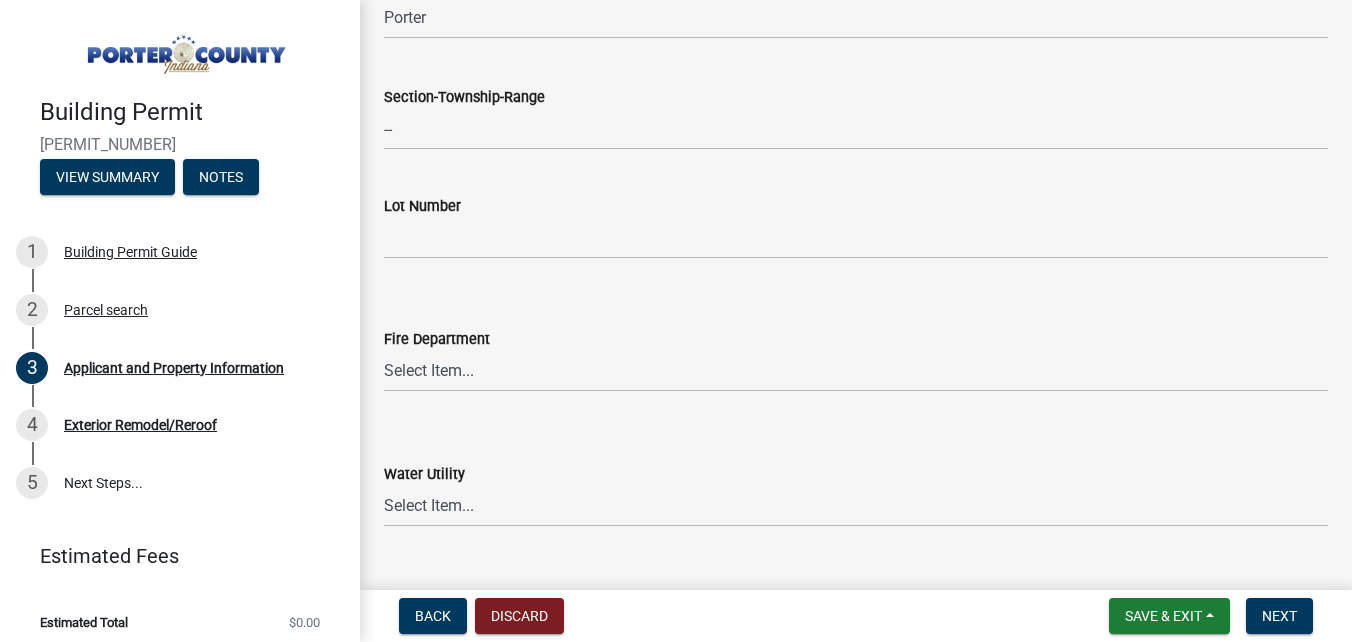 click on "Water Utility * Select Item... Aqua Indiana Inc Damon Run Indiana American Water Nature Works Private Well Shorewood Utilities Town of Chesterton Utilities Twin Lakes Utilities Valparaiso City Utilities" 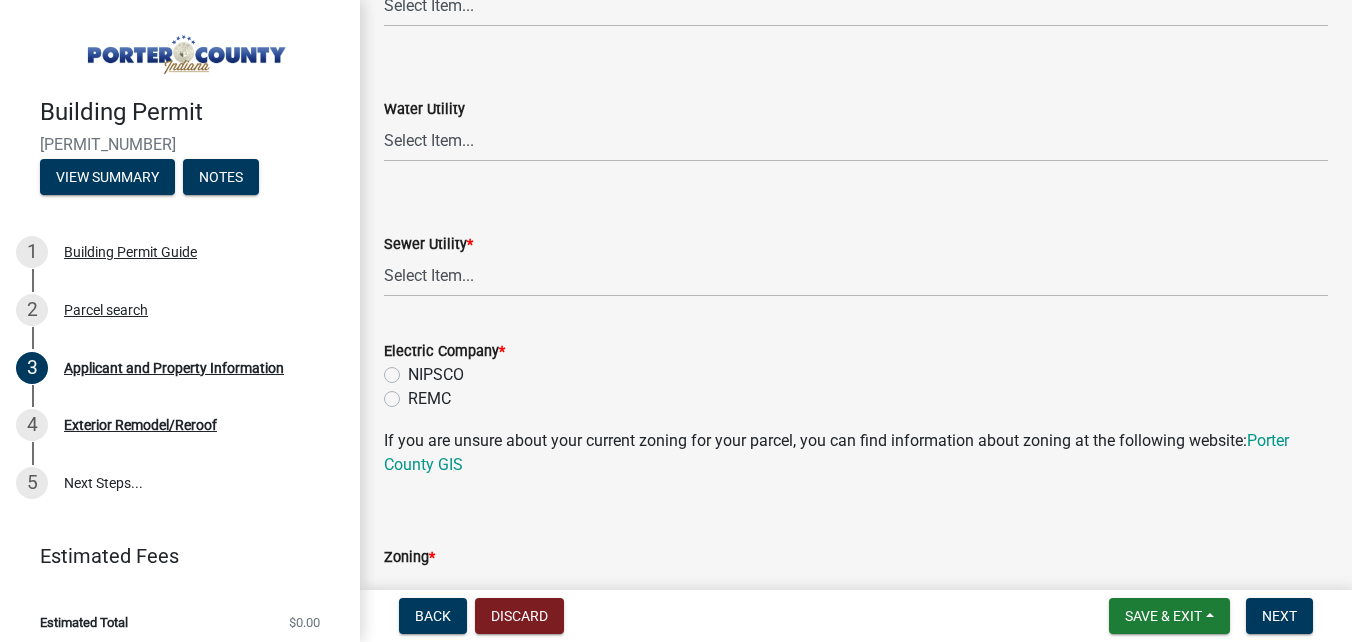 scroll, scrollTop: 1400, scrollLeft: 0, axis: vertical 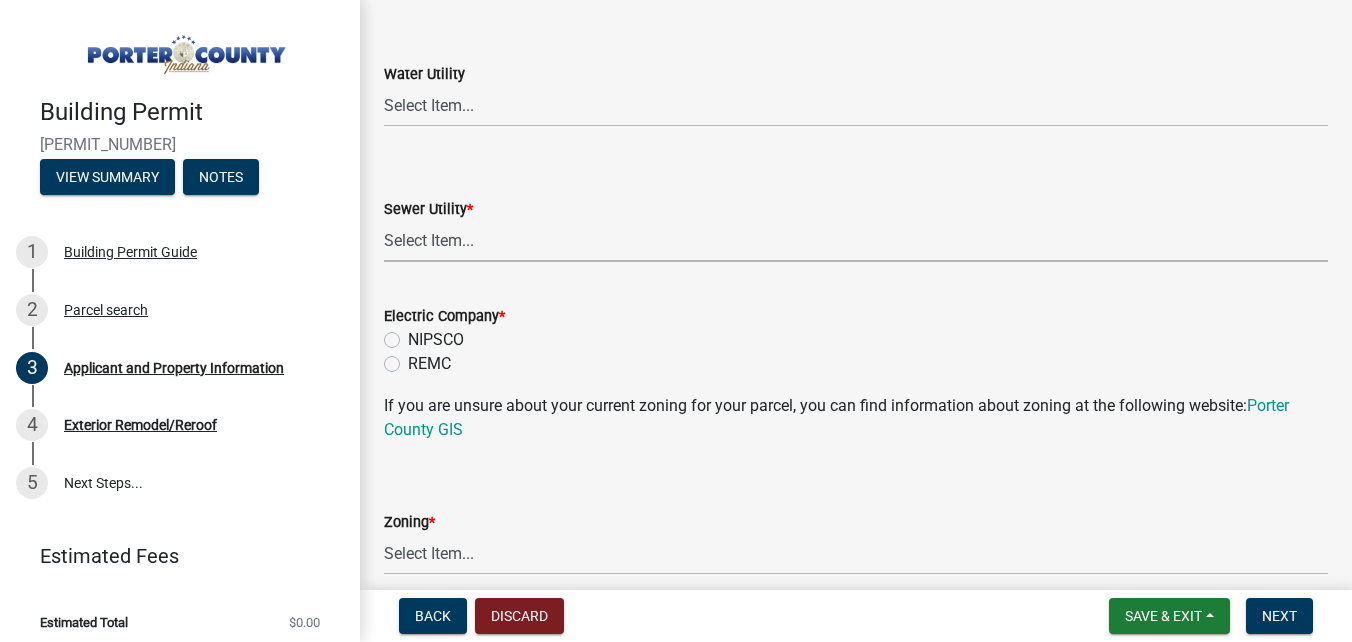 click on "Select Item...   Aqua Indiana Inc   Damon Run   Falling Waters   Lake Eliza - LEACD   Nature Works   Septic - PCHD   Shorewood Forest Utility   Town of Chesterton Utilities   Twin Lakes   Valpo City Utility   Valpo Lakes - VLACD   White Oak - WOACD" at bounding box center [856, 241] 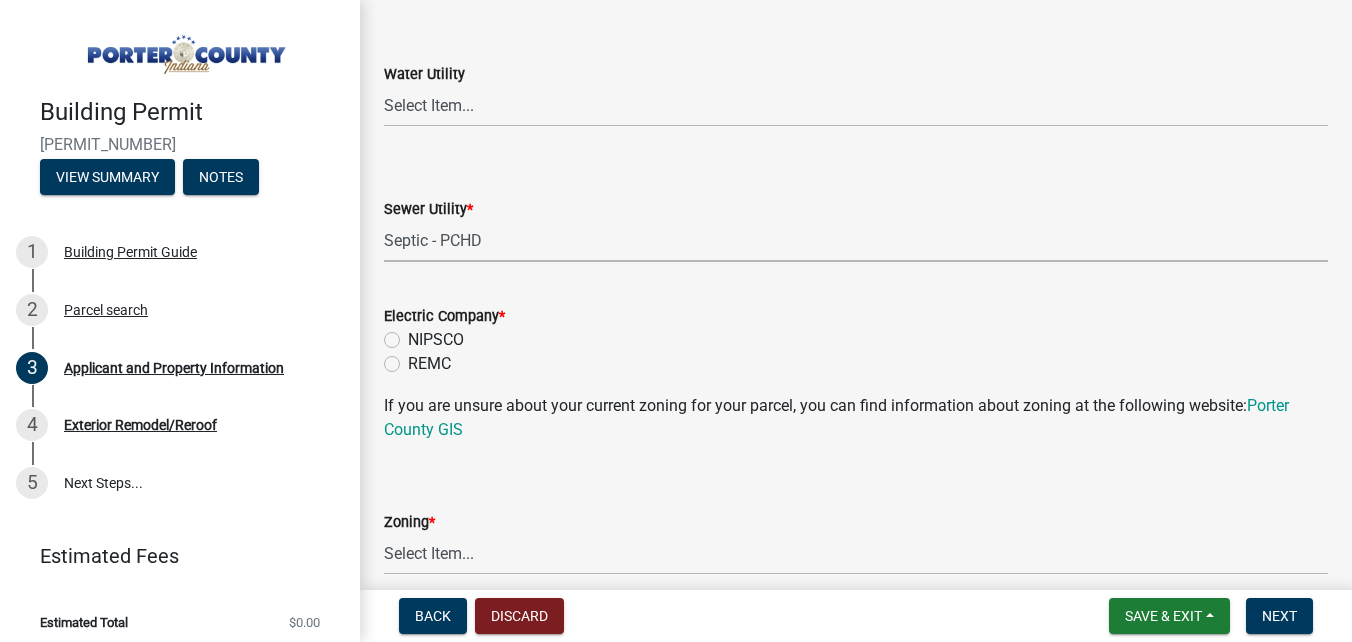 click on "Select Item...   Aqua Indiana Inc   Damon Run   Falling Waters   Lake Eliza - LEACD   Nature Works   Septic - PCHD   Shorewood Forest Utility   Town of Chesterton Utilities   Twin Lakes   Valpo City Utility   Valpo Lakes - VLACD   White Oak - WOACD" at bounding box center (856, 241) 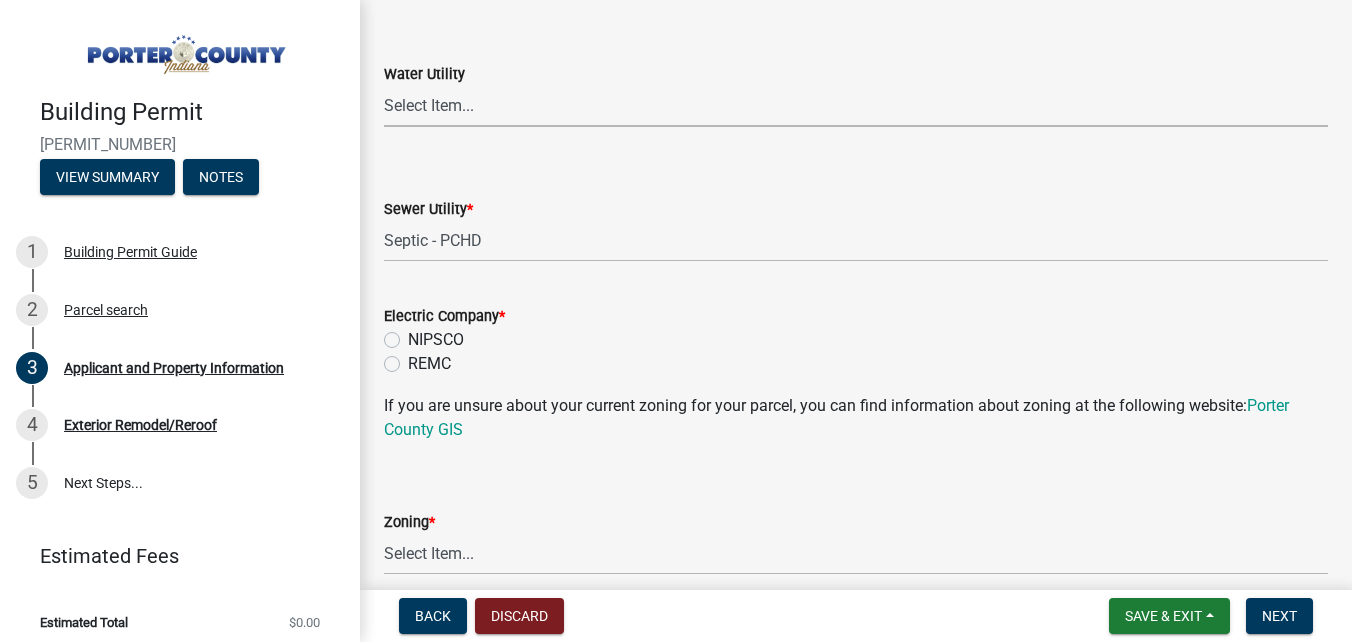 click on "Select Item...   Aqua Indiana Inc   Damon Run   Indiana American Water   Nature Works   Private Well   Shorewood Utilities   Town of Chesterton Utilities   Twin Lakes Utilities   Valparaiso City Utilities" at bounding box center (856, 106) 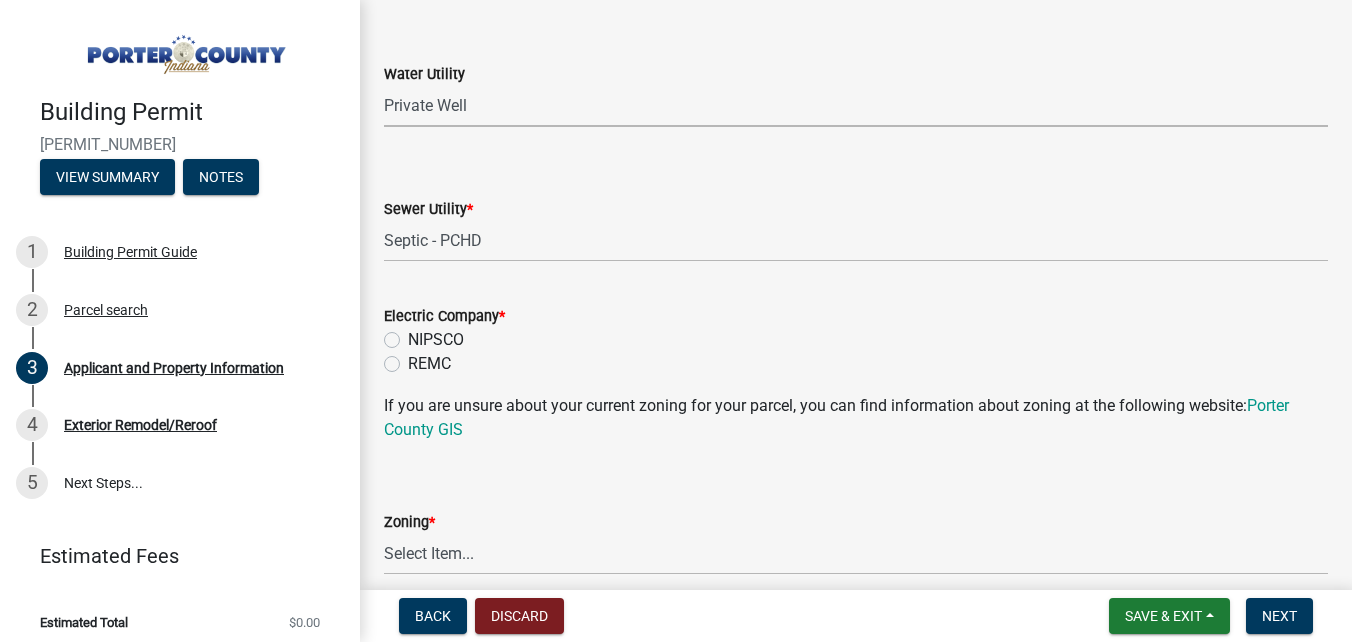 click on "Select Item...   Aqua Indiana Inc   Damon Run   Indiana American Water   Nature Works   Private Well   Shorewood Utilities   Town of Chesterton Utilities   Twin Lakes Utilities   Valparaiso City Utilities" at bounding box center (856, 106) 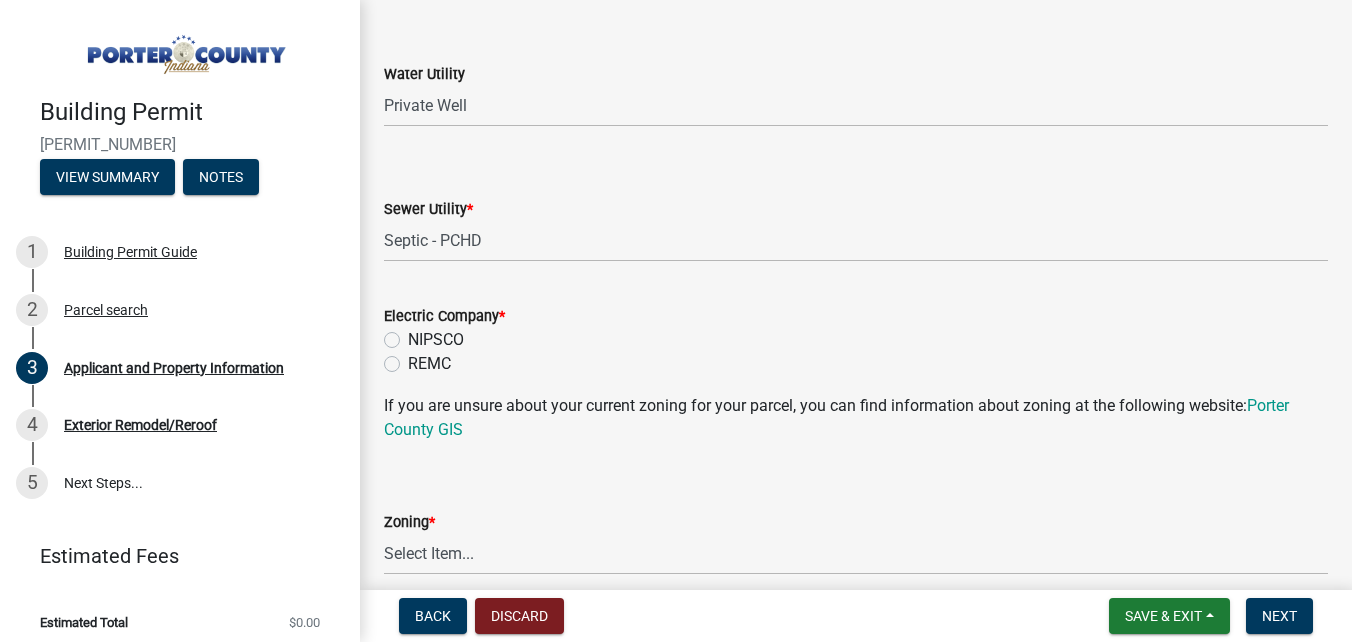click on "Sewer Utility  *" 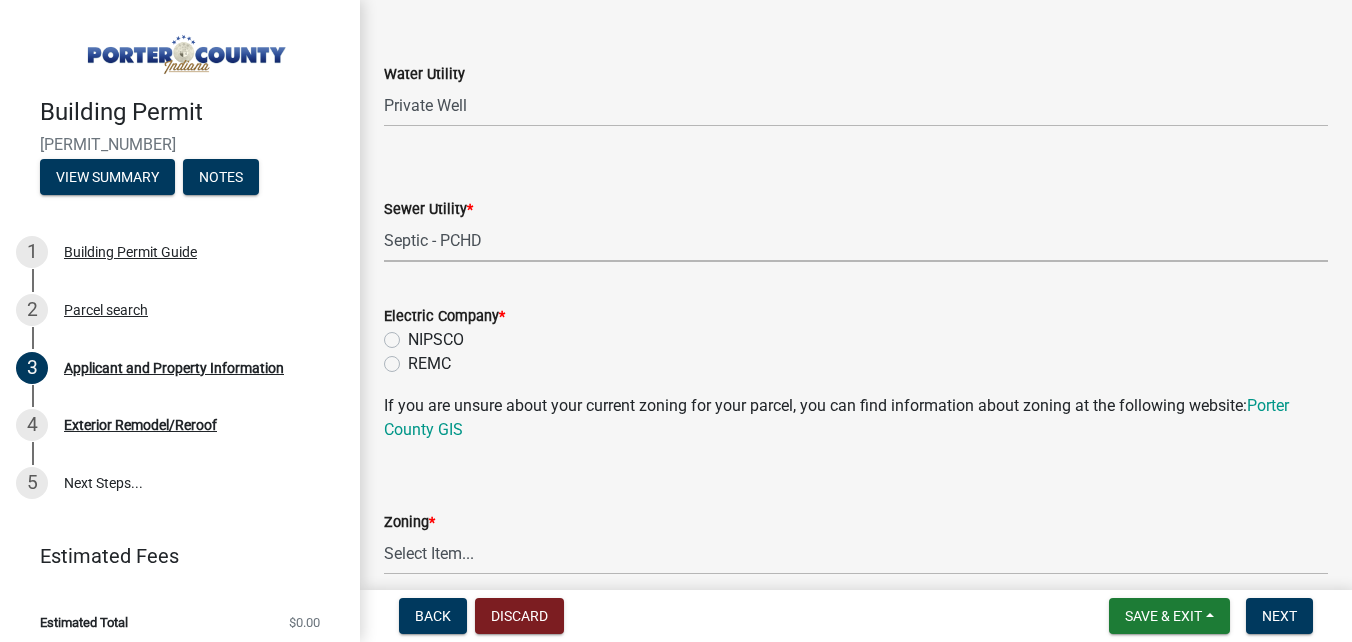 click on "Select Item...   Aqua Indiana Inc   Damon Run   Falling Waters   Lake Eliza - LEACD   Nature Works   Septic - PCHD   Shorewood Forest Utility   Town of Chesterton Utilities   Twin Lakes   Valpo City Utility   Valpo Lakes - VLACD   White Oak - WOACD" at bounding box center [856, 241] 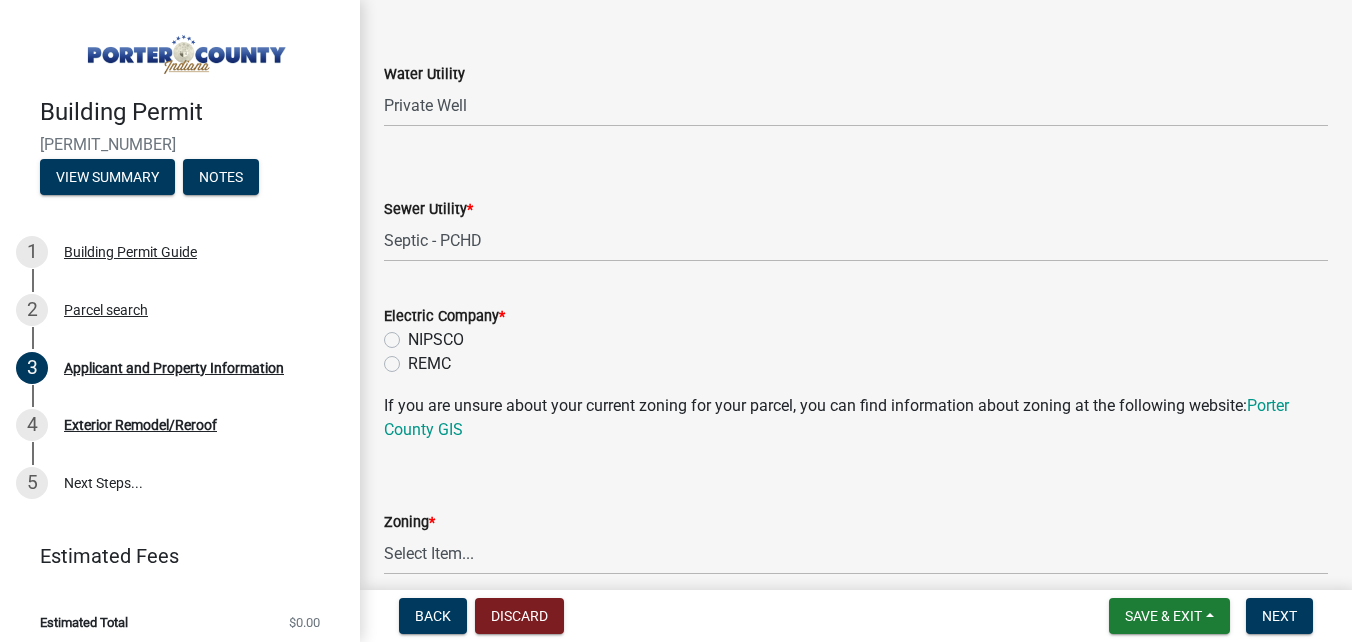 click on "NIPSCO" 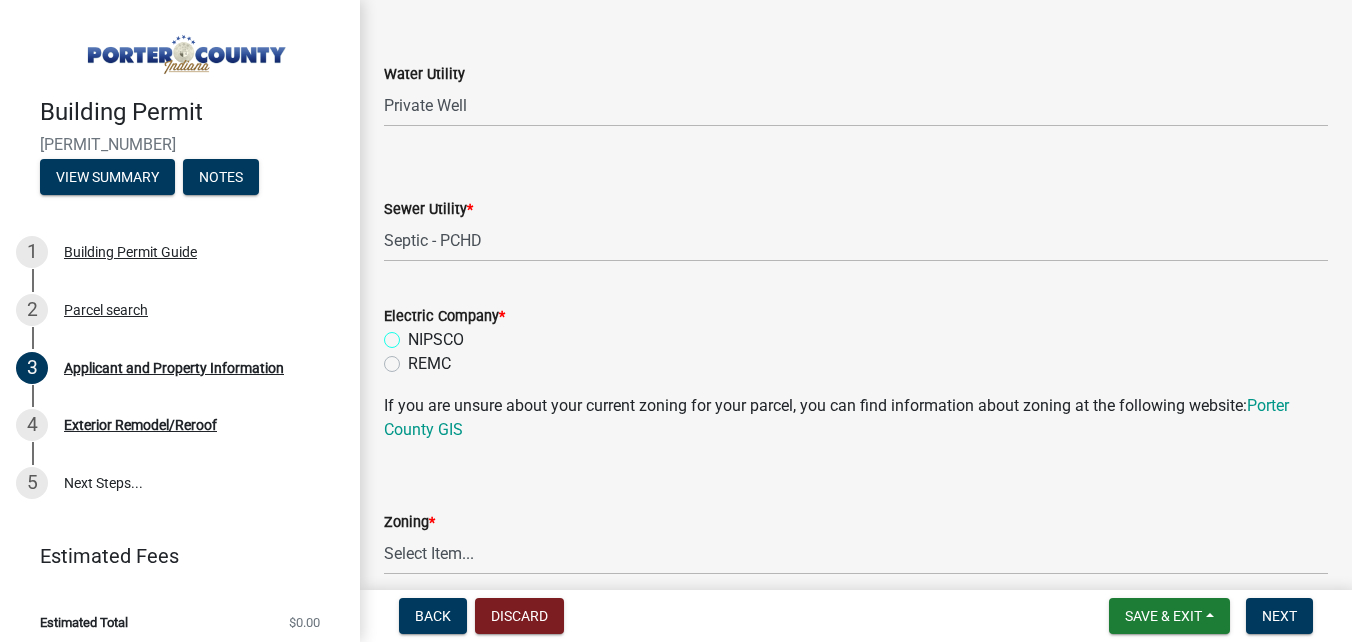click on "NIPSCO" at bounding box center (414, 334) 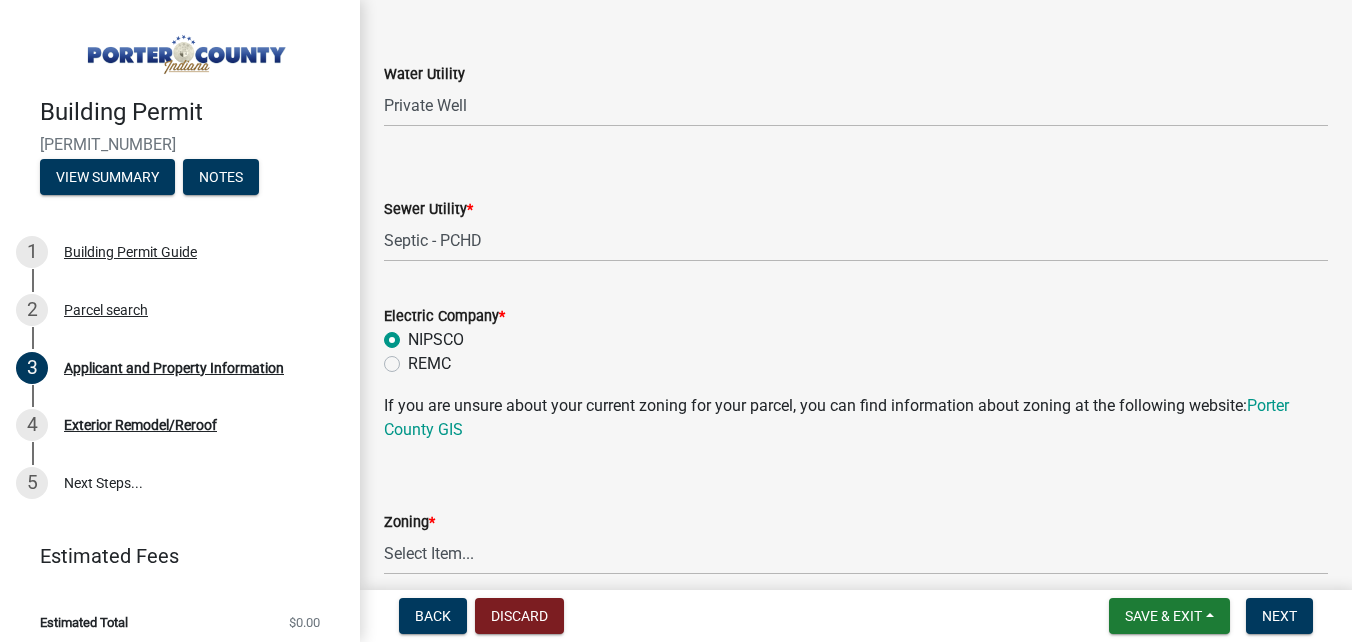 radio on "true" 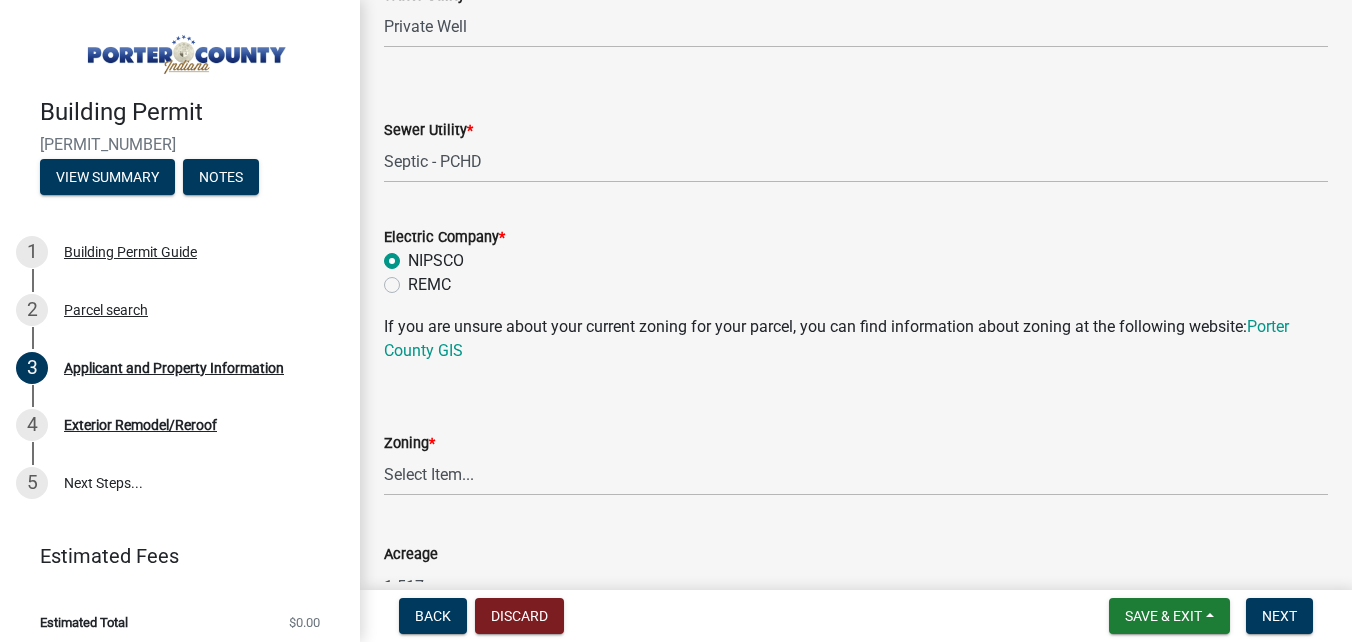 scroll, scrollTop: 1700, scrollLeft: 0, axis: vertical 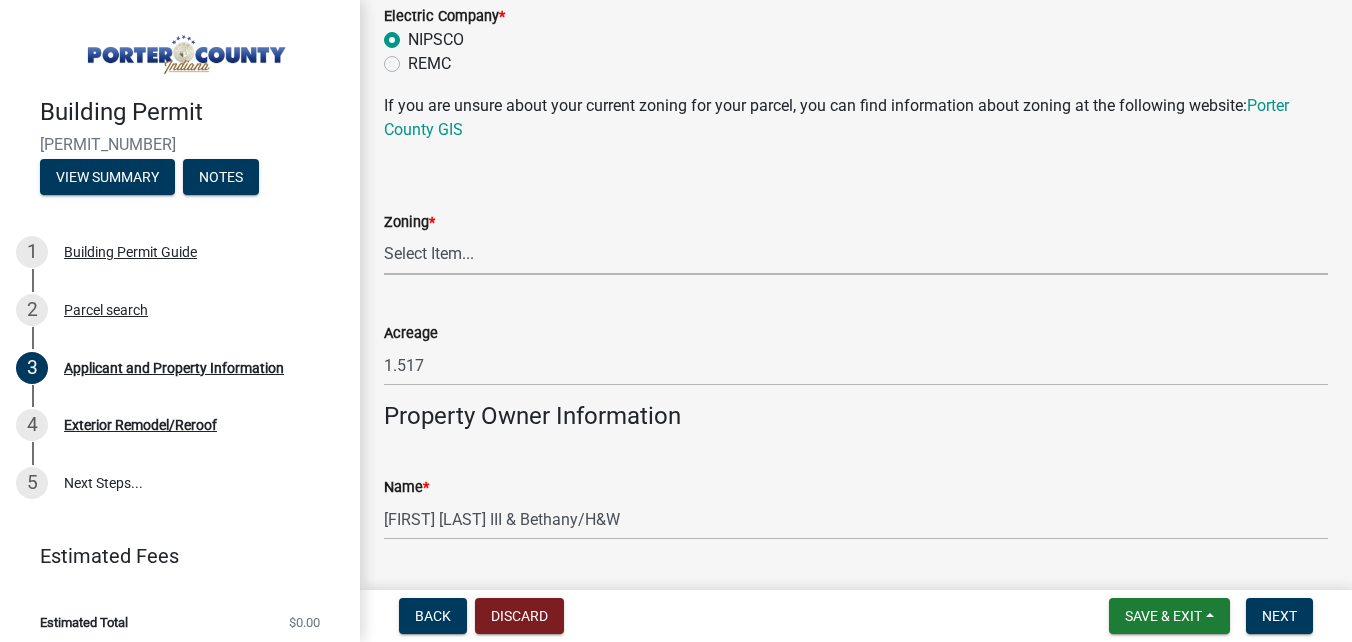 click on "Select Item...   A1   A2   CH   CM   CN   I1   I2   I3   IN   MP   OT   P1   P2   PUD   R1   R2   R3   R4   RL   RR" at bounding box center [856, 254] 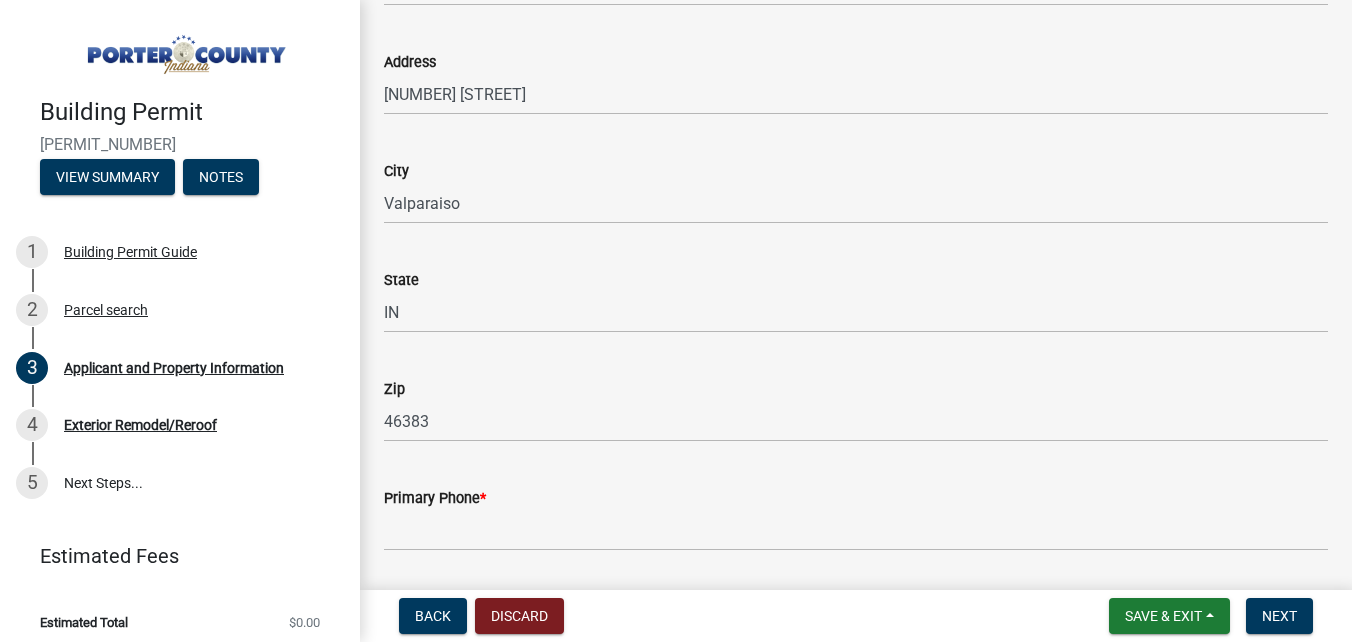scroll, scrollTop: 2400, scrollLeft: 0, axis: vertical 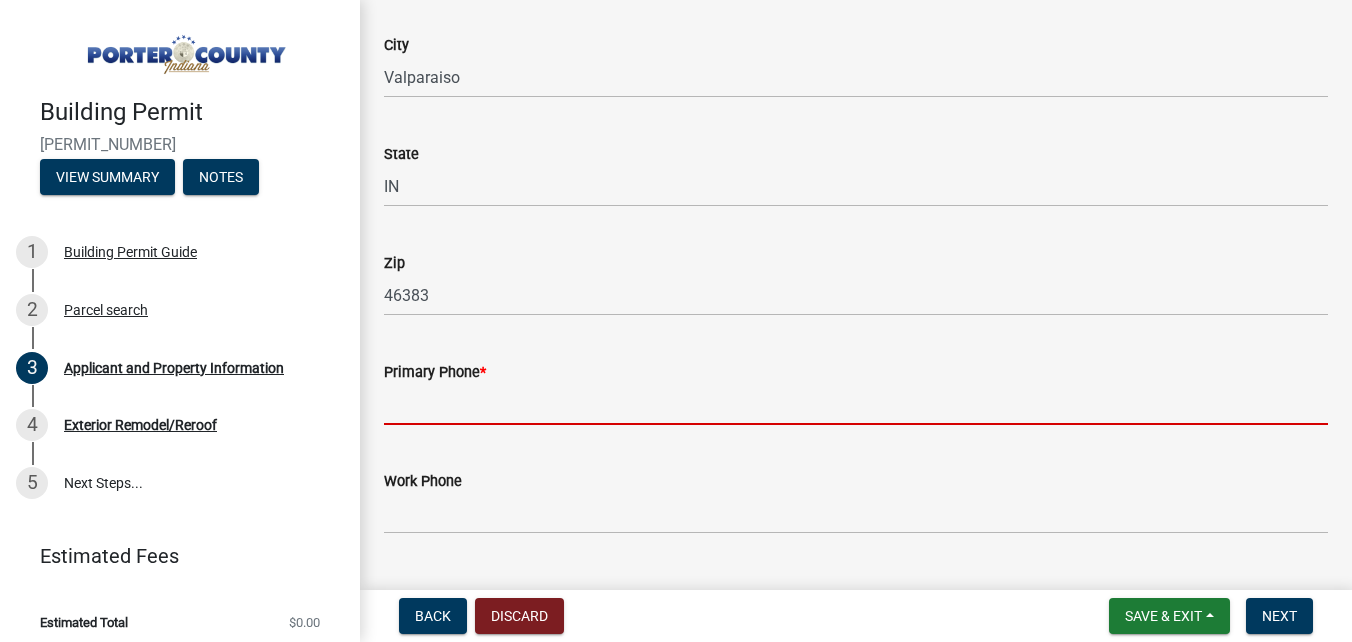 click on "Primary Phone  *" at bounding box center [856, 404] 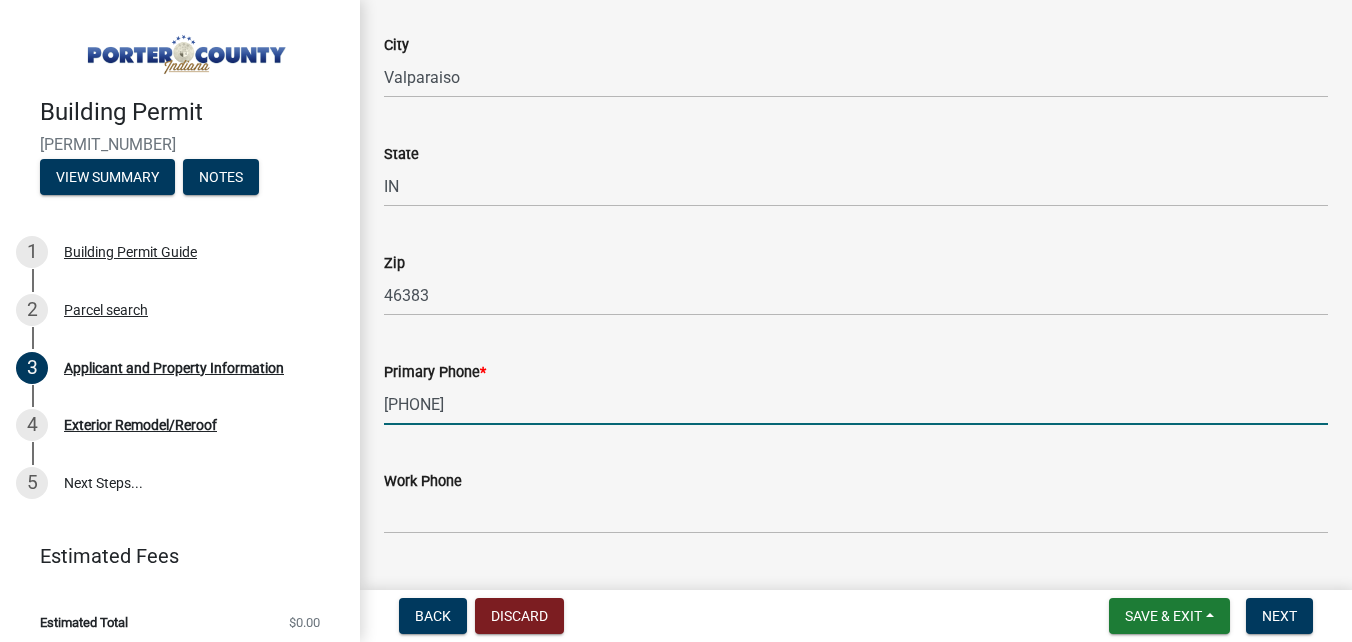 click on "Work Phone" 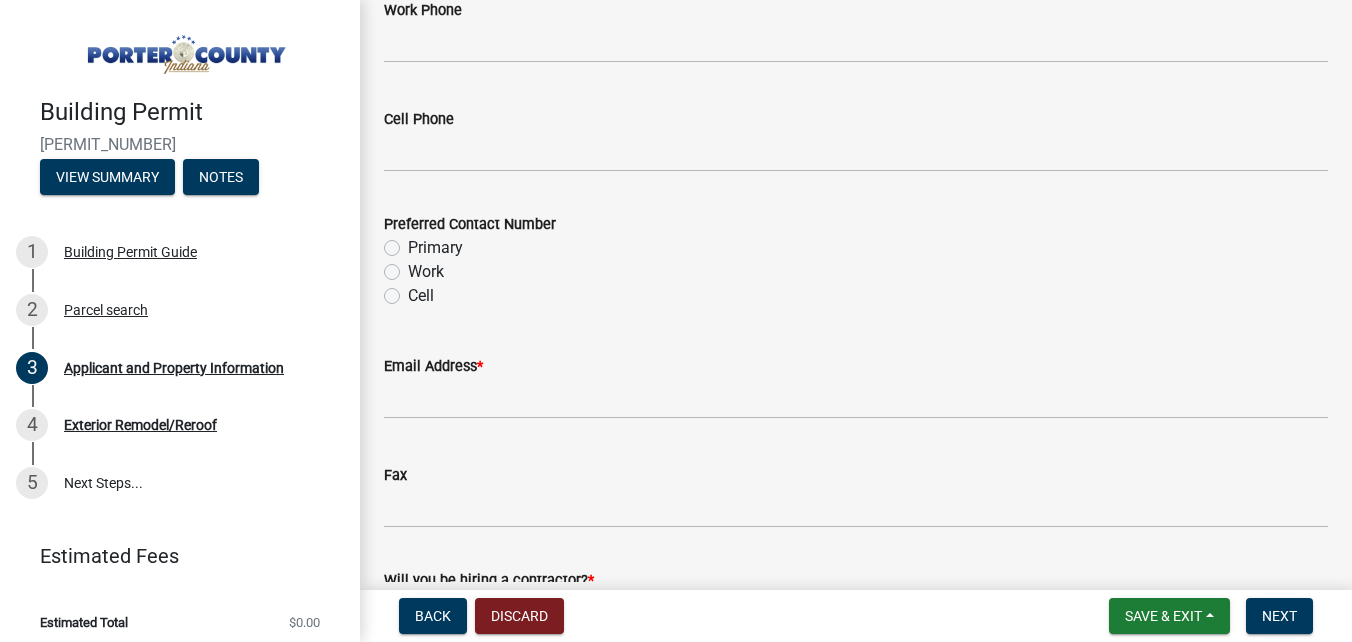 scroll, scrollTop: 2900, scrollLeft: 0, axis: vertical 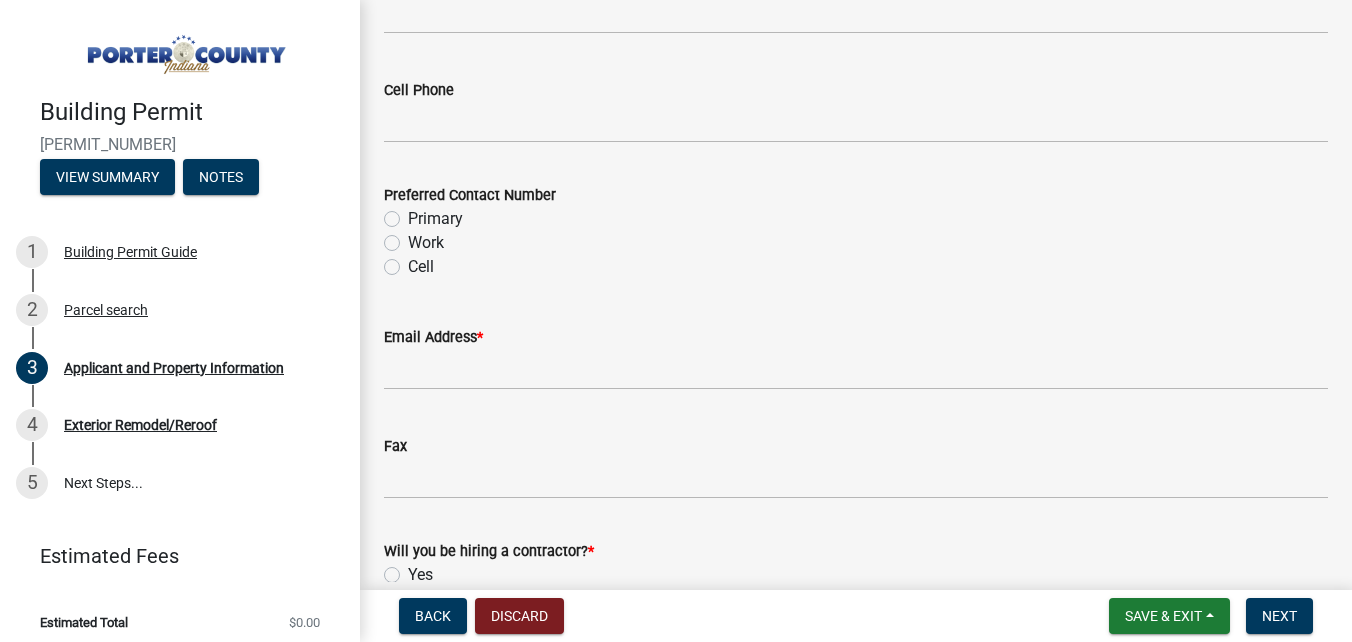 click on "Cell" 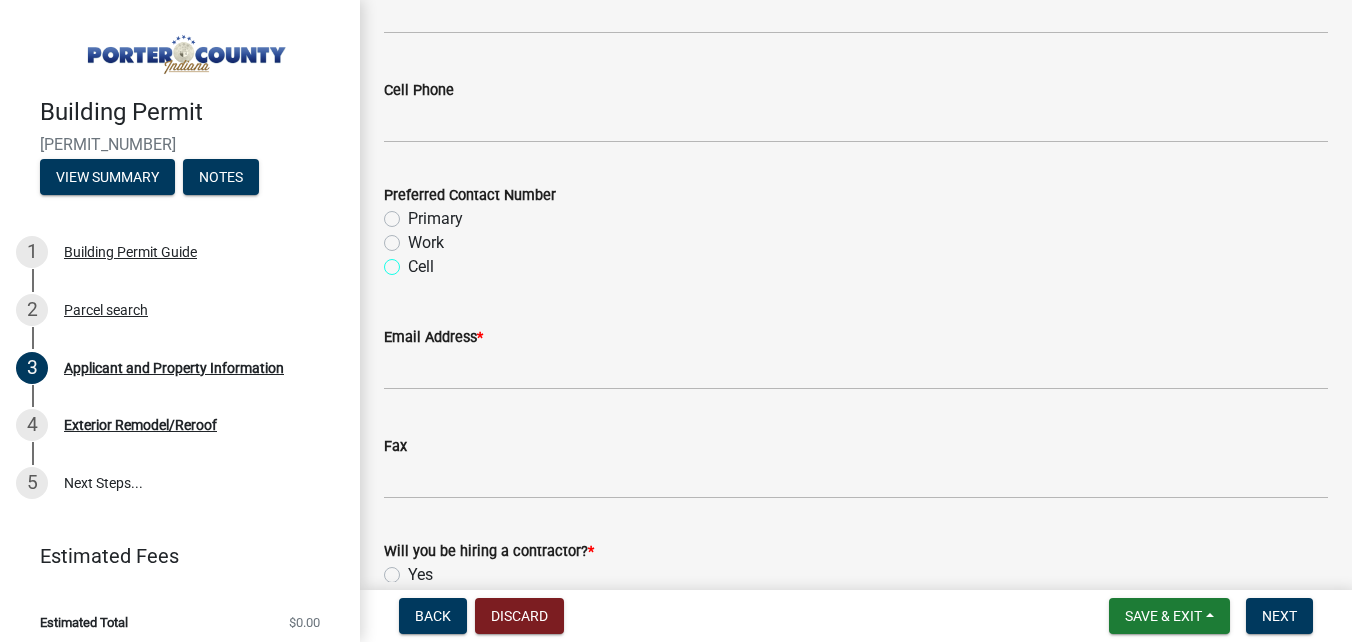 click on "Cell" at bounding box center [414, 261] 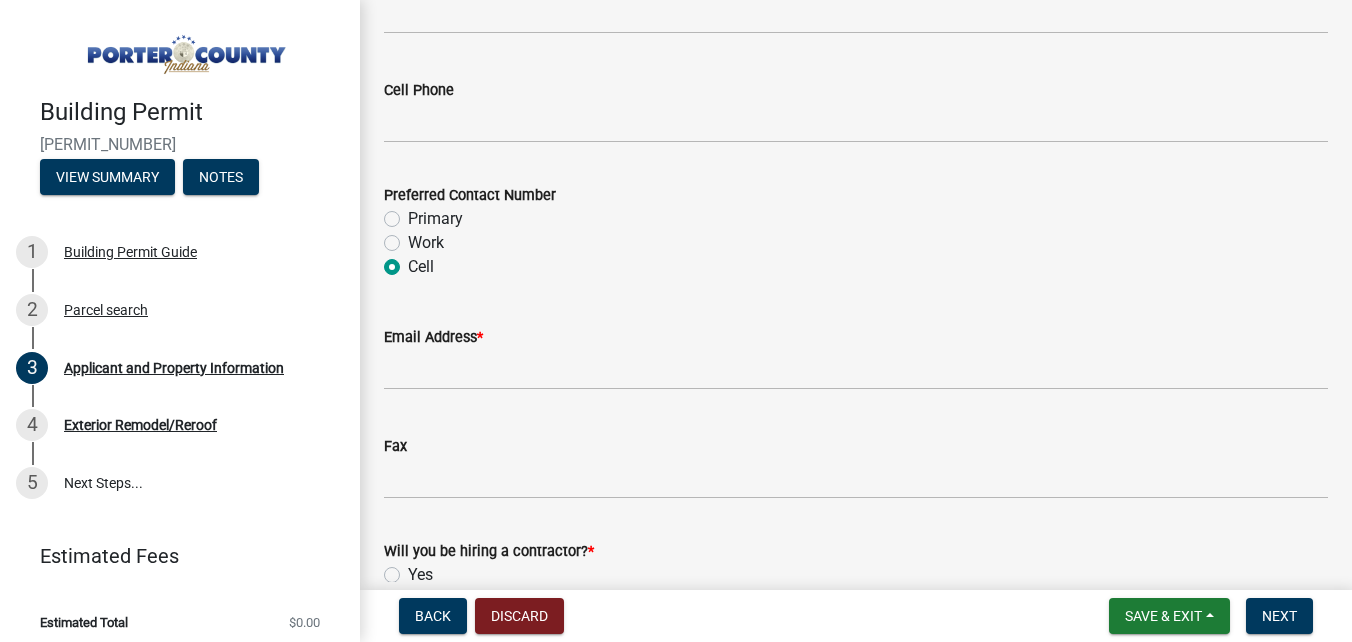 radio on "true" 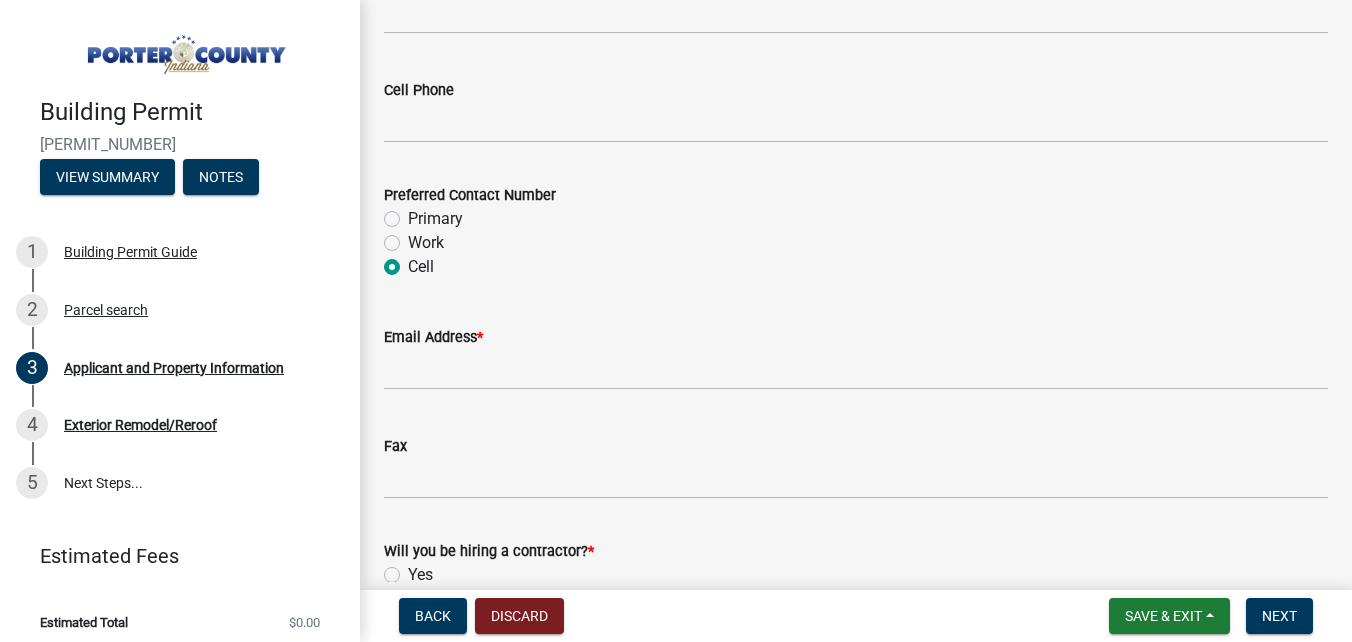 click on "Primary" 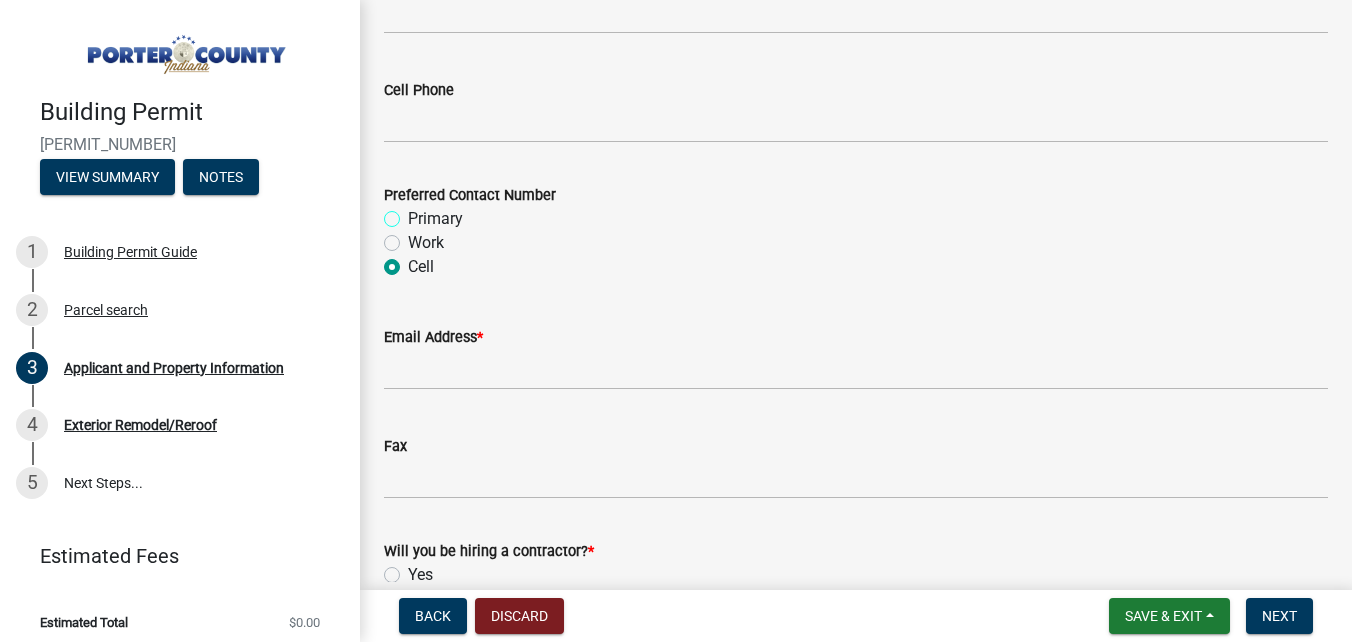 click on "Primary" at bounding box center (414, 213) 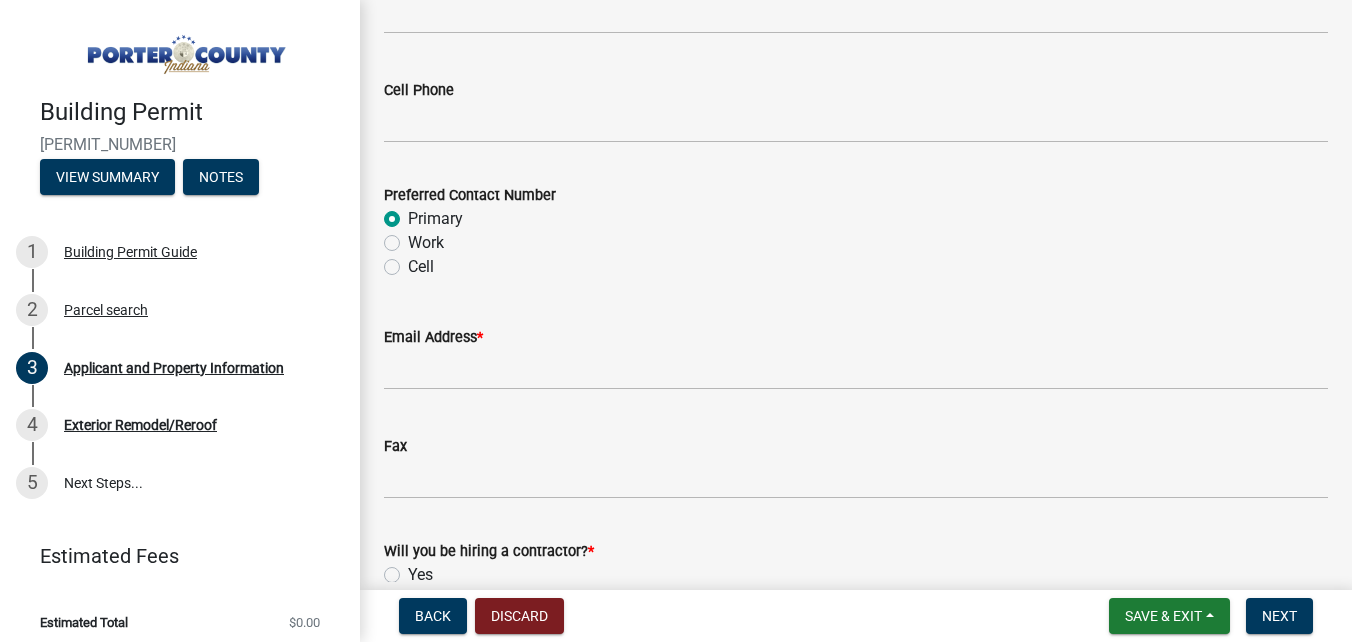 radio on "true" 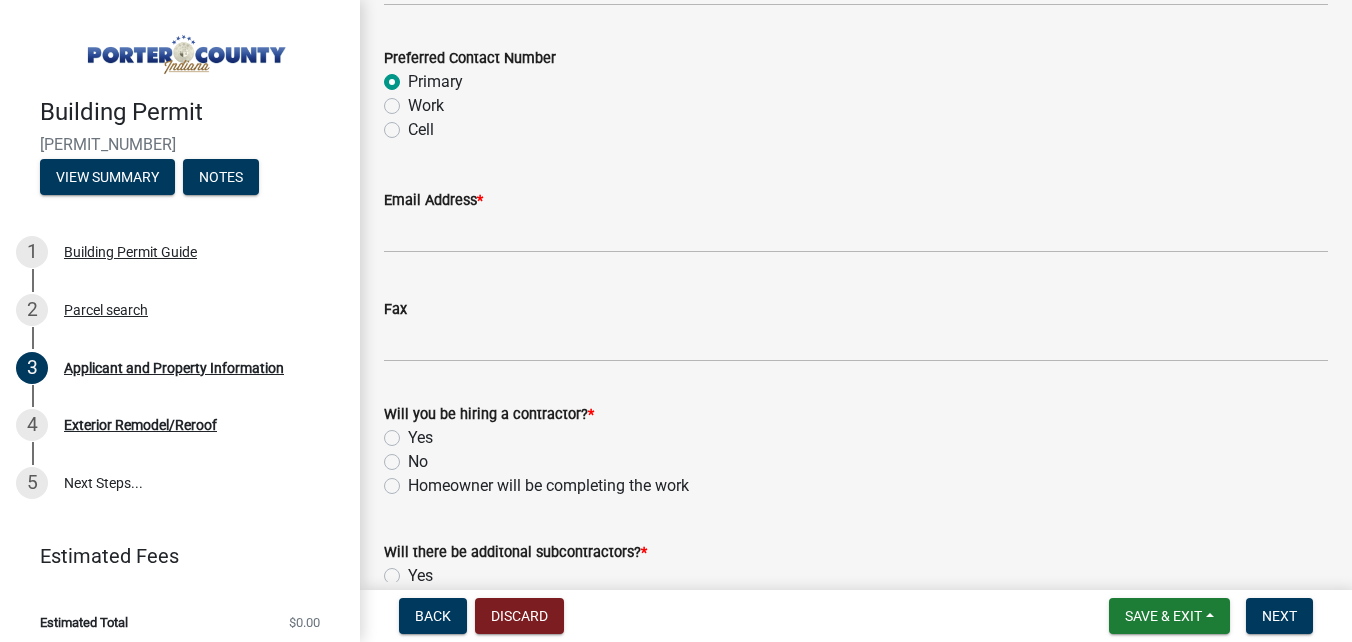 scroll, scrollTop: 3100, scrollLeft: 0, axis: vertical 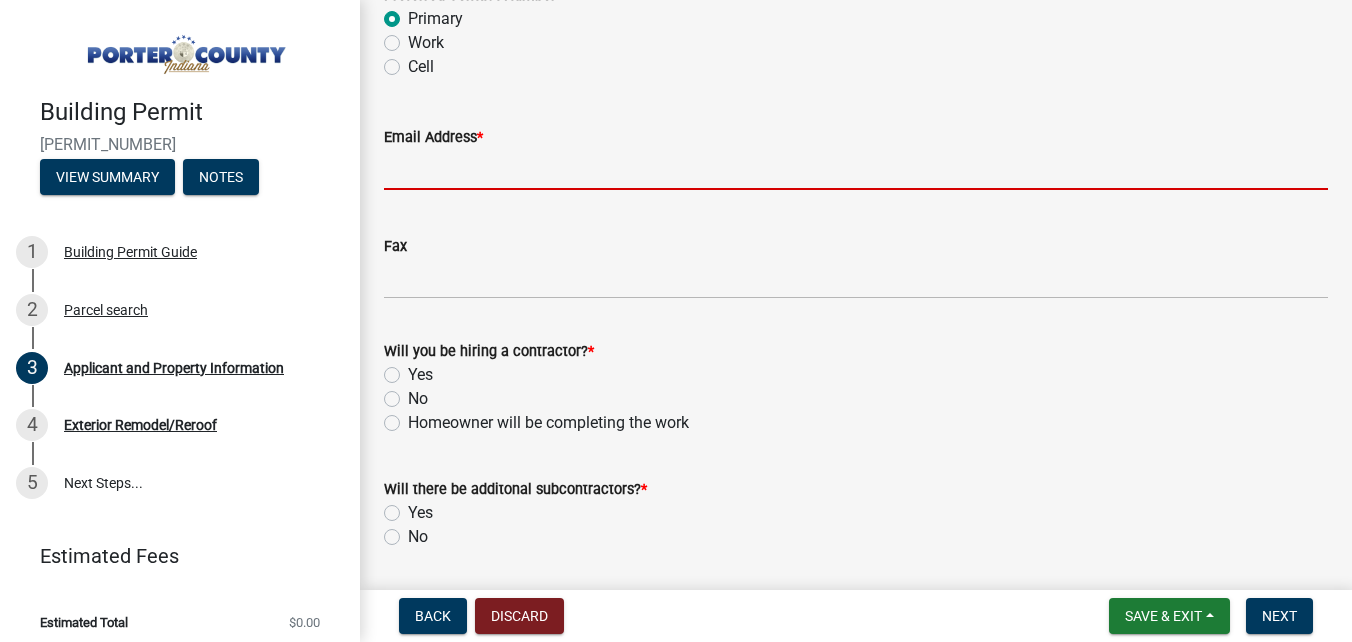 click on "Email Address  *" at bounding box center (856, 169) 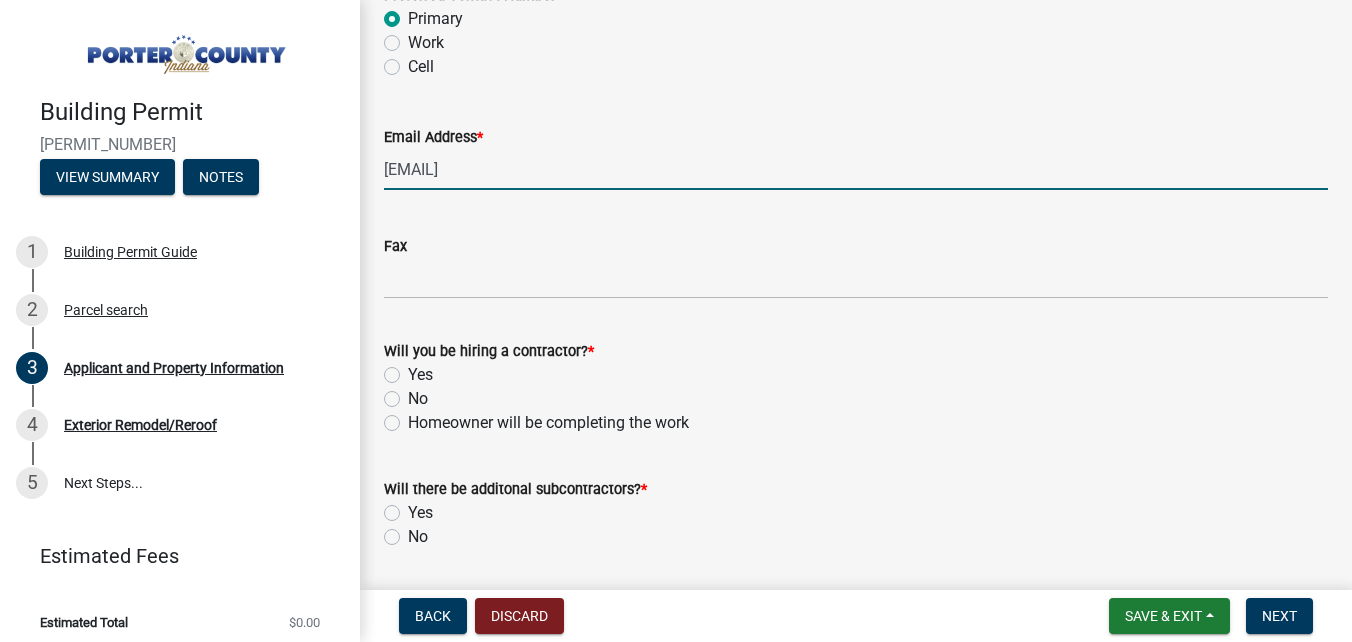 scroll, scrollTop: 3163, scrollLeft: 0, axis: vertical 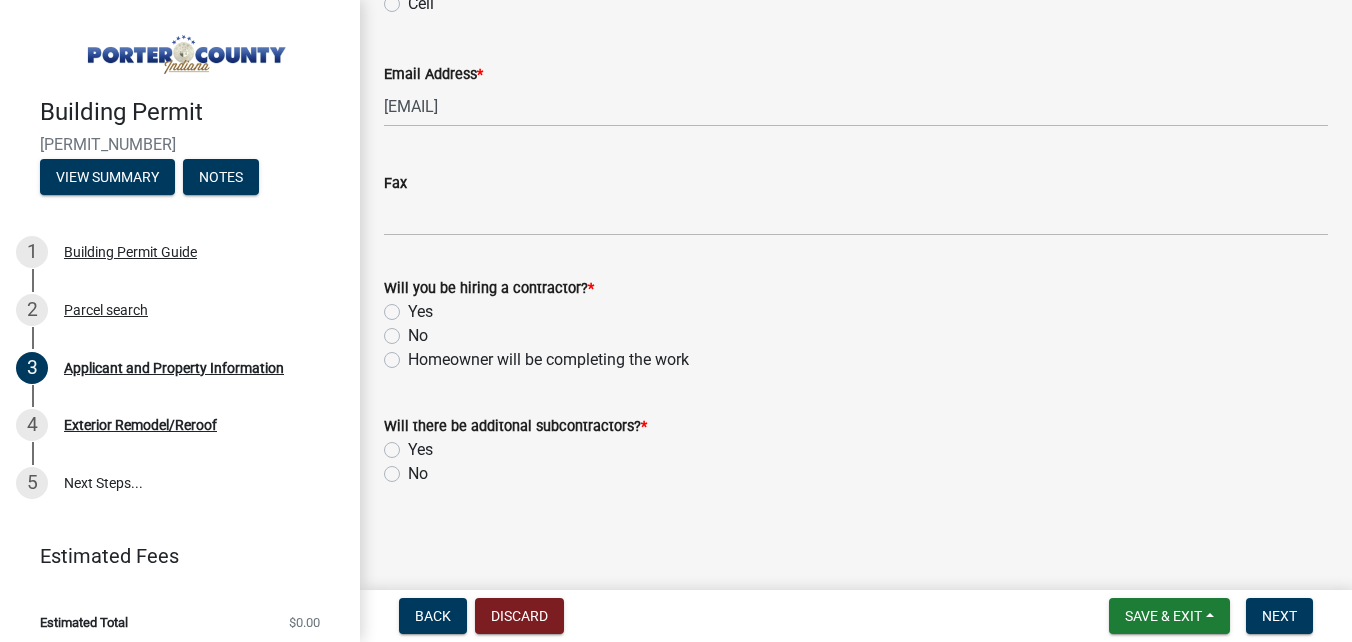 click on "Homeowner will be completing the work" 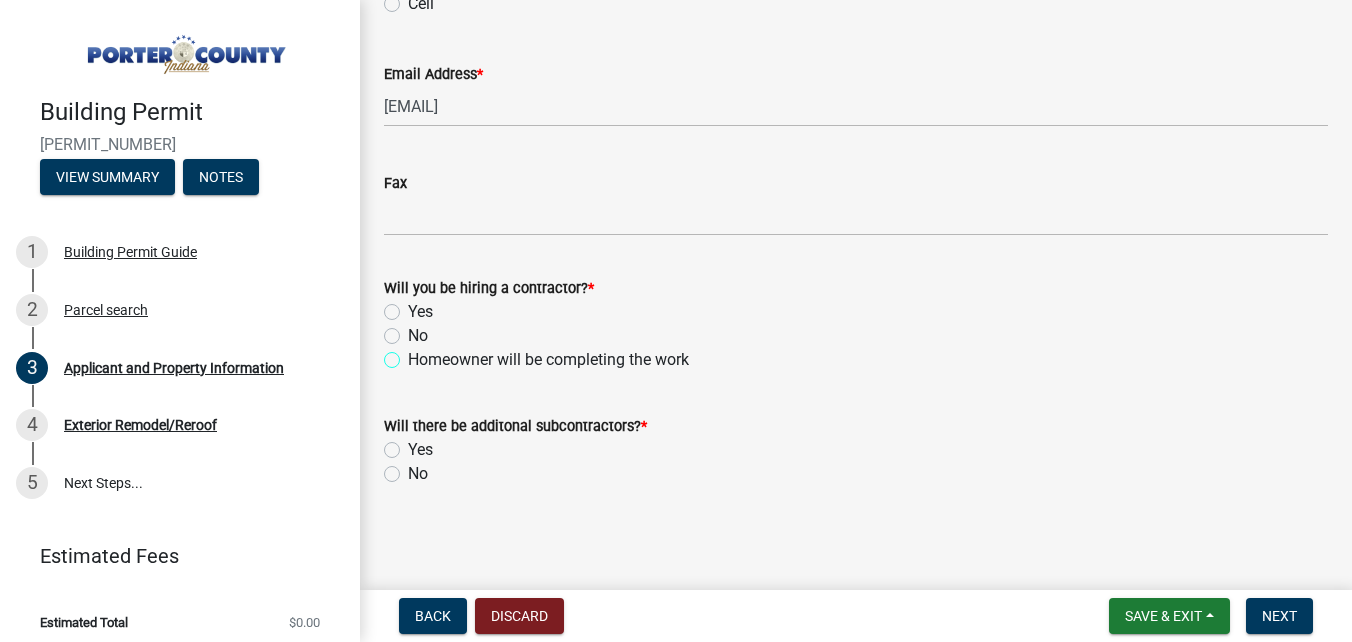click on "Homeowner will be completing the work" at bounding box center [414, 354] 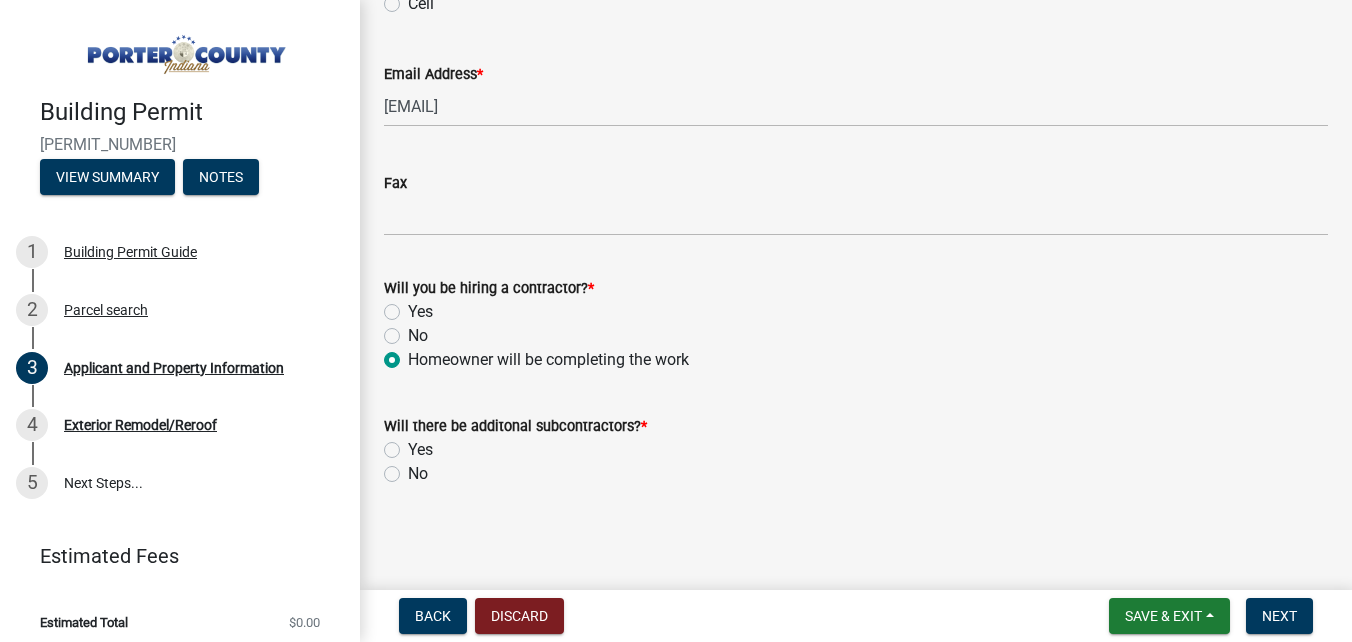 radio on "true" 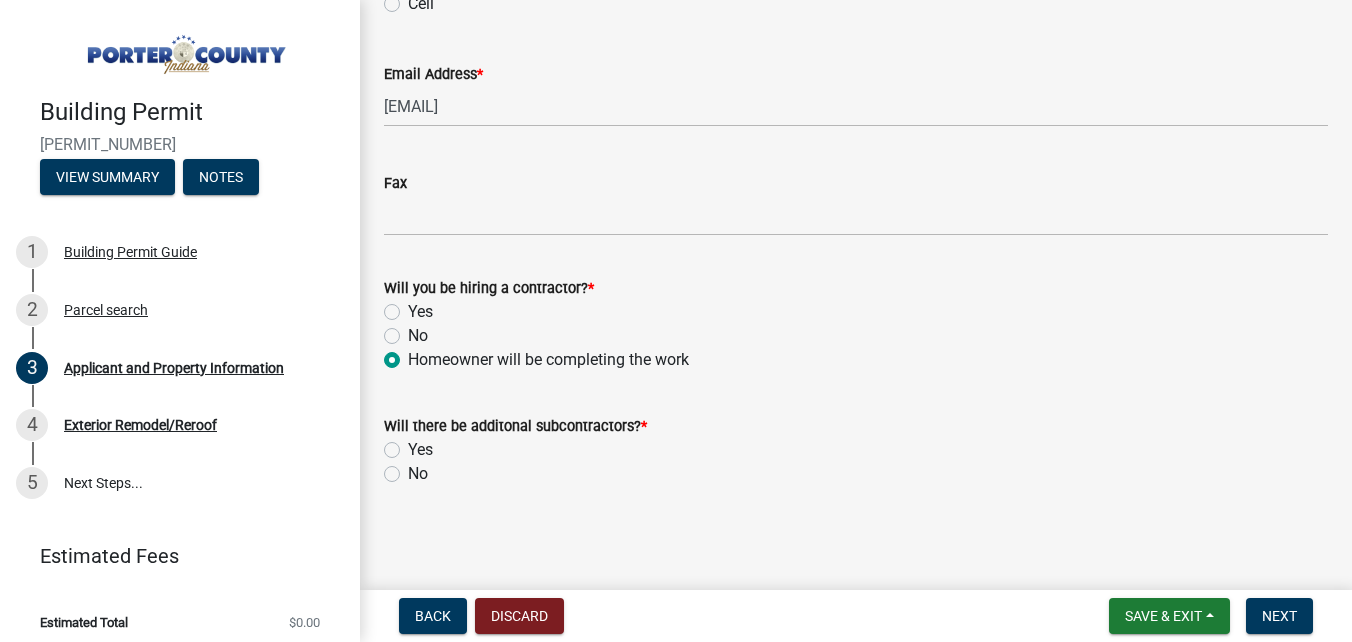 click on "No" 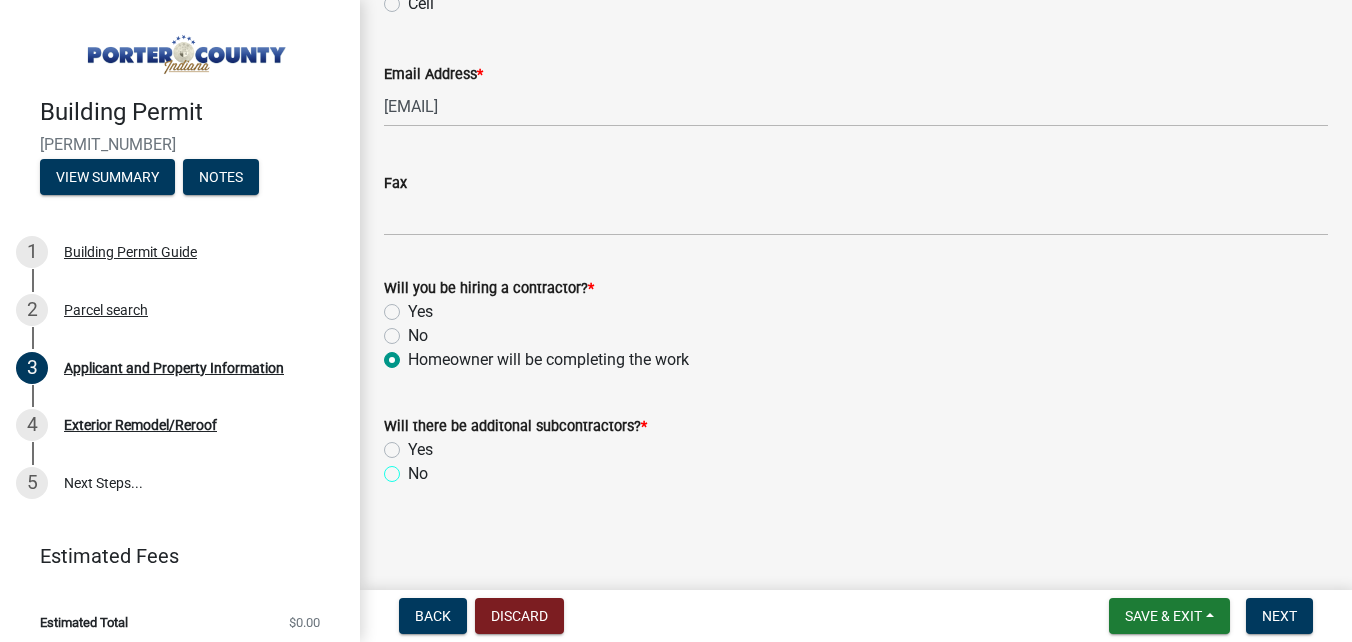 click on "No" at bounding box center [414, 468] 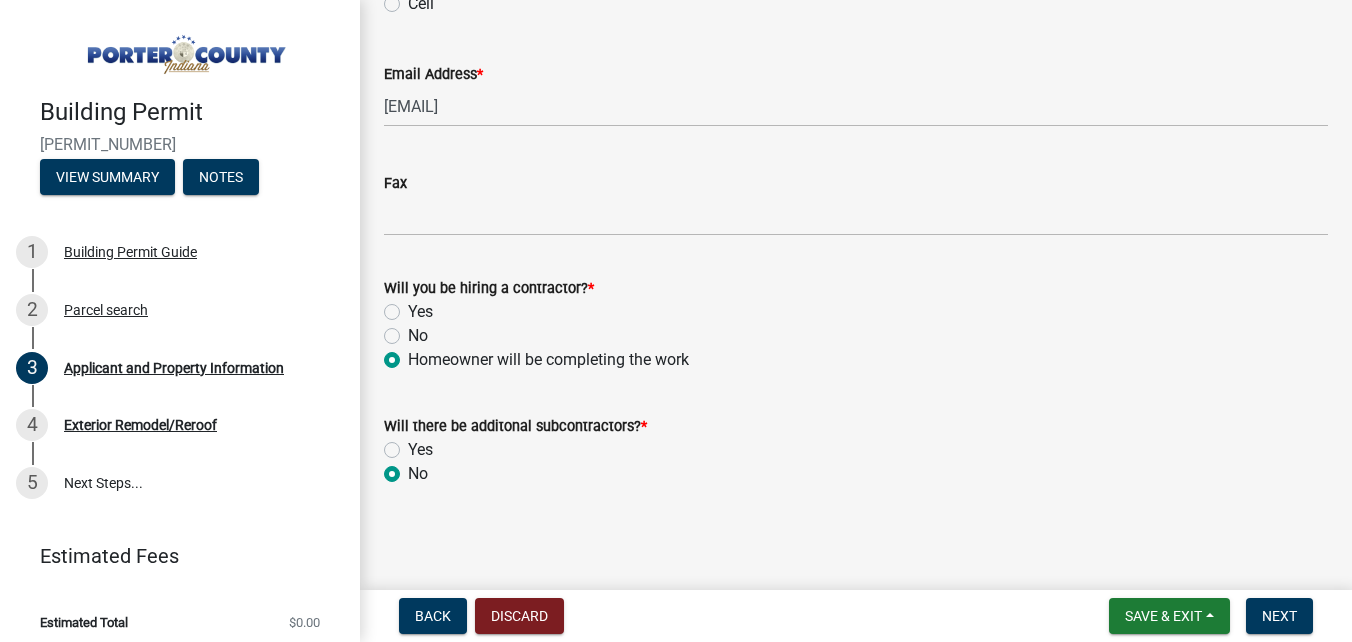 radio on "true" 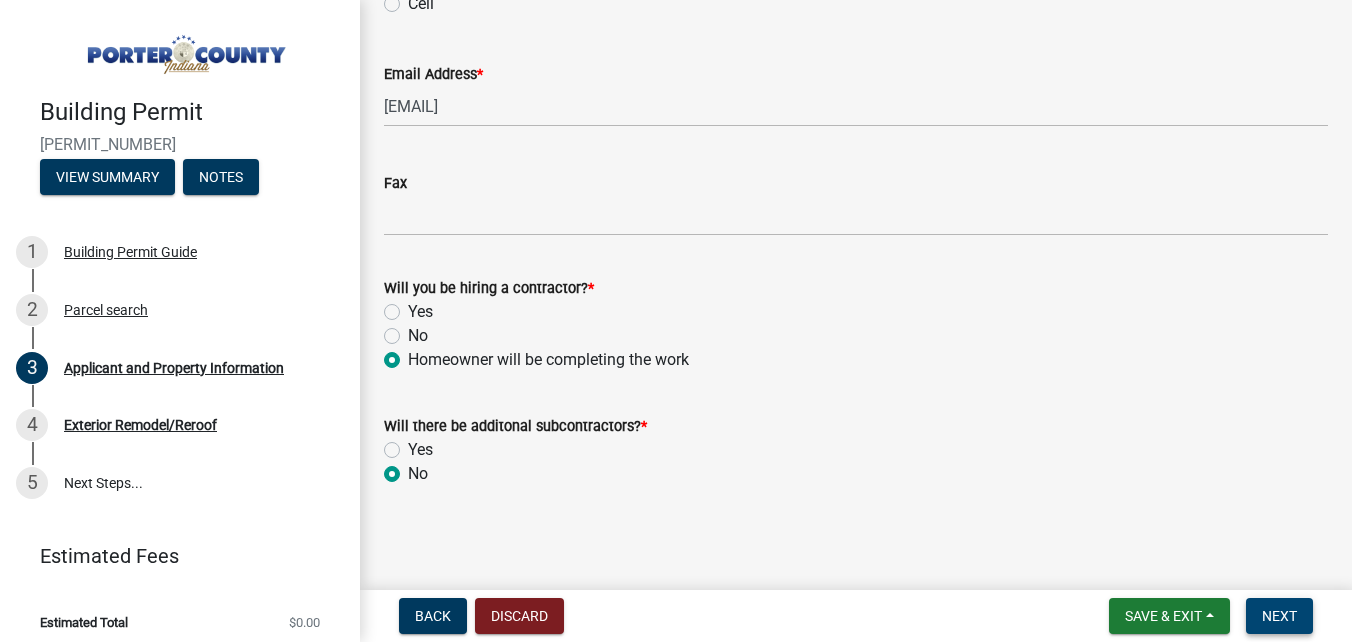 click on "Next" at bounding box center [1279, 616] 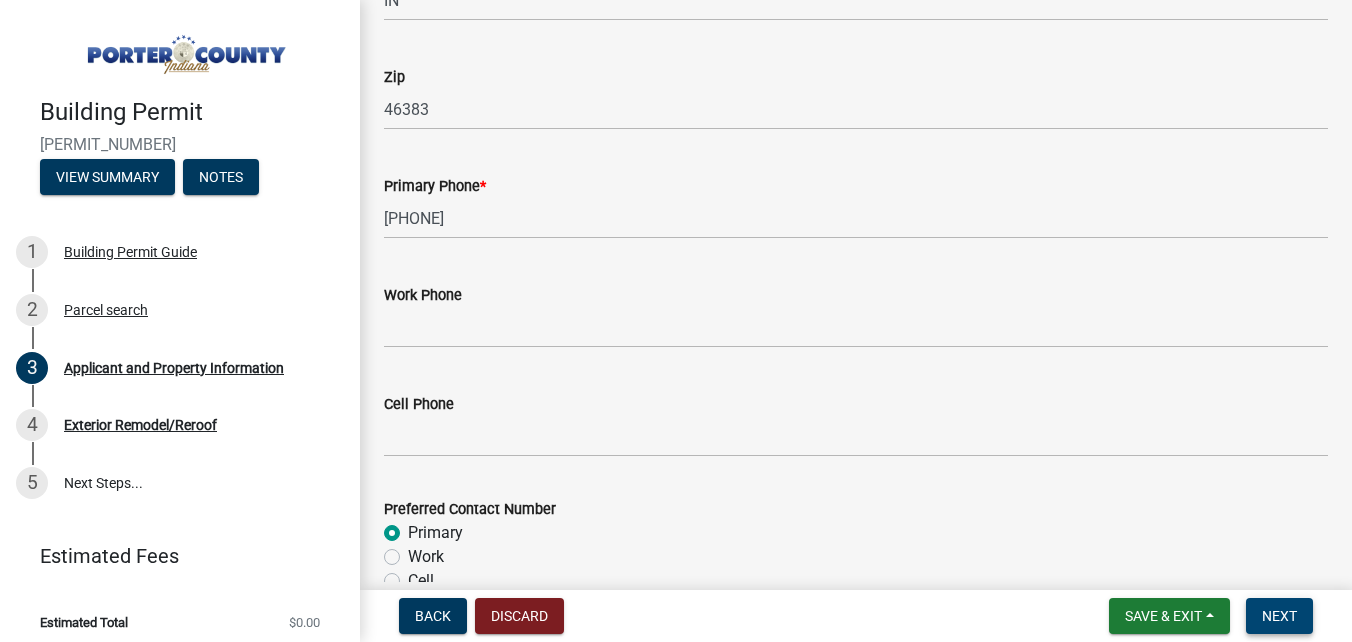 scroll, scrollTop: 2563, scrollLeft: 0, axis: vertical 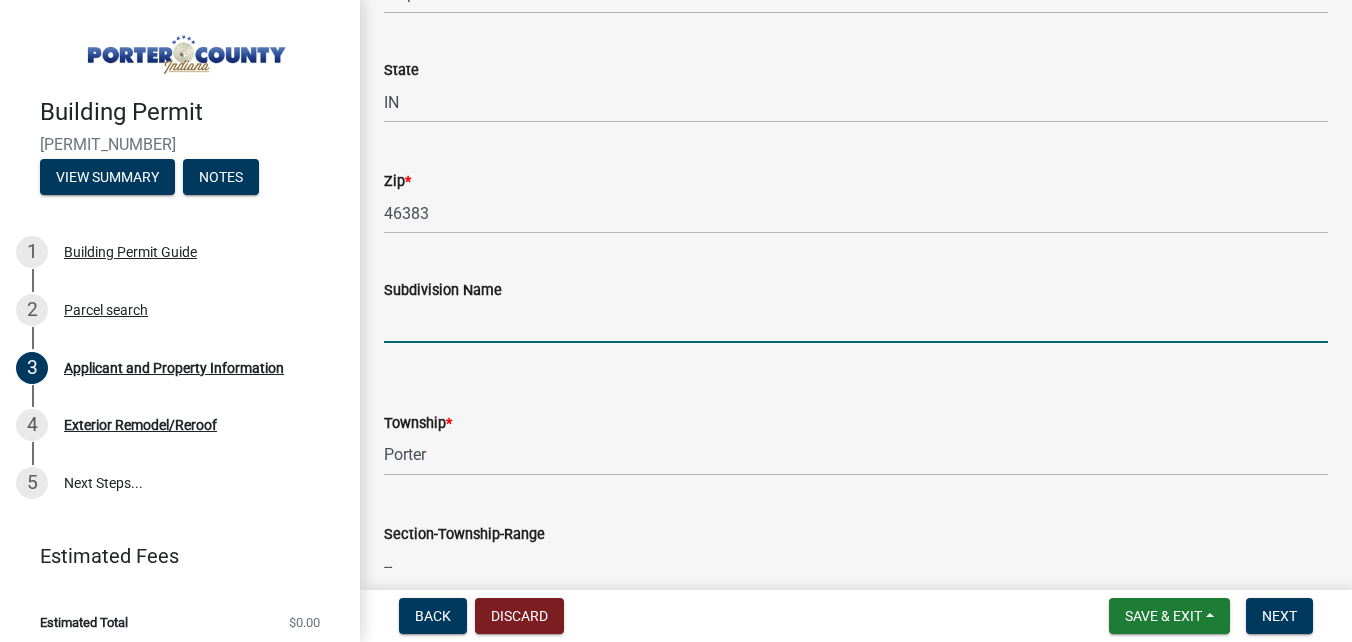 click on "Subdivision Name" at bounding box center [856, 322] 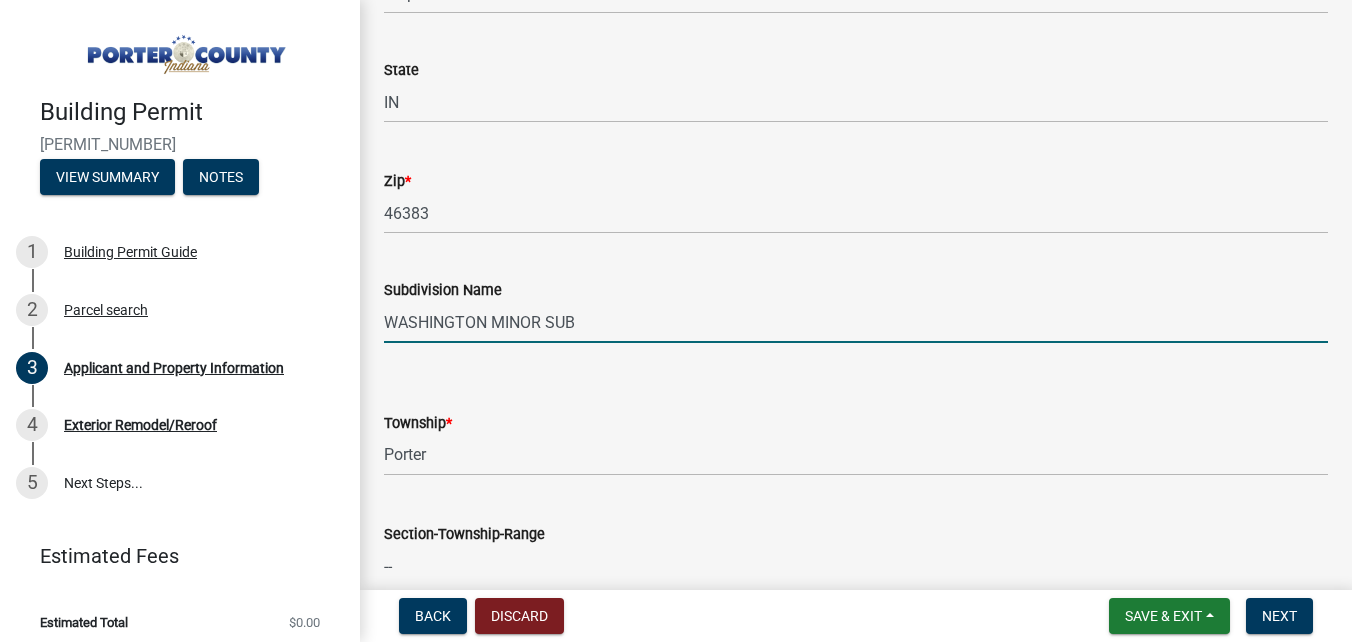type on "WASHINGTON MINOR SUB" 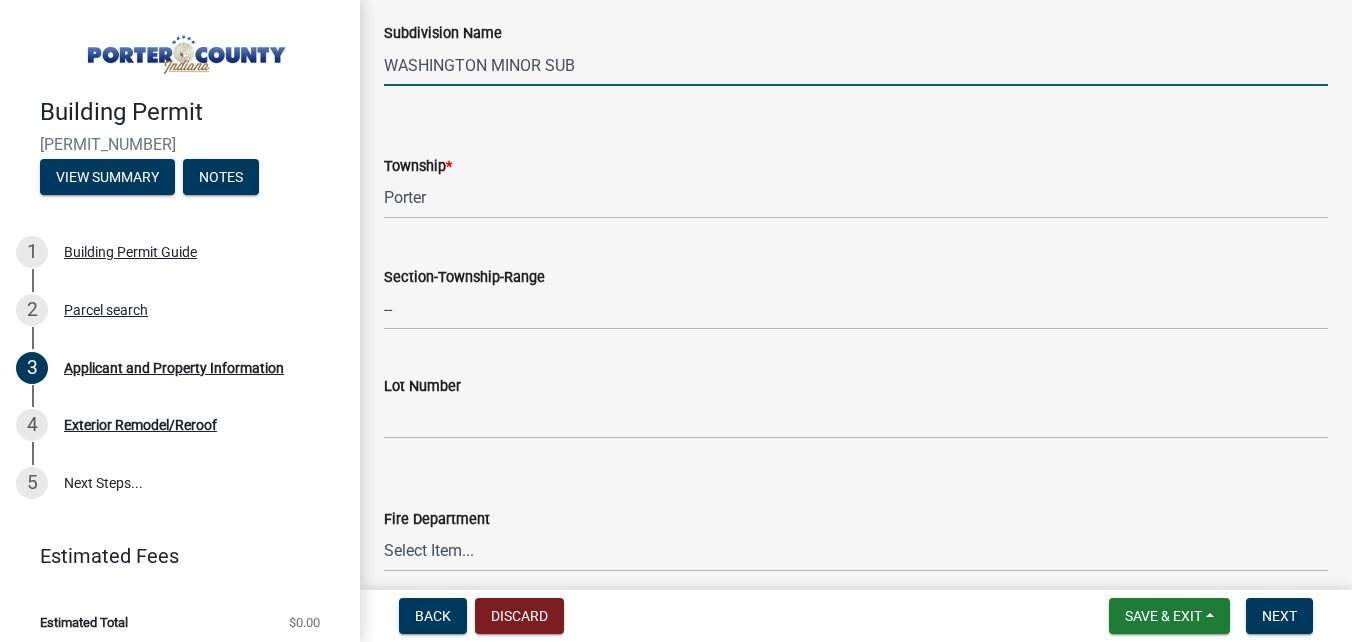 scroll, scrollTop: 863, scrollLeft: 0, axis: vertical 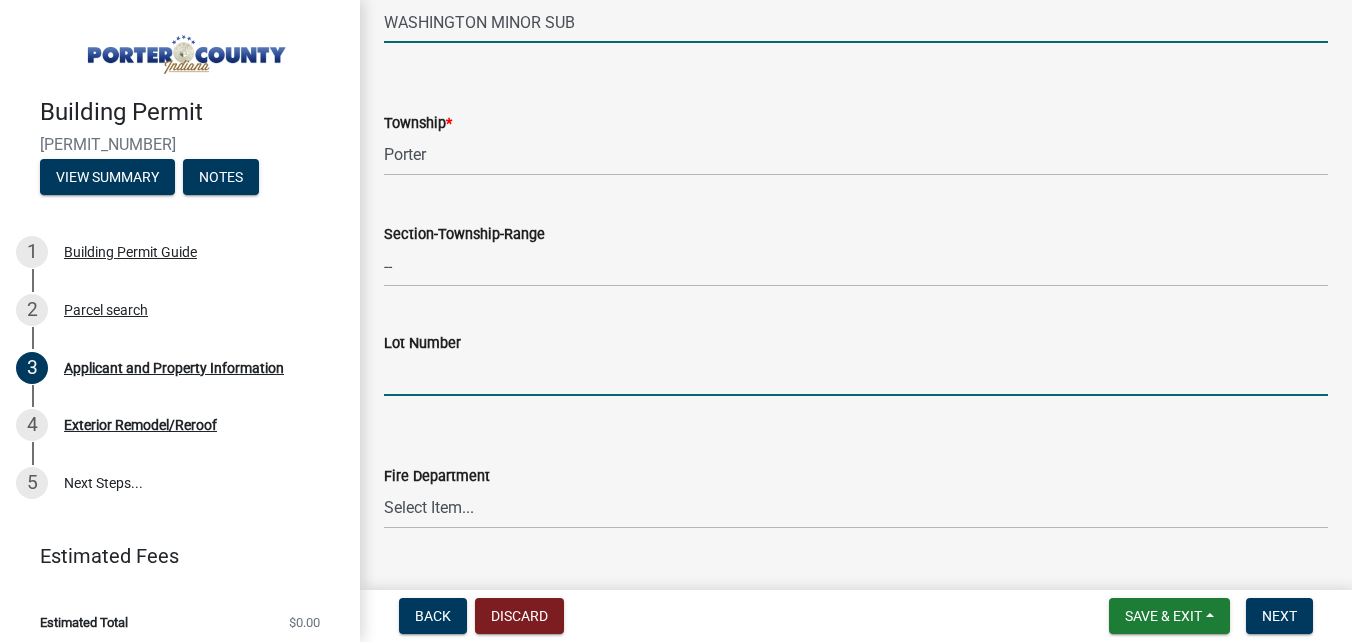 click on "Lot Number" at bounding box center [856, 375] 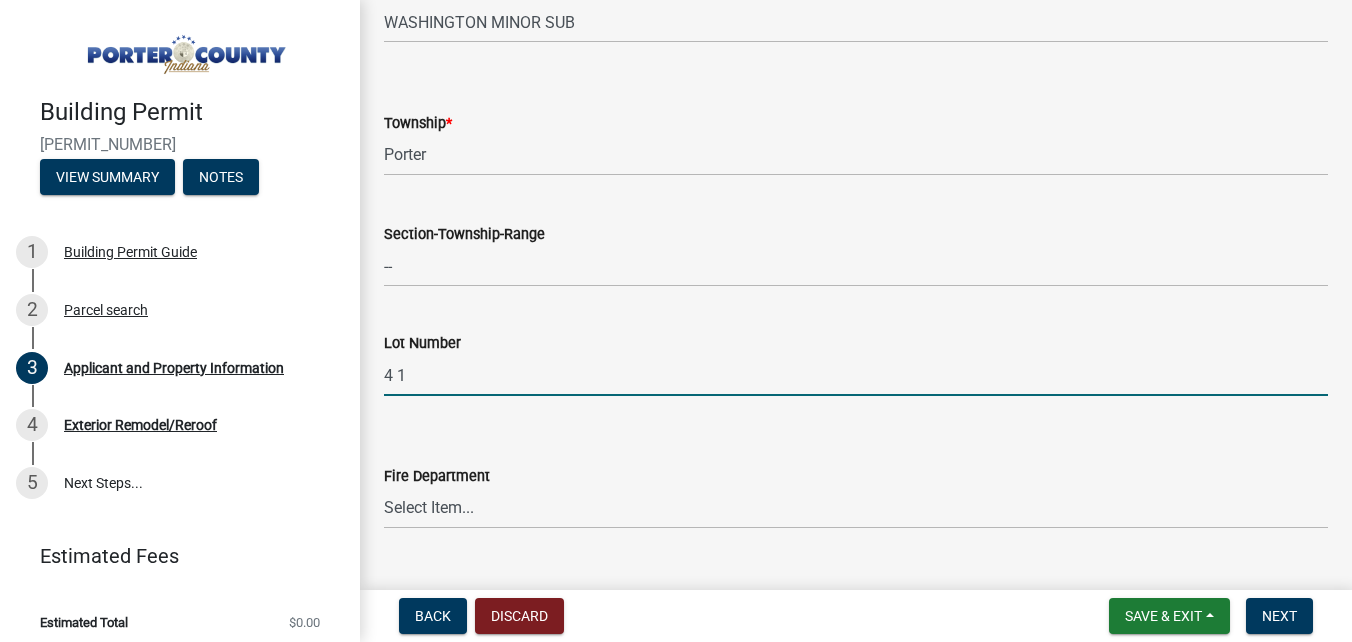 type on "4 1" 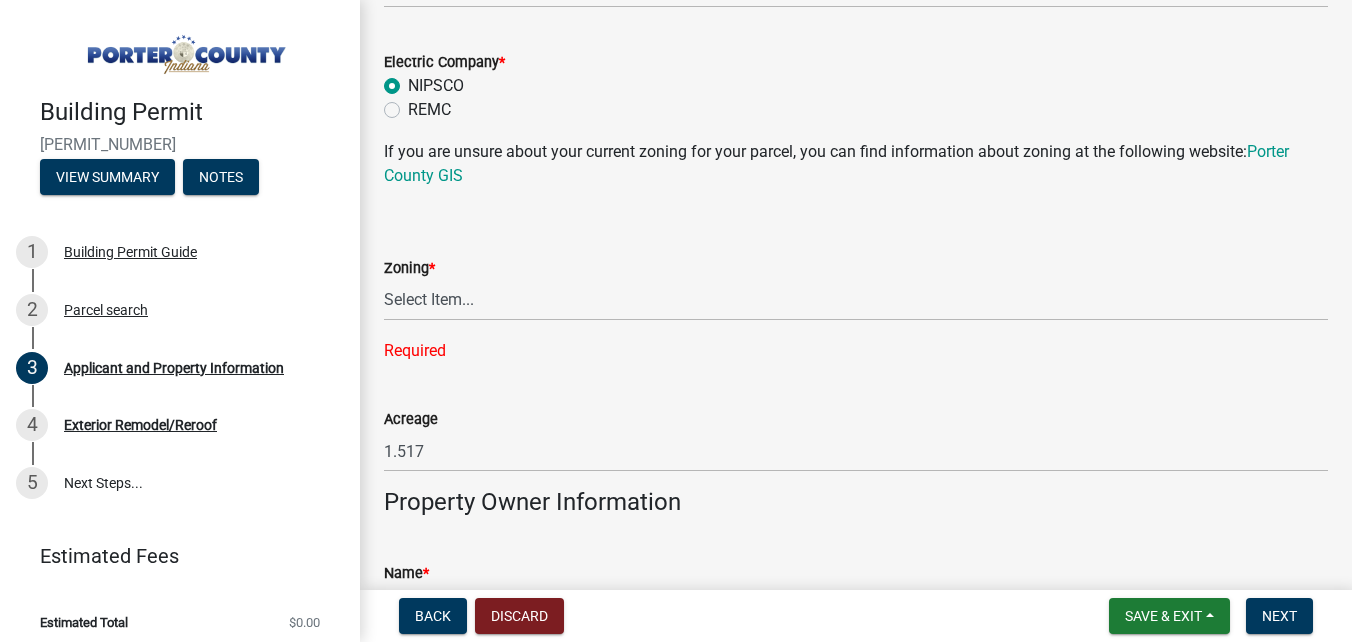 scroll, scrollTop: 1663, scrollLeft: 0, axis: vertical 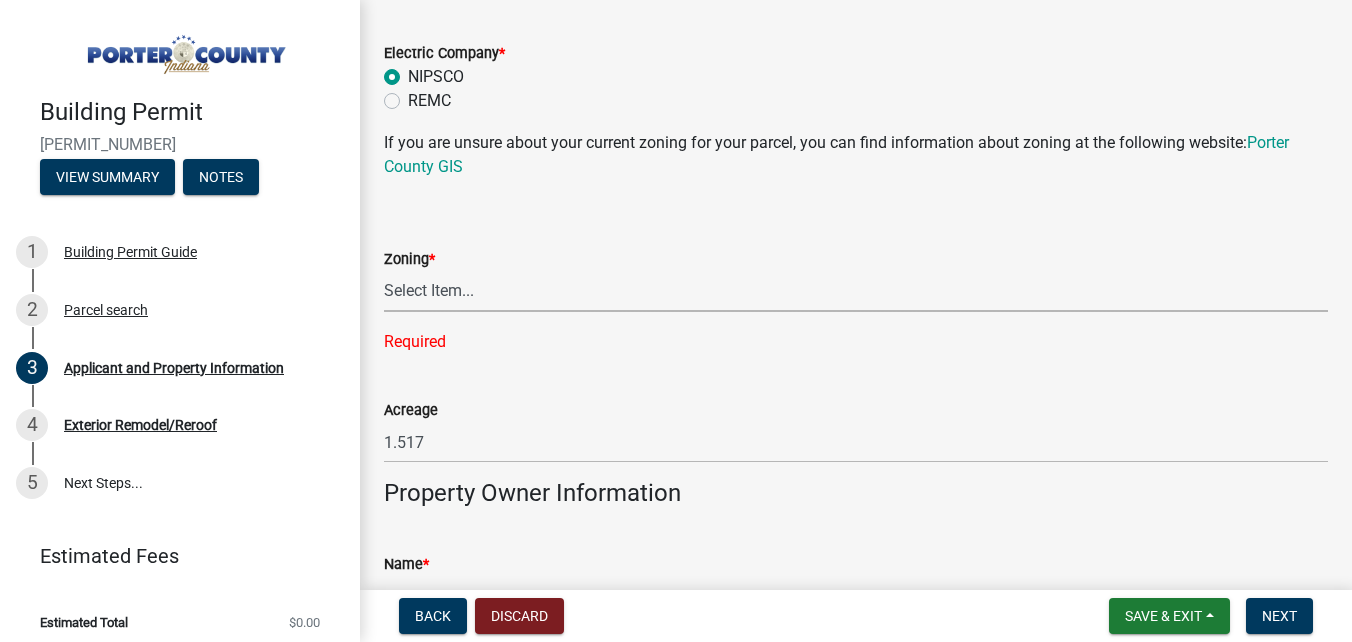 click on "Select Item...   A1   A2   CH   CM   CN   I1   I2   I3   IN   MP   OT   P1   P2   PUD   R1   R2   R3   R4   RL   RR" at bounding box center (856, 291) 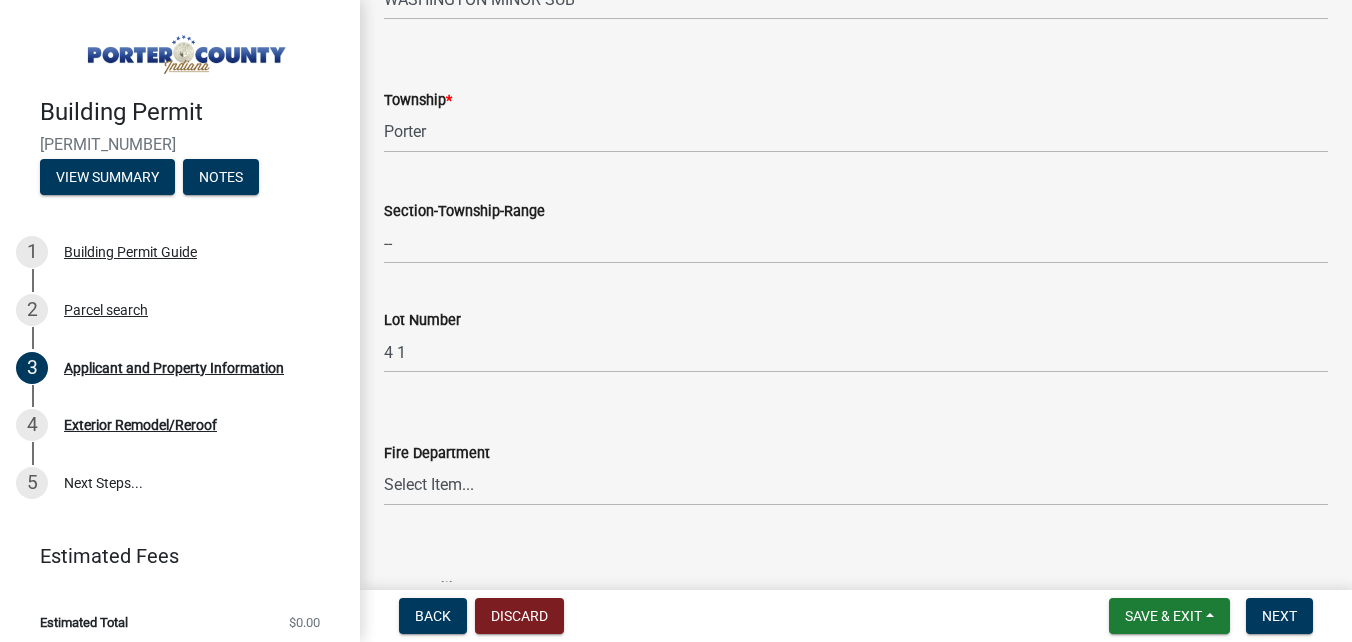 scroll, scrollTop: 863, scrollLeft: 0, axis: vertical 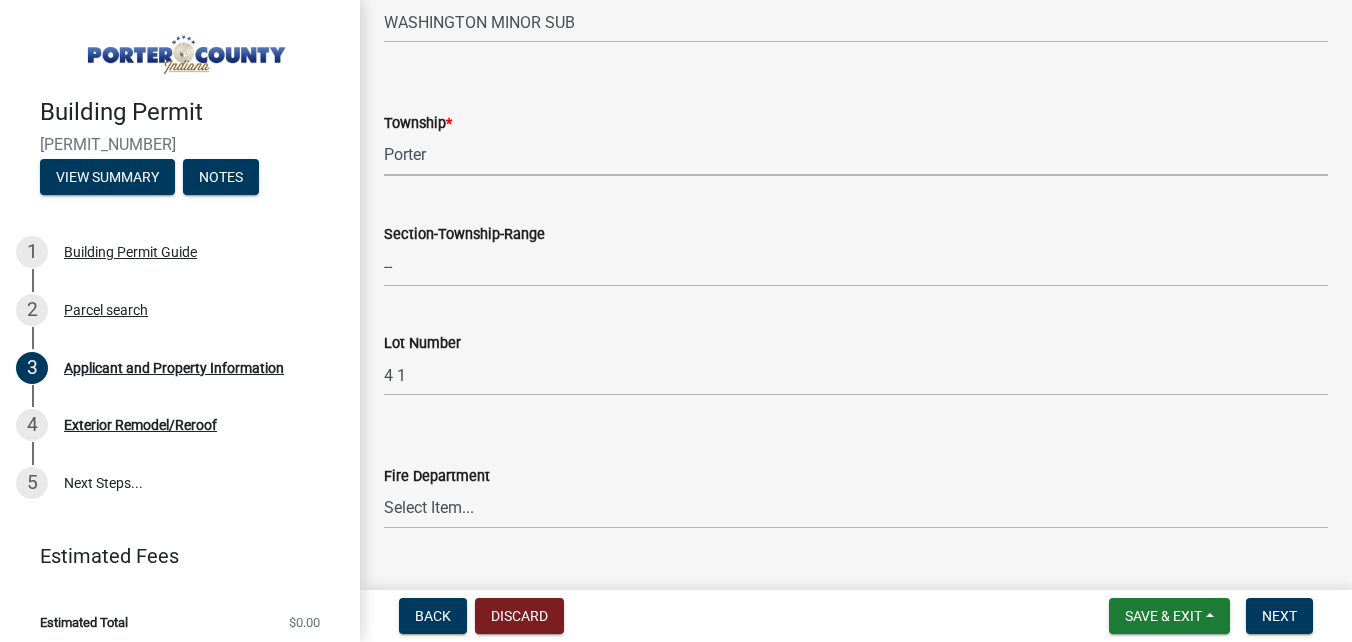 click on "Select Item...   Boone   Center   Jackson   Liberty   Morgan   Pine   Pleasant   Portage   Porter   Union   Washington   Westchester" at bounding box center (856, 155) 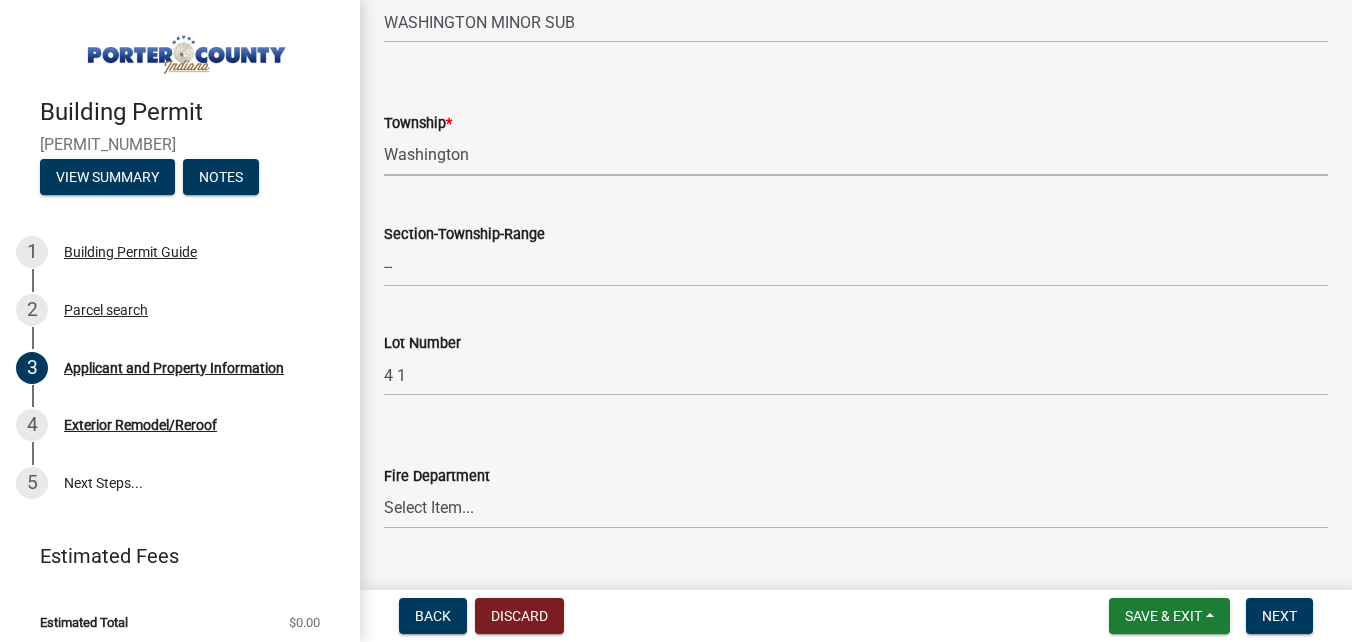 click on "Select Item...   Boone   Center   Jackson   Liberty   Morgan   Pine   Pleasant   Portage   Porter   Union   Washington   Westchester" at bounding box center [856, 155] 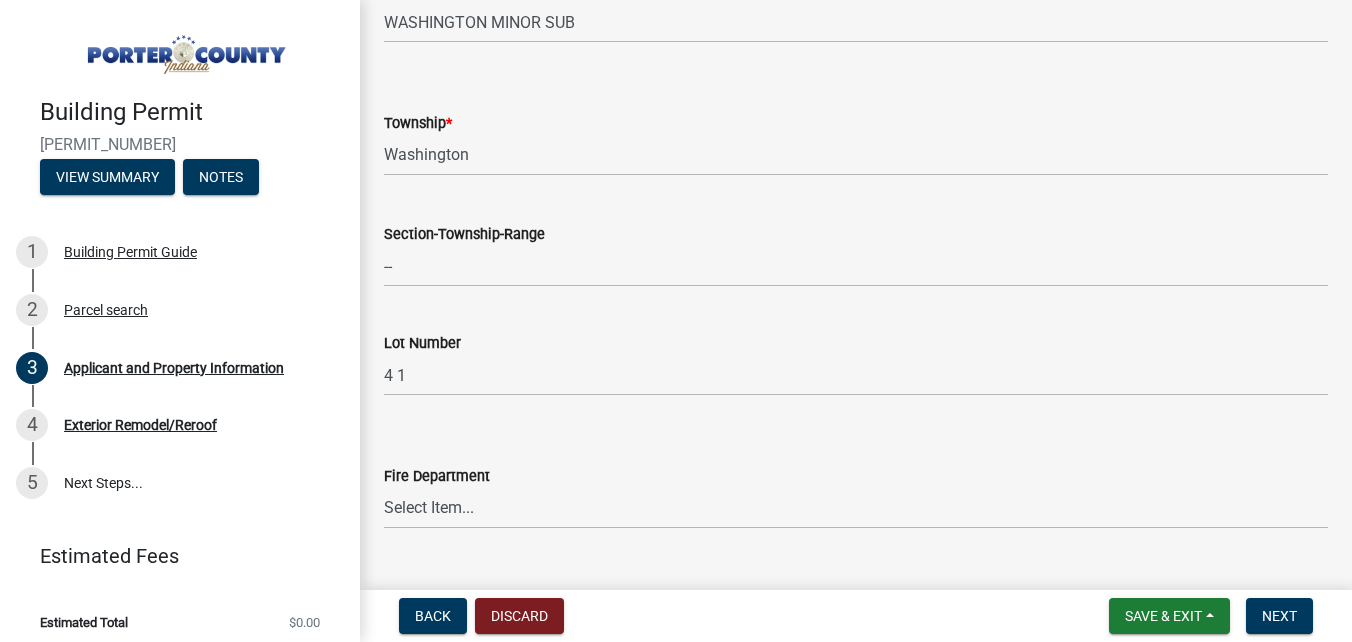 click on "Township * Select Item... Boone Center Jackson Liberty Morgan Pine Pleasant Portage Porter Union Washington Westchester" 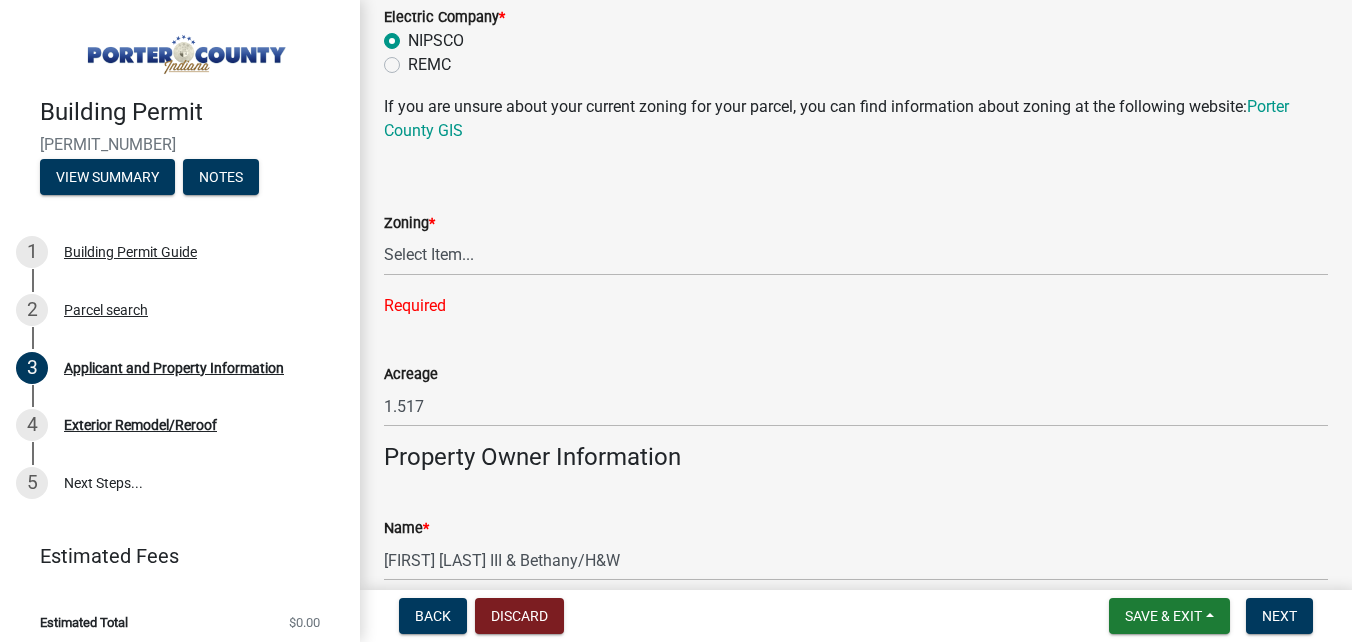 scroll, scrollTop: 1700, scrollLeft: 0, axis: vertical 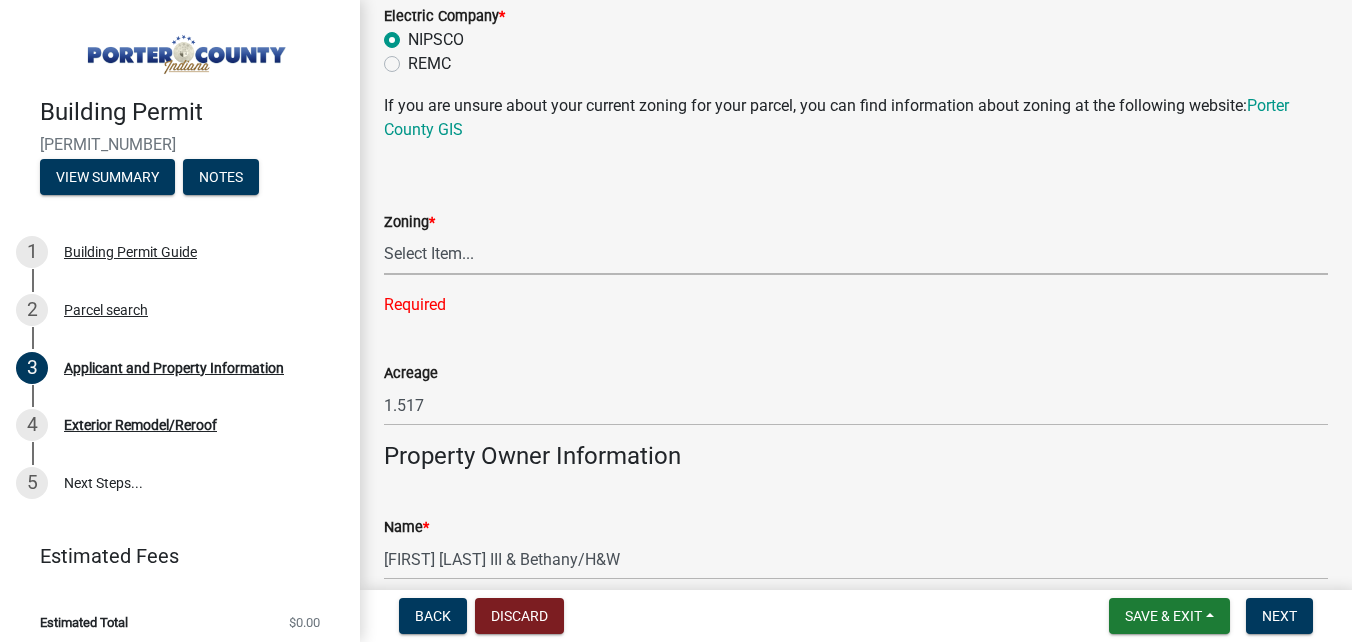 click on "Select Item...   A1   A2   CH   CM   CN   I1   I2   I3   IN   MP   OT   P1   P2   PUD   R1   R2   R3   R4   RL   RR" at bounding box center [856, 254] 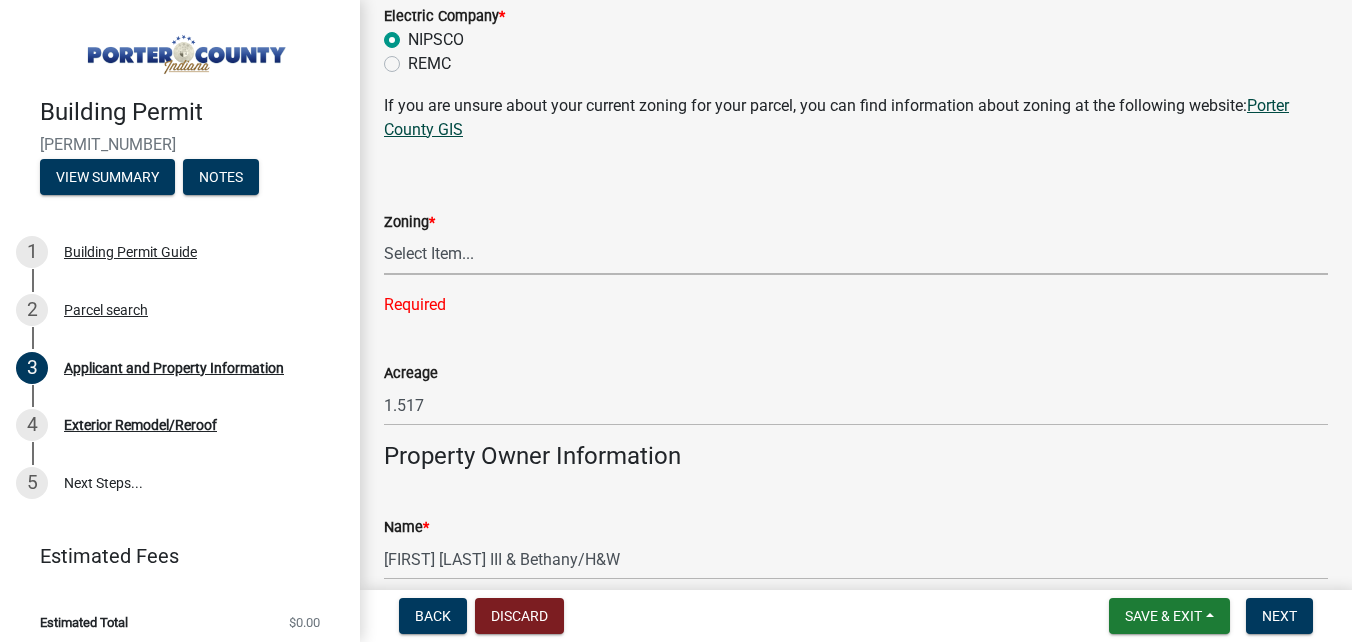 click on "Porter County GIS" 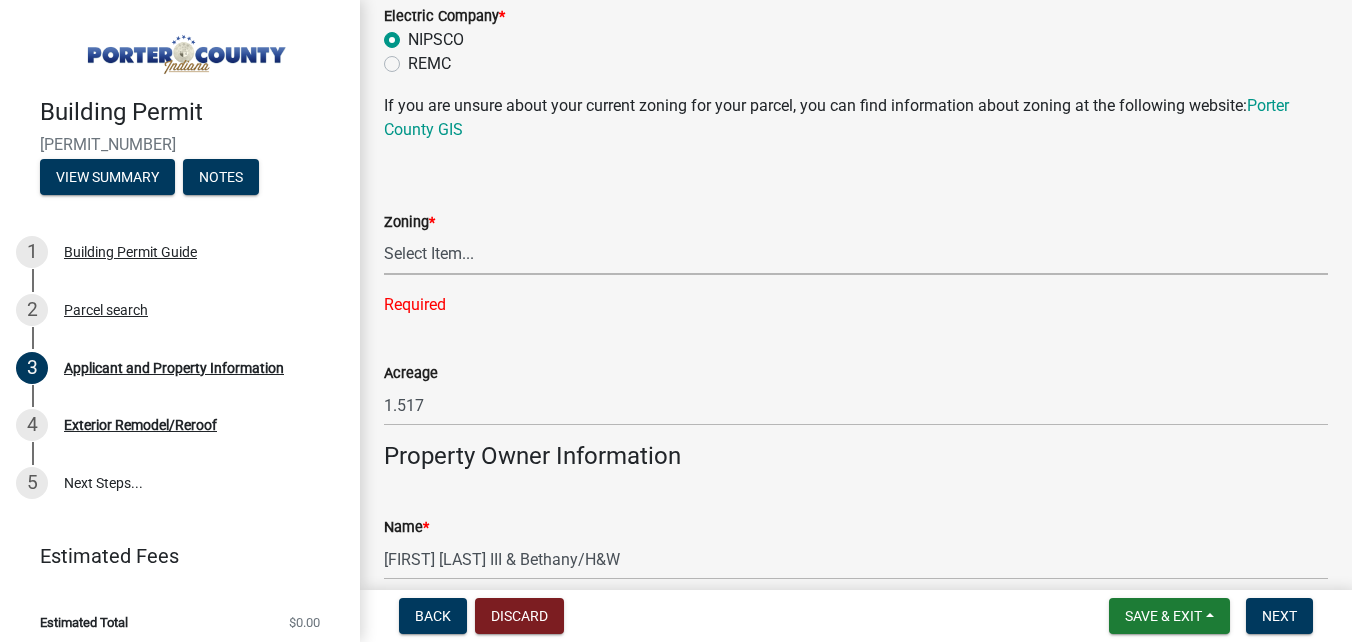 click on "Select Item...   A1   A2   CH   CM   CN   I1   I2   I3   IN   MP   OT   P1   P2   PUD   R1   R2   R3   R4   RL   RR" at bounding box center (856, 254) 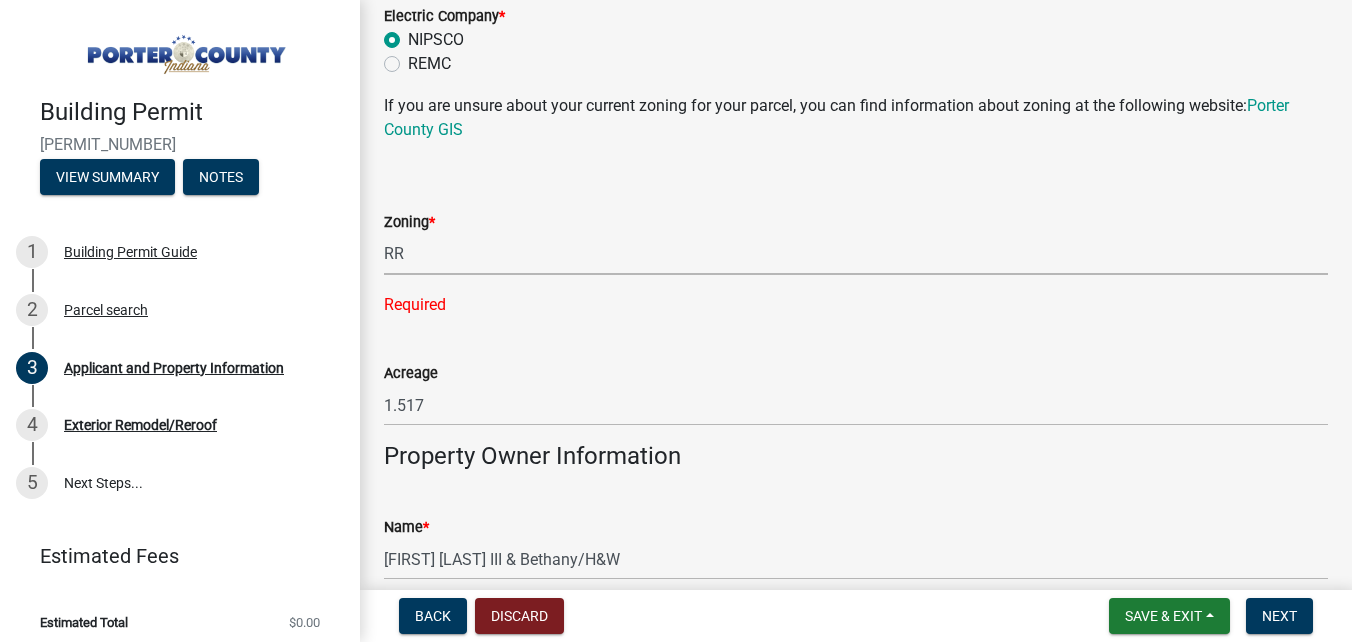 click on "Select Item...   A1   A2   CH   CM   CN   I1   I2   I3   IN   MP   OT   P1   P2   PUD   R1   R2   R3   R4   RL   RR" at bounding box center (856, 254) 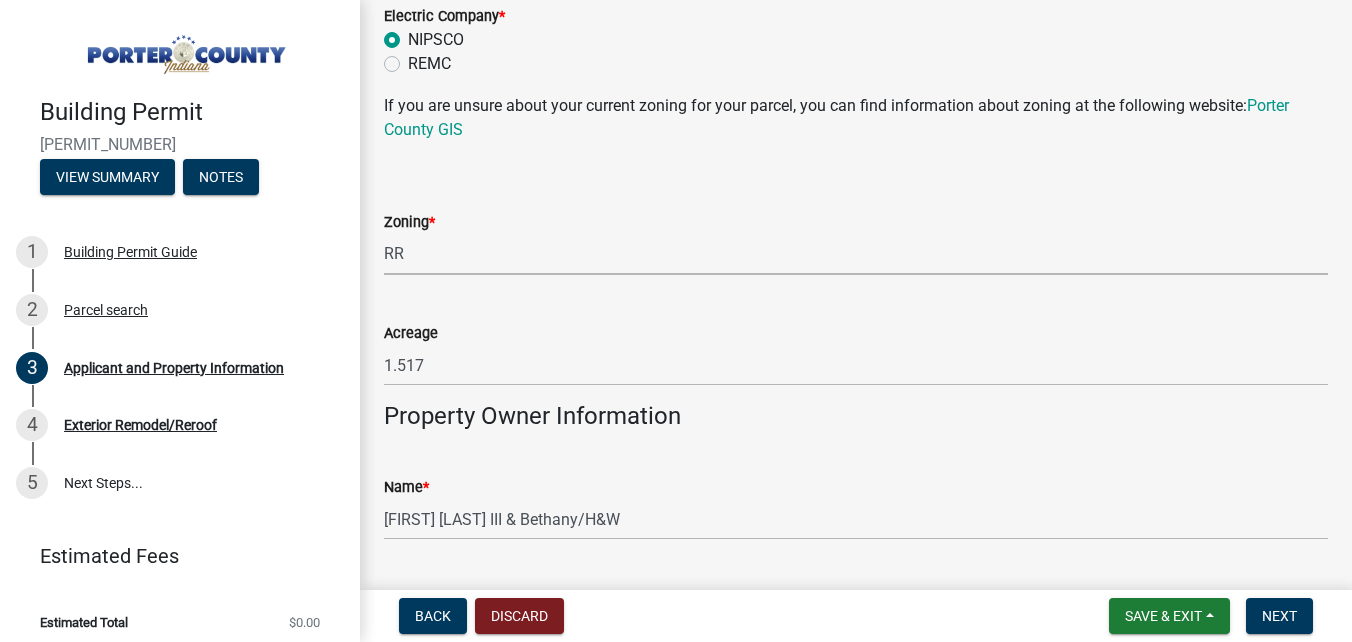 select on "92efe679-05f4-414a-9426-51627fba5de6" 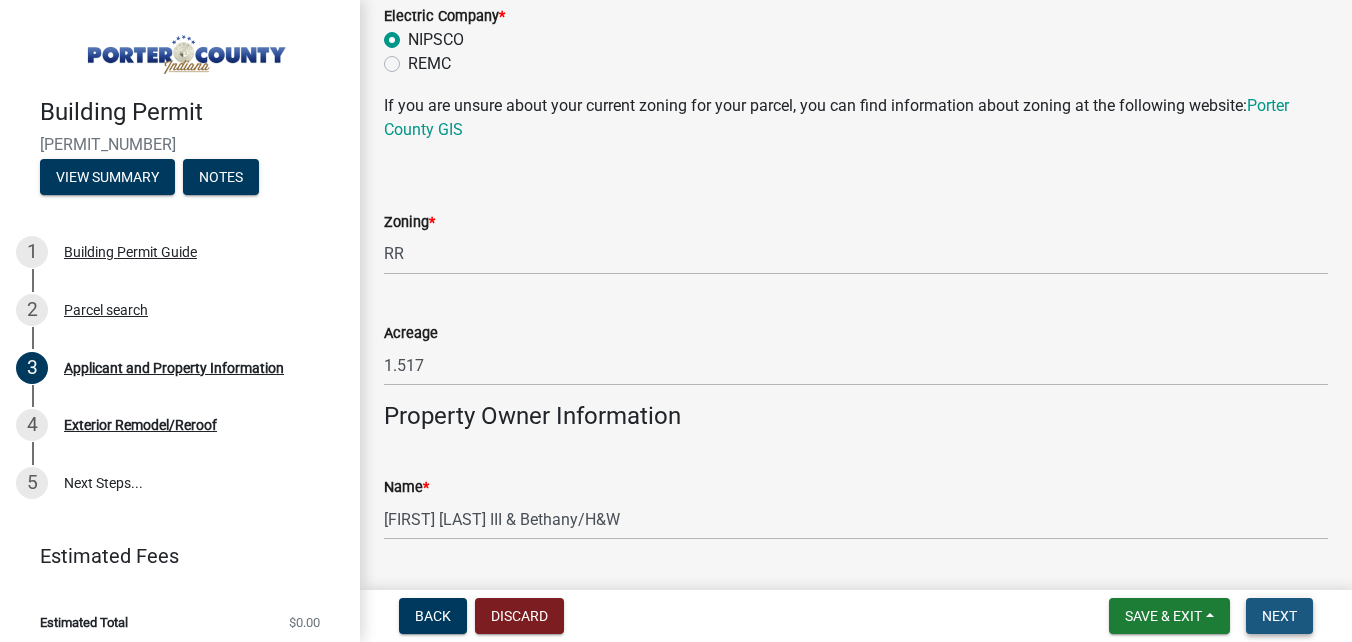 click on "Next" at bounding box center (1279, 616) 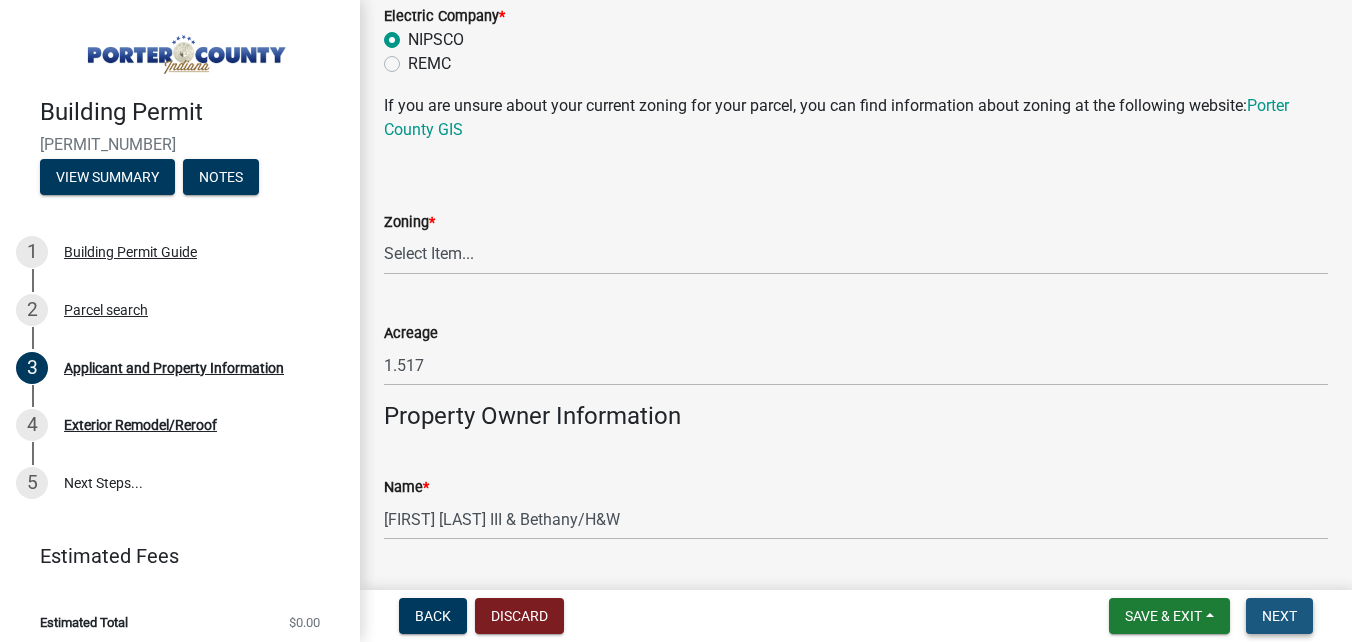 scroll, scrollTop: 0, scrollLeft: 0, axis: both 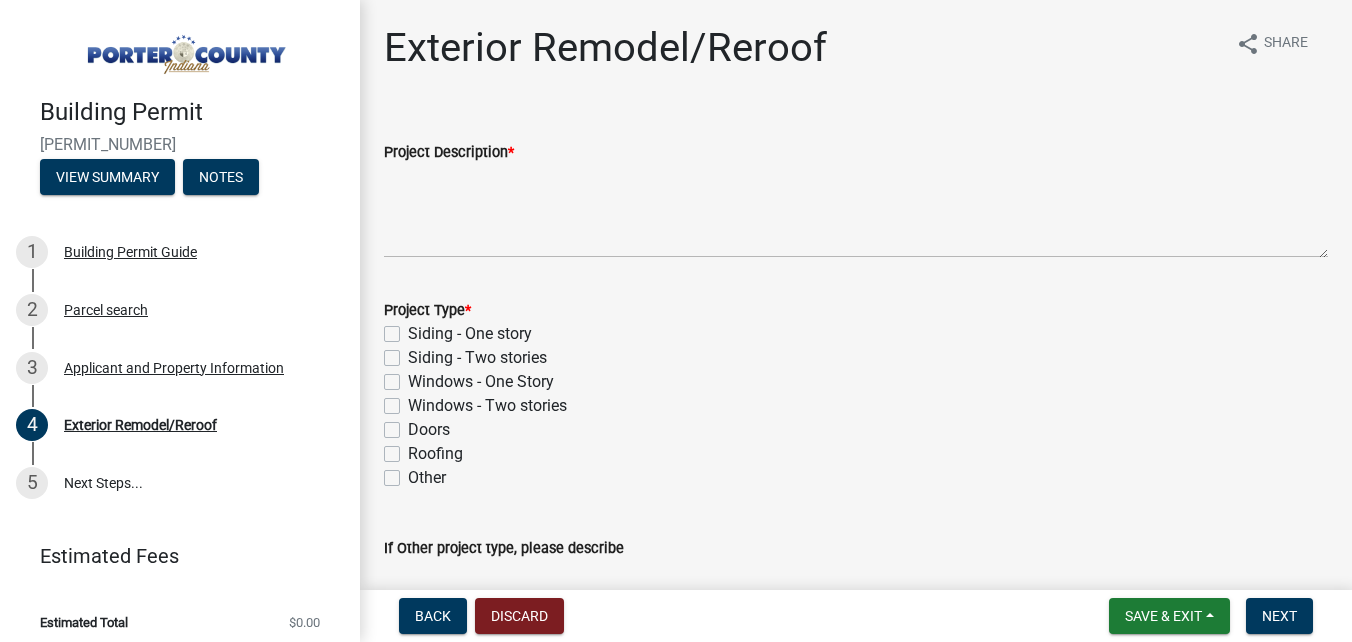 click on "Roofing" 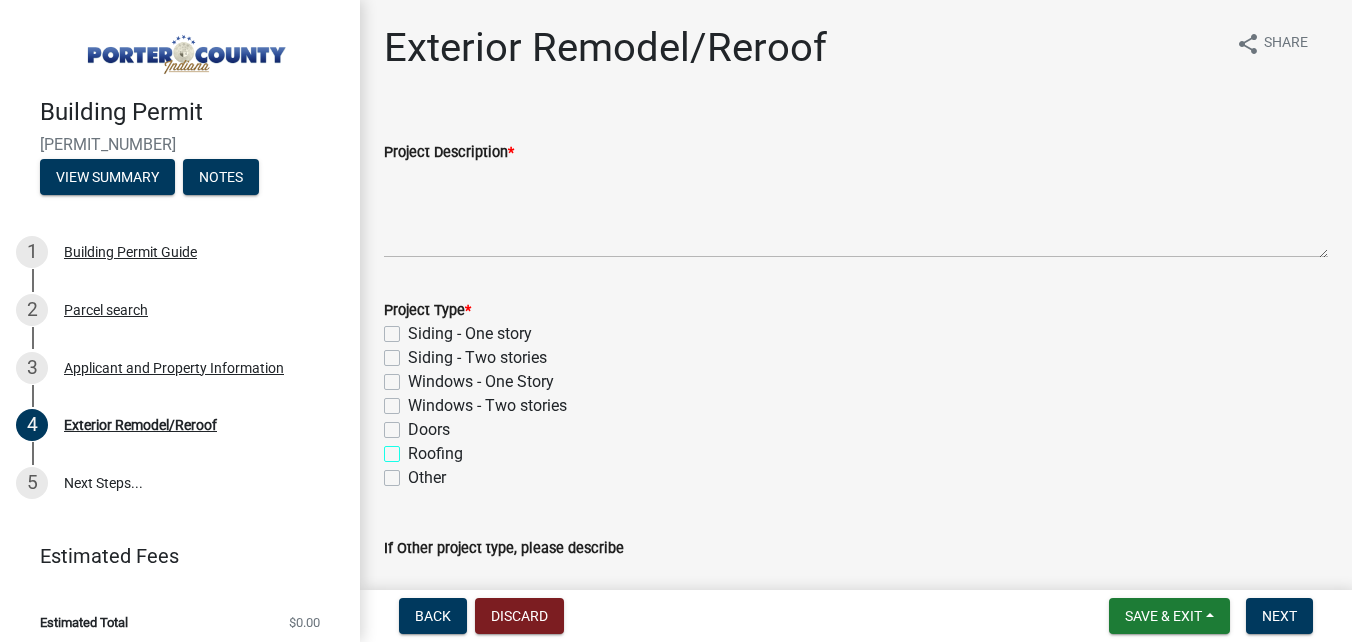 checkbox on "true" 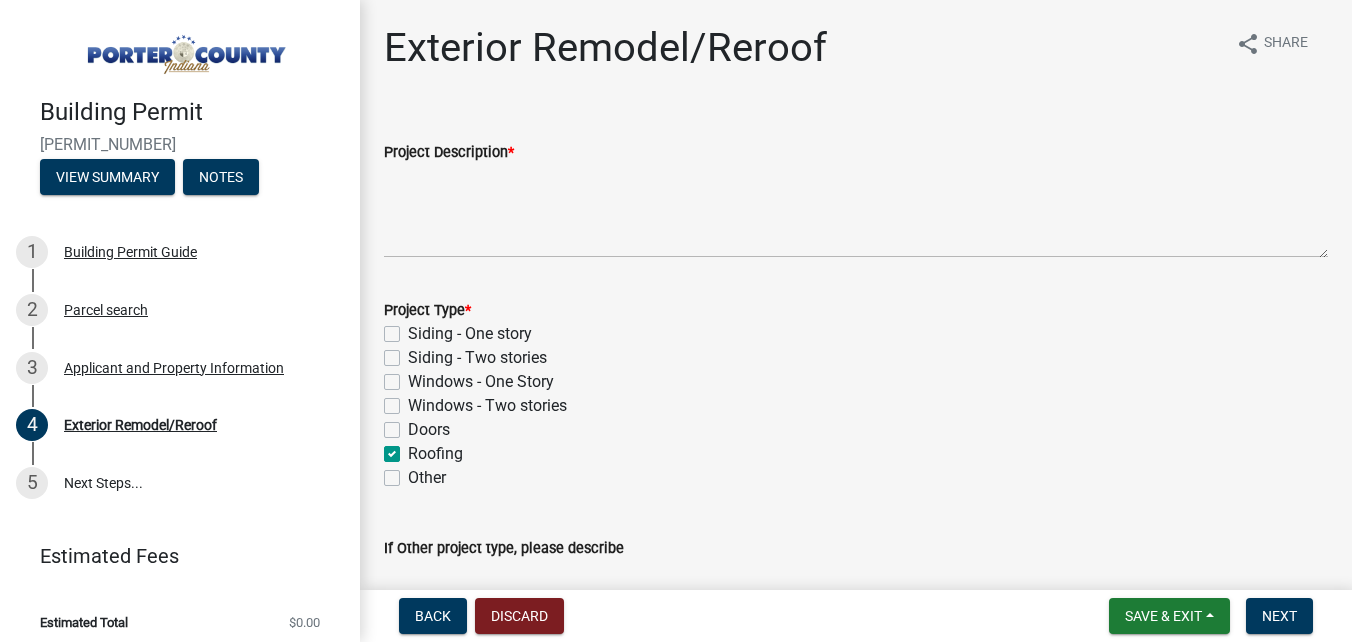 checkbox on "false" 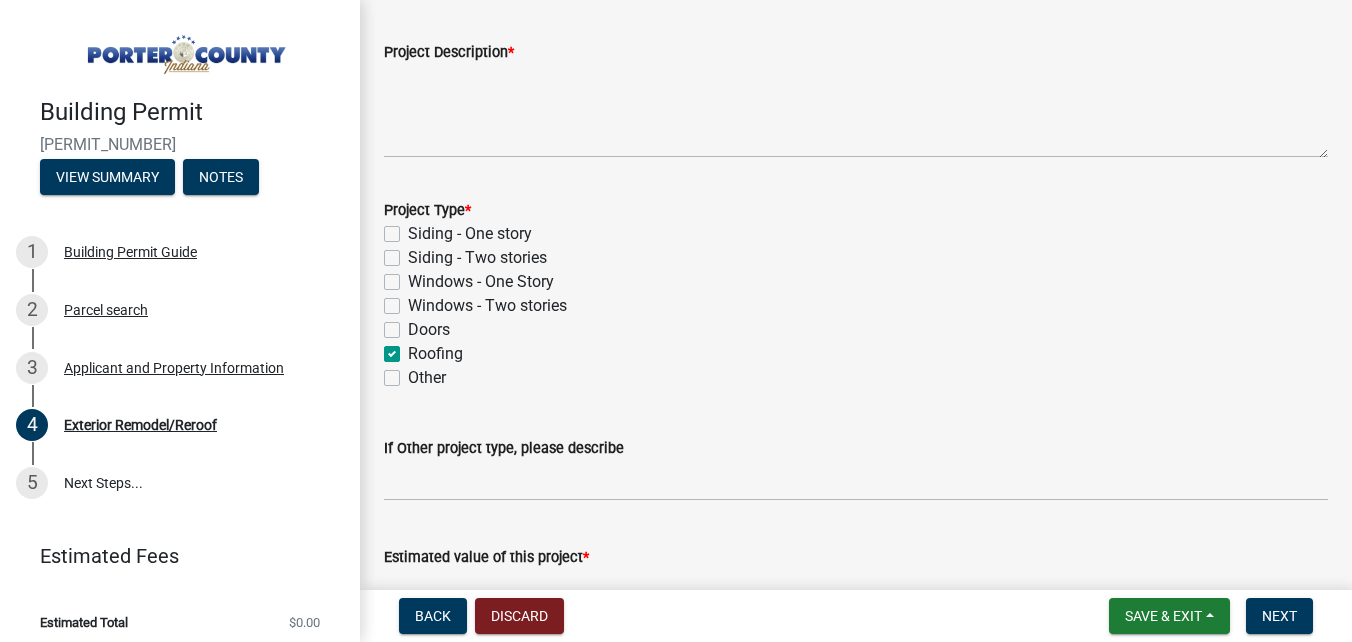 scroll, scrollTop: 0, scrollLeft: 0, axis: both 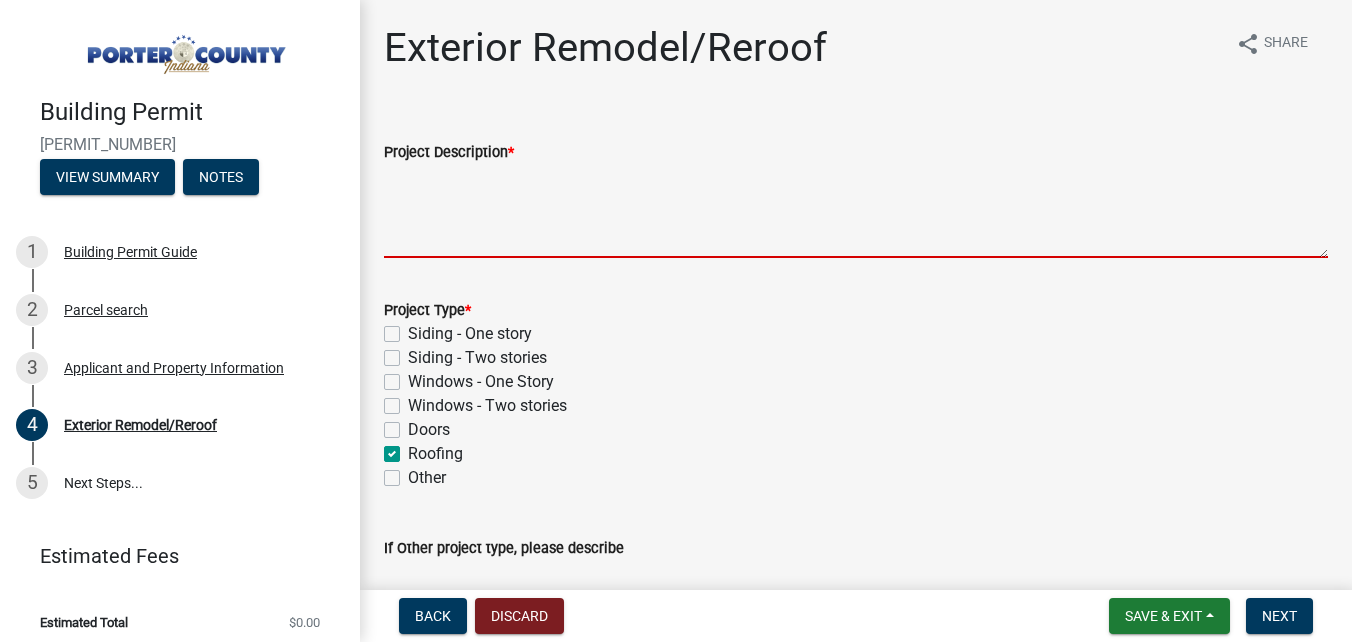click on "Project Description  *" at bounding box center (856, 211) 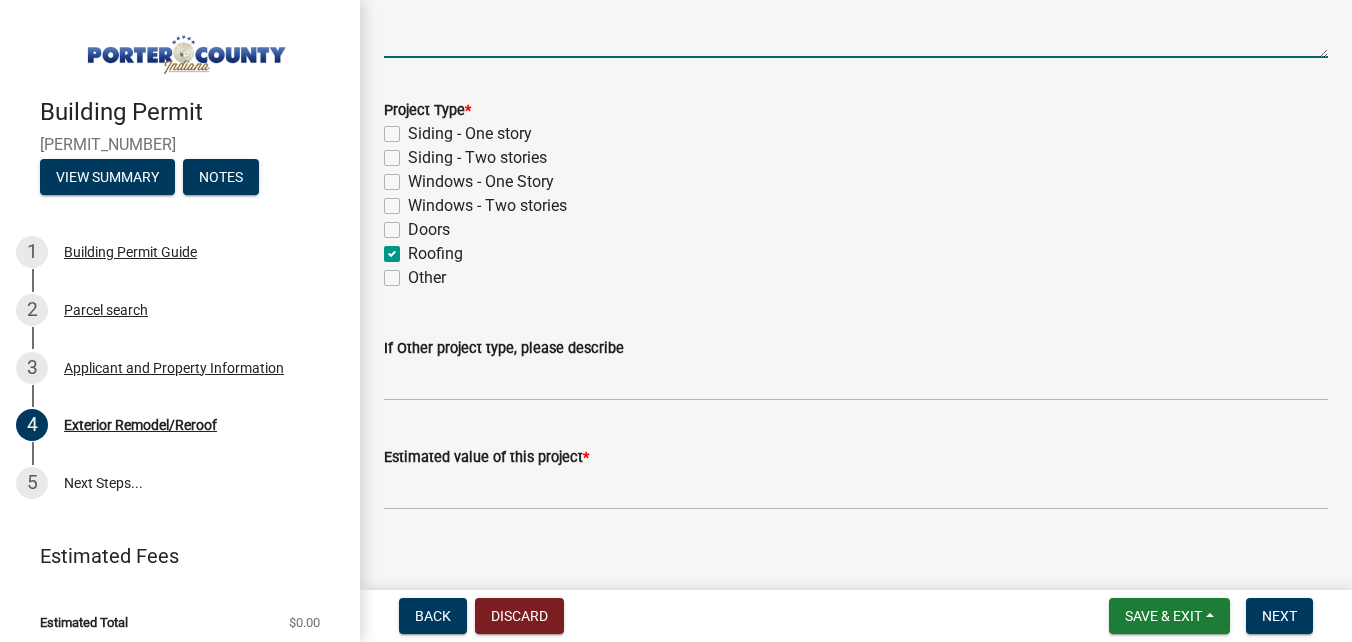 scroll, scrollTop: 224, scrollLeft: 0, axis: vertical 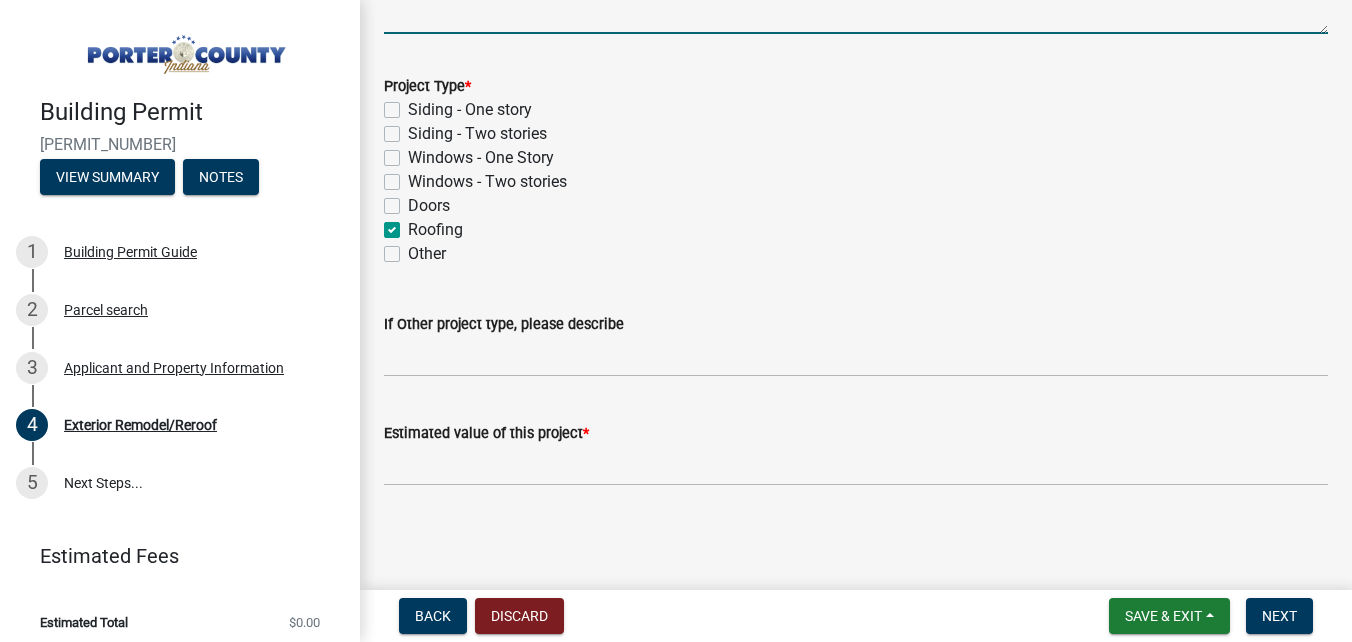 type on "Replace roofing shingles" 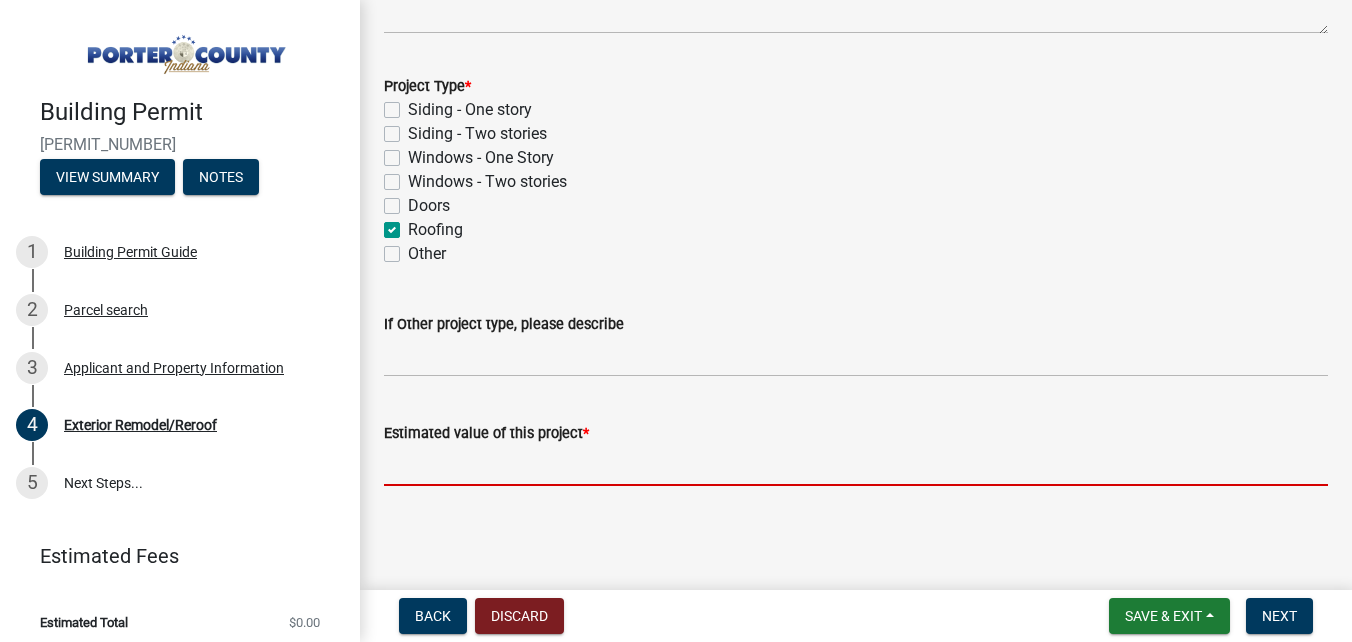 click 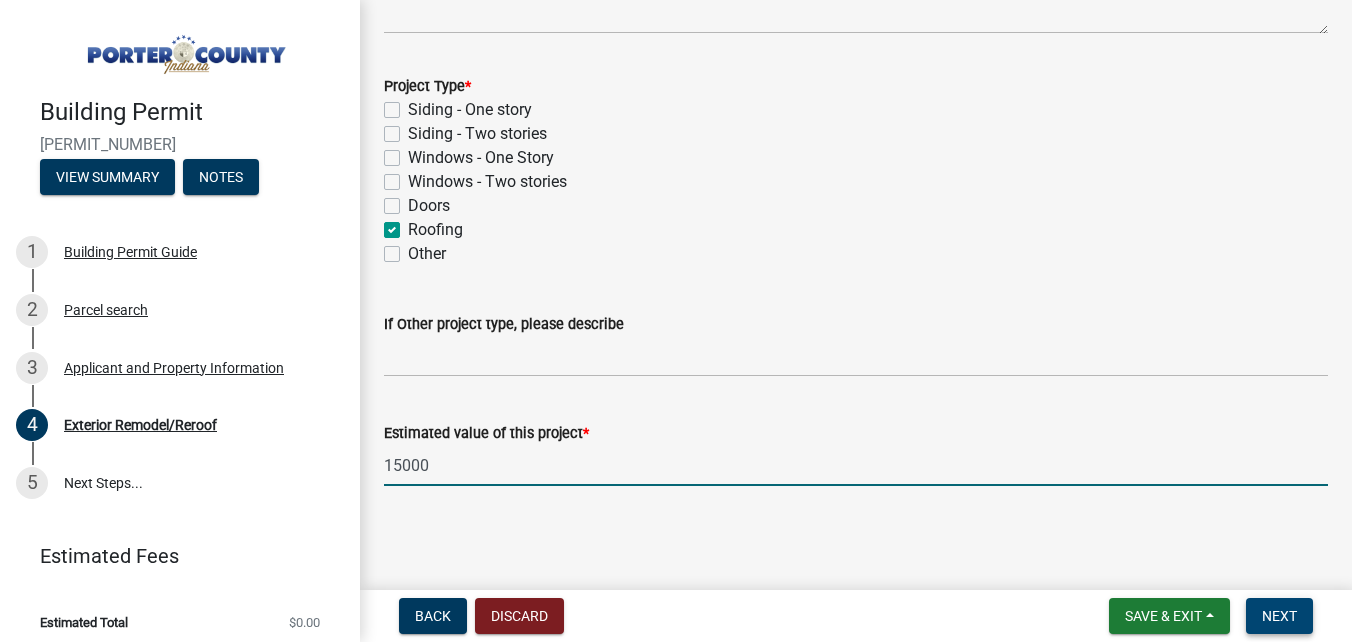 type on "15000" 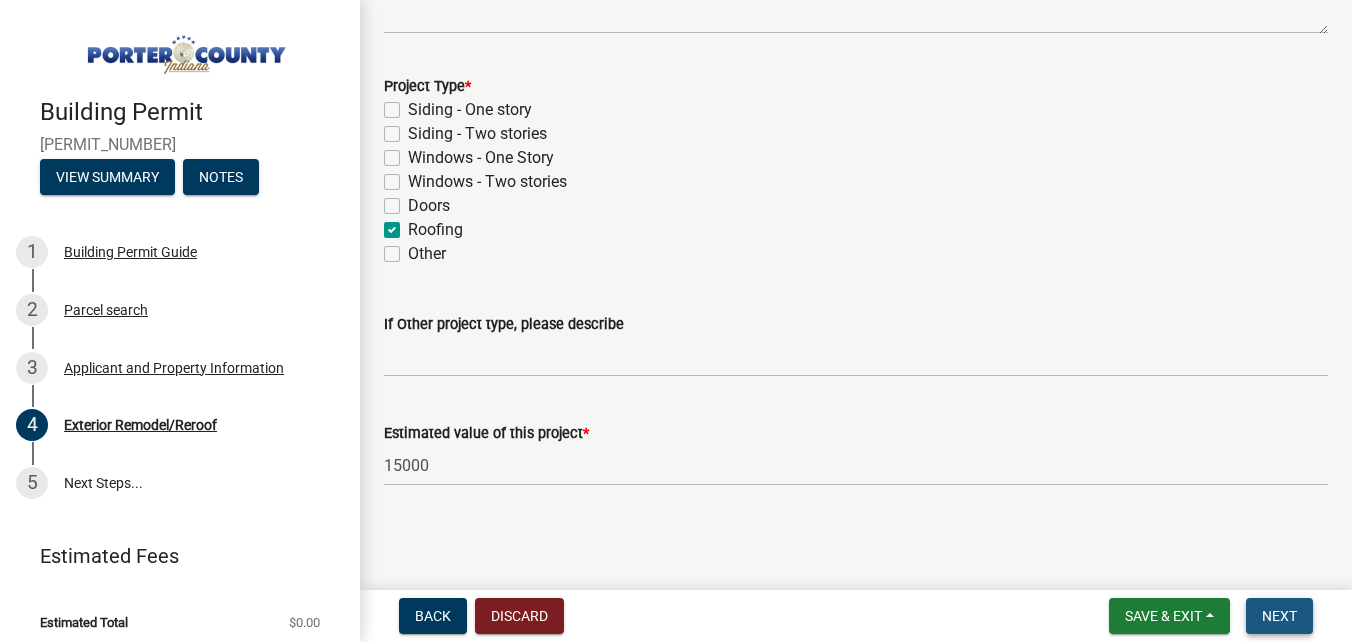 click on "Next" at bounding box center [1279, 616] 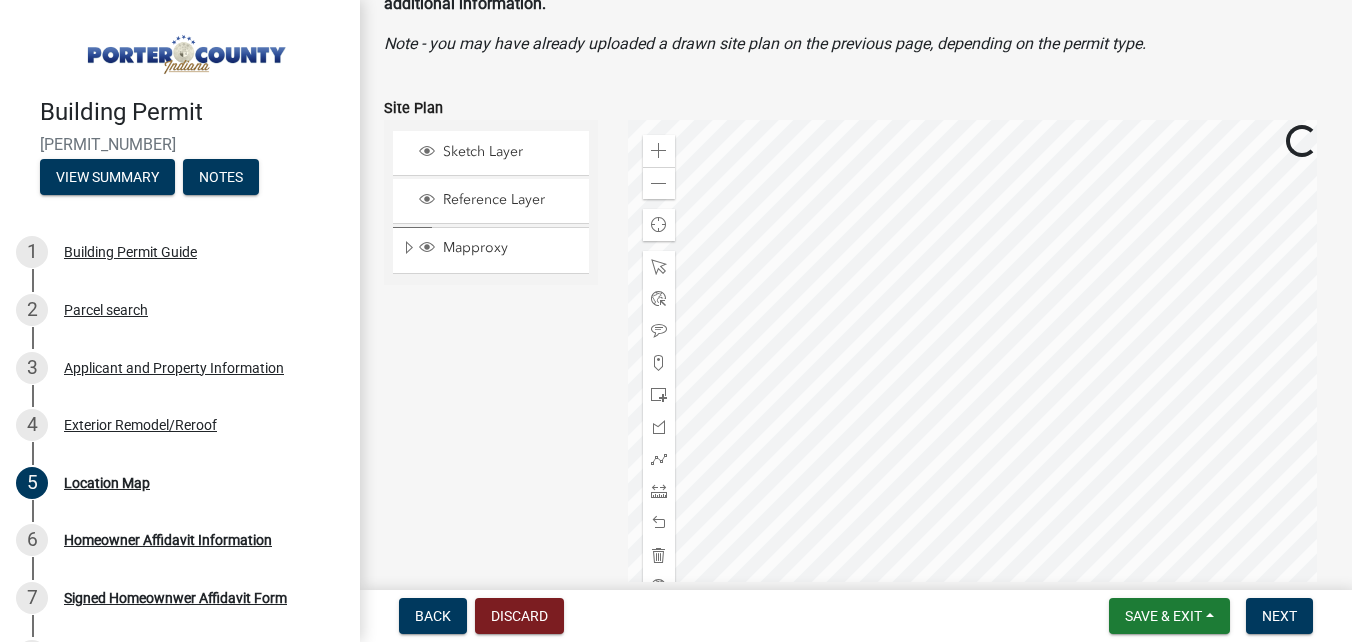 scroll, scrollTop: 200, scrollLeft: 0, axis: vertical 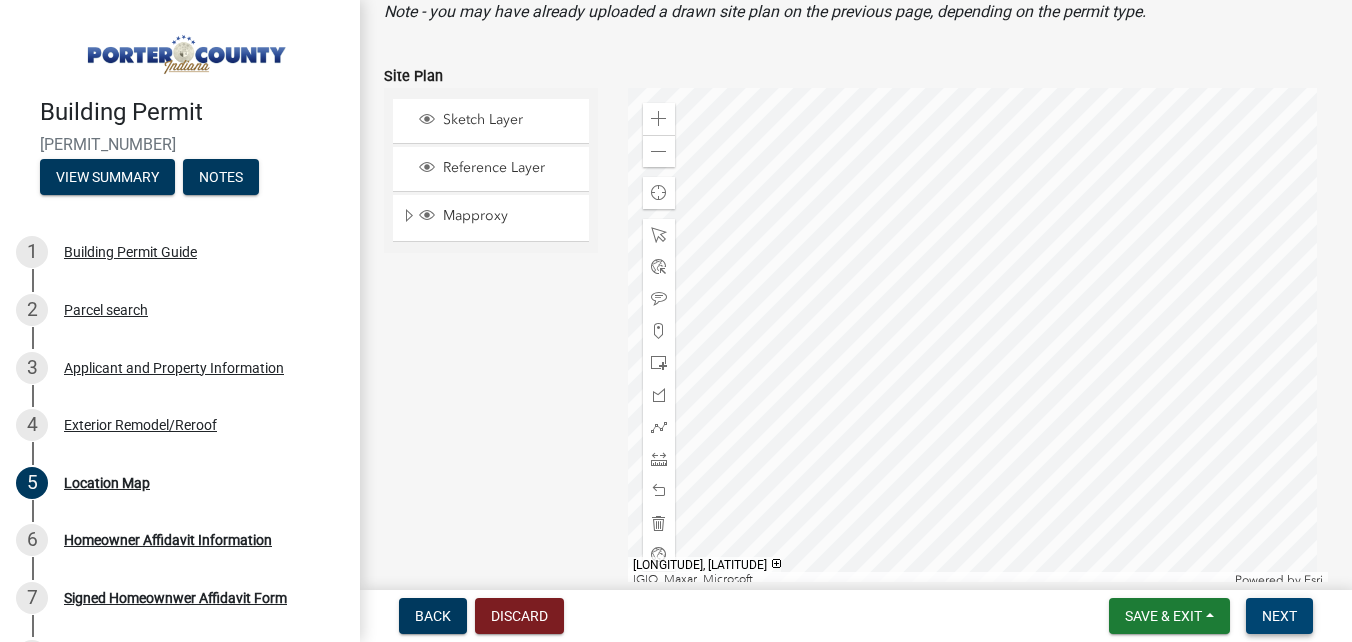 click on "Next" at bounding box center (1279, 616) 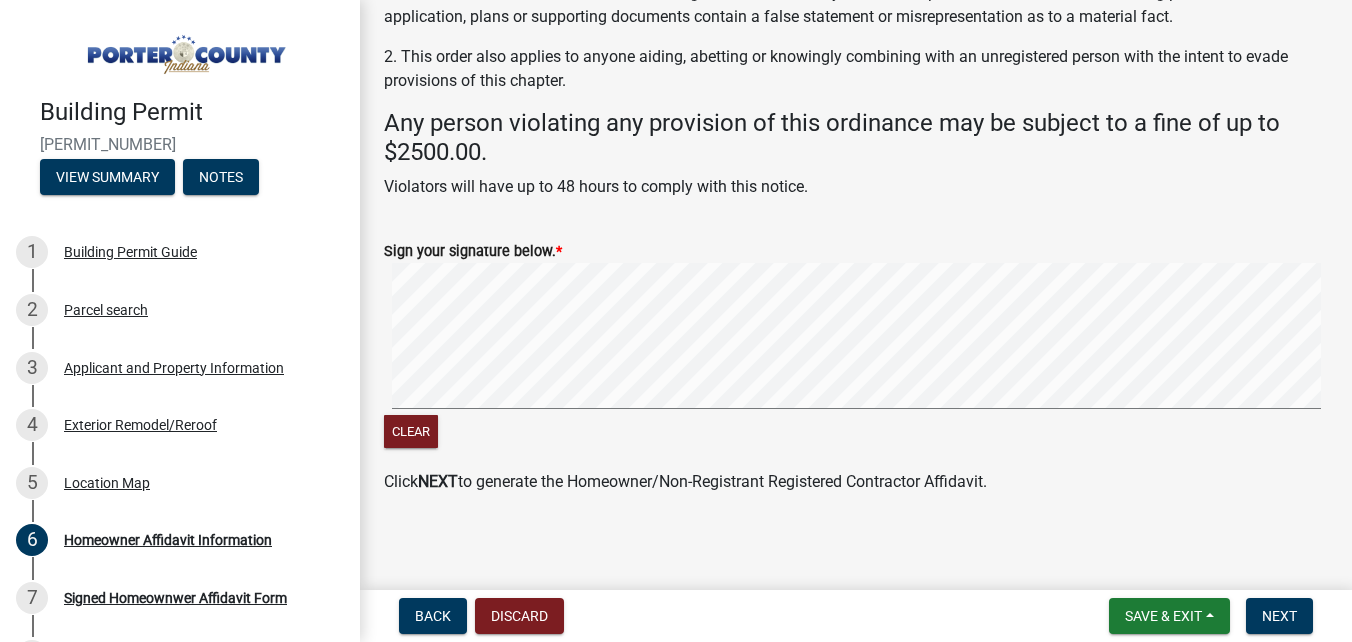 scroll, scrollTop: 201, scrollLeft: 0, axis: vertical 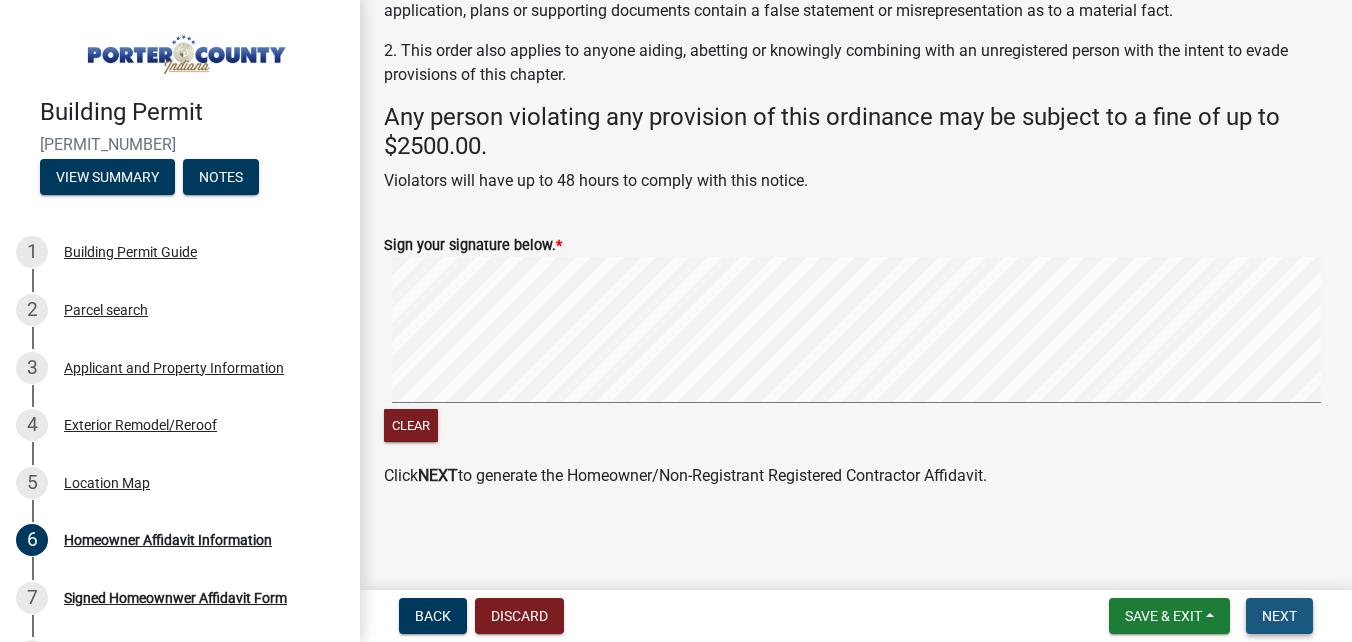 click on "Next" at bounding box center [1279, 616] 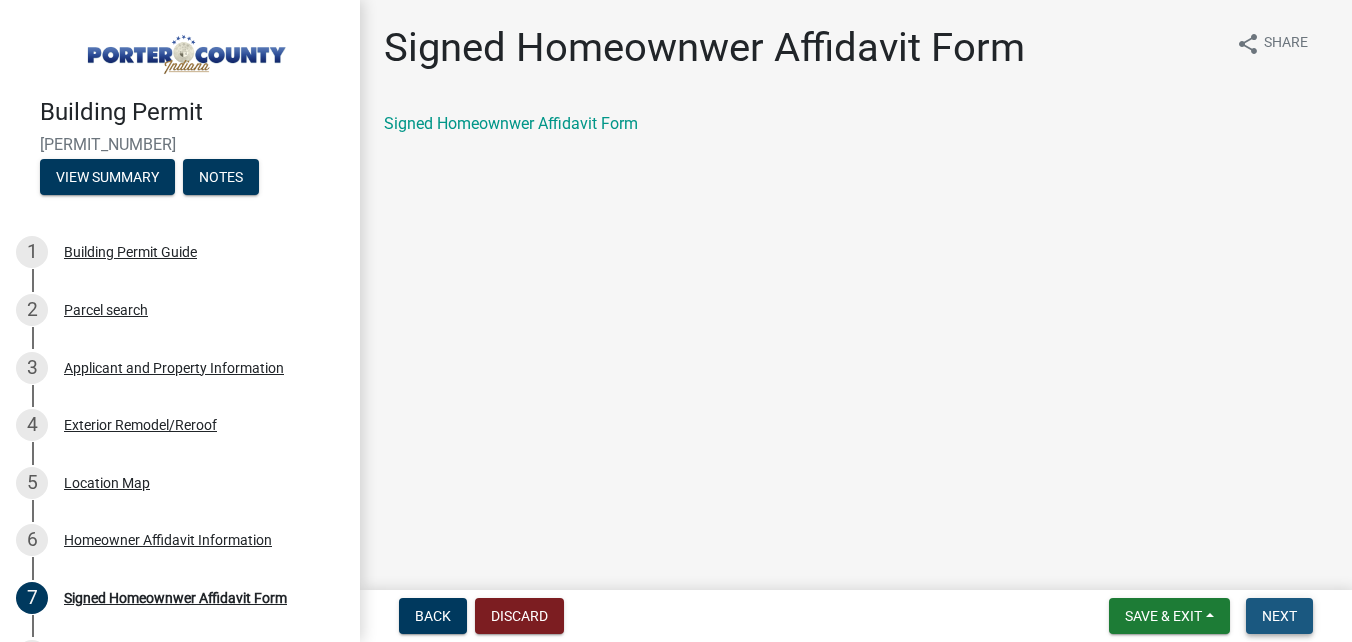 click on "Next" at bounding box center [1279, 616] 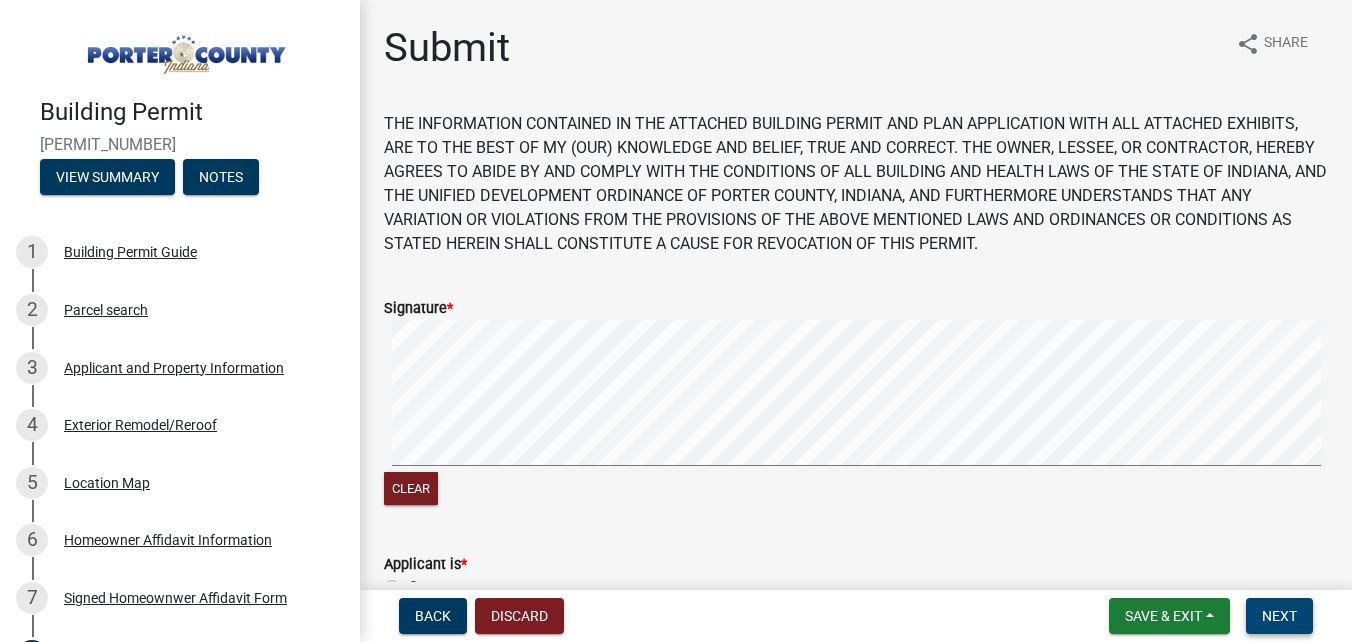 click on "Next" at bounding box center (1279, 616) 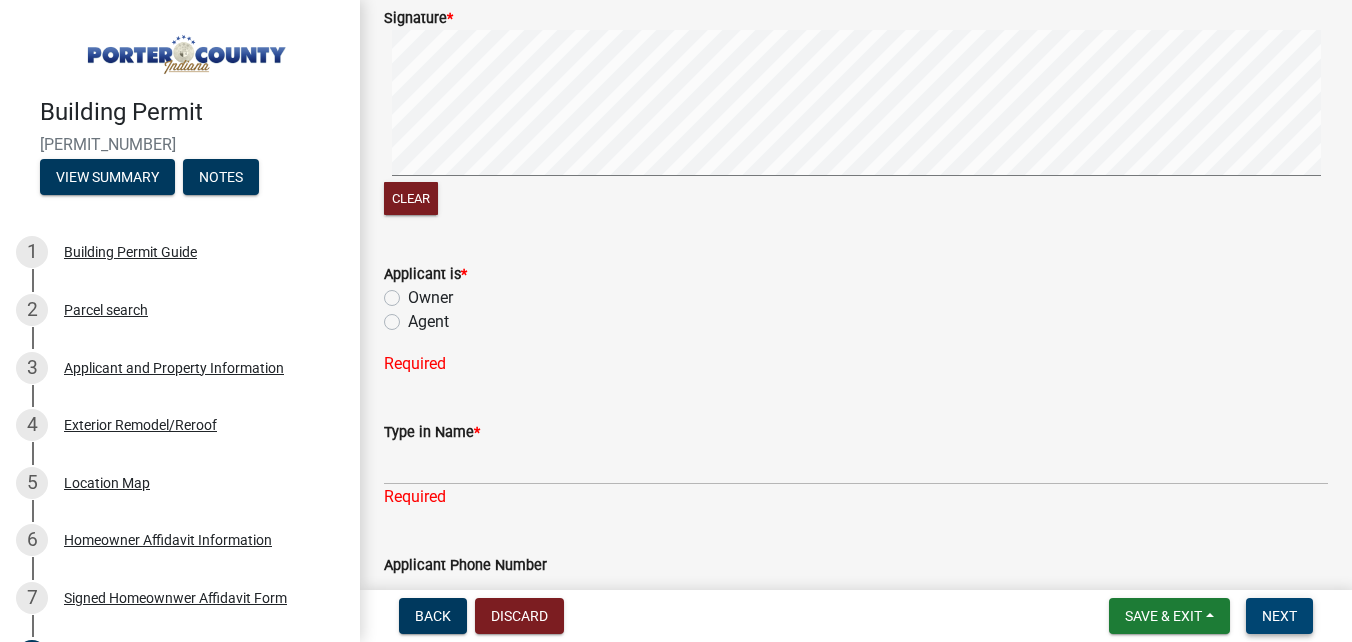 scroll, scrollTop: 300, scrollLeft: 0, axis: vertical 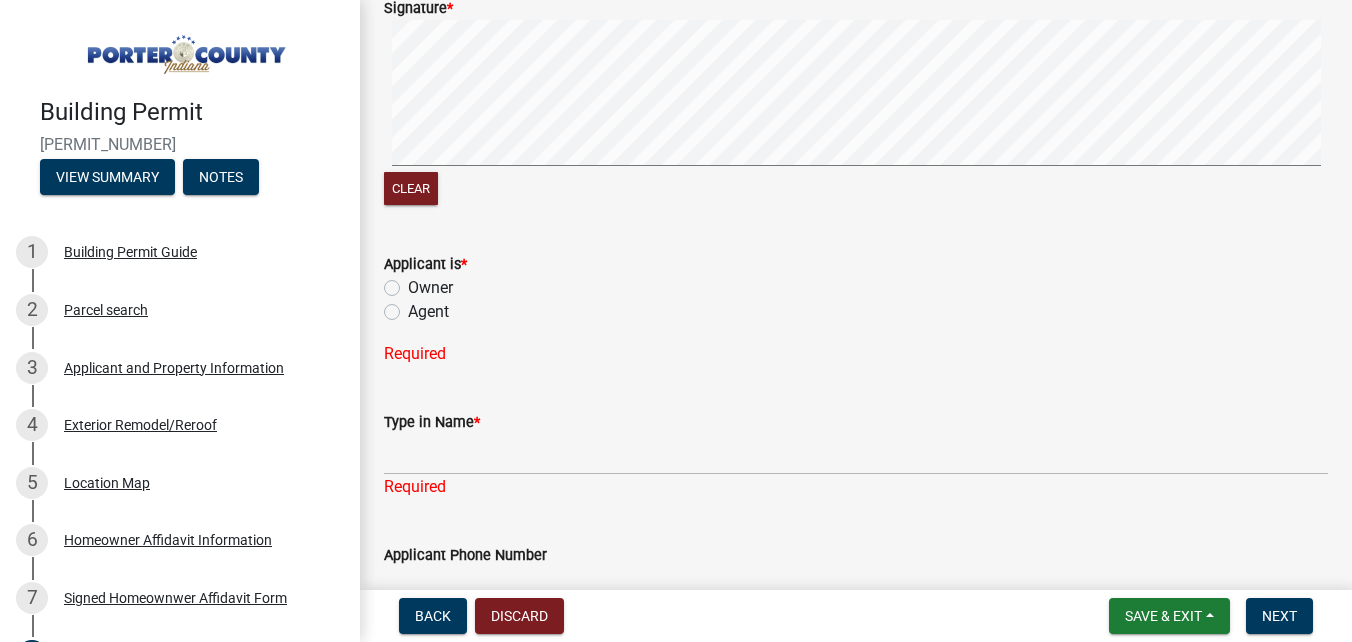 click on "Owner" 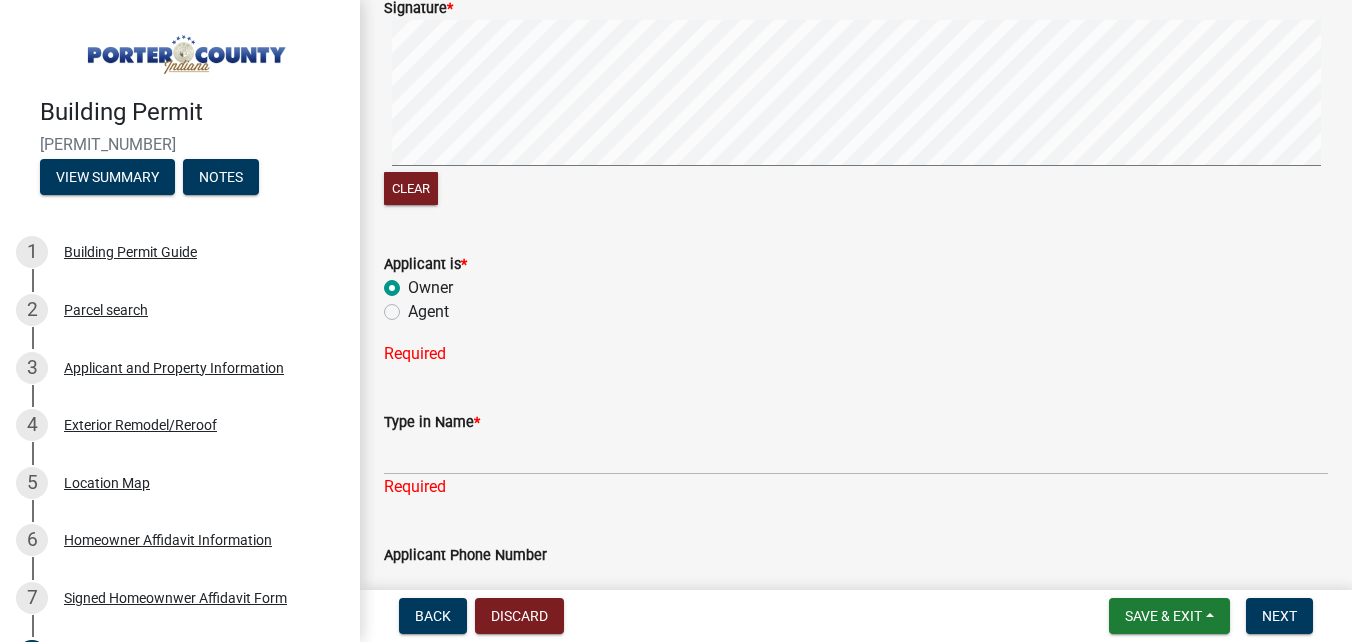 radio on "true" 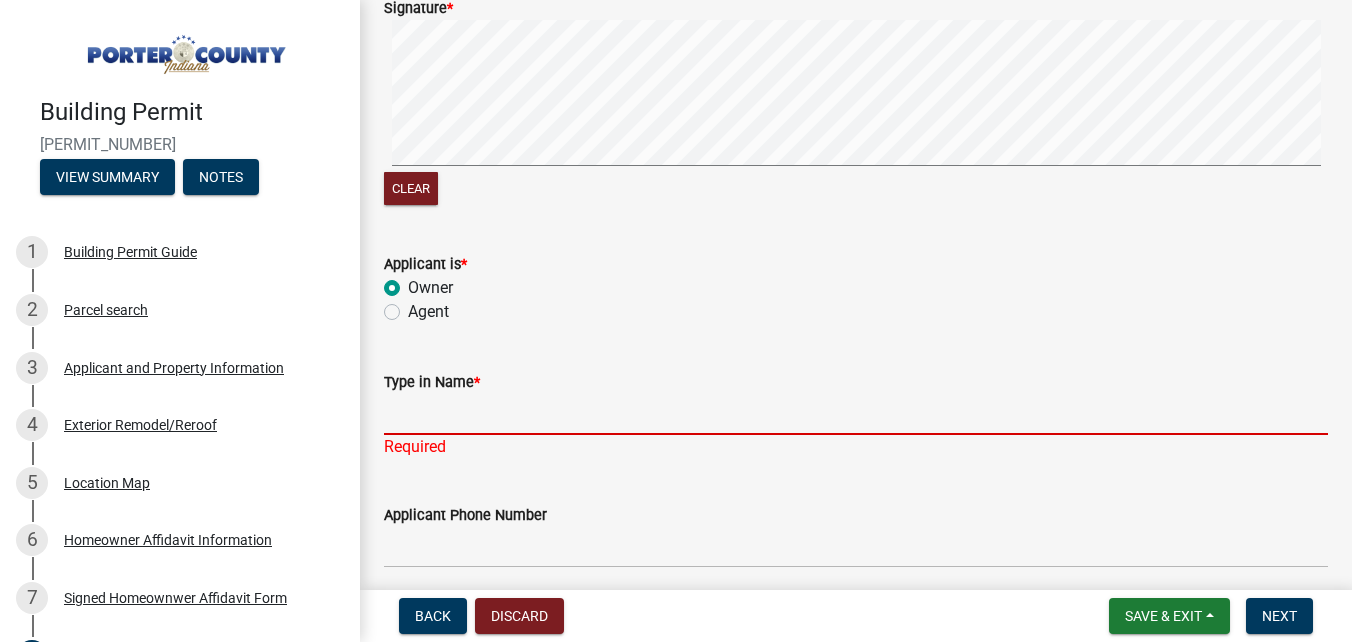 click on "Type in Name  *" at bounding box center (856, 414) 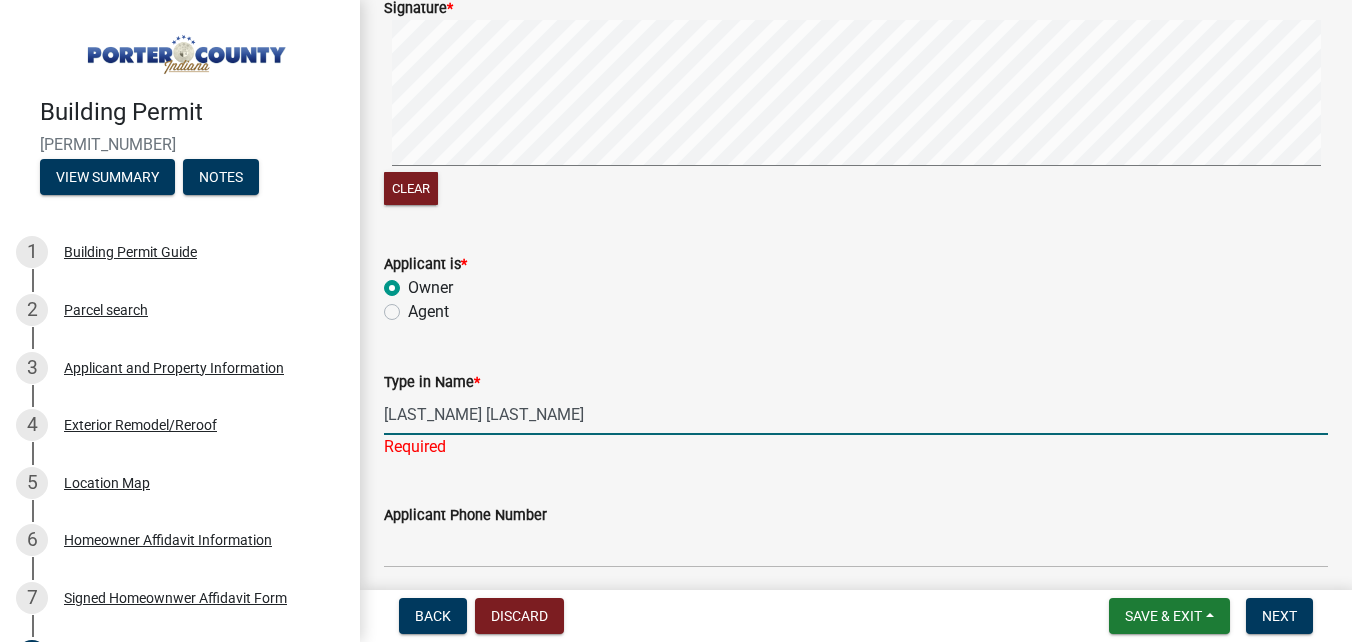 scroll, scrollTop: 500, scrollLeft: 0, axis: vertical 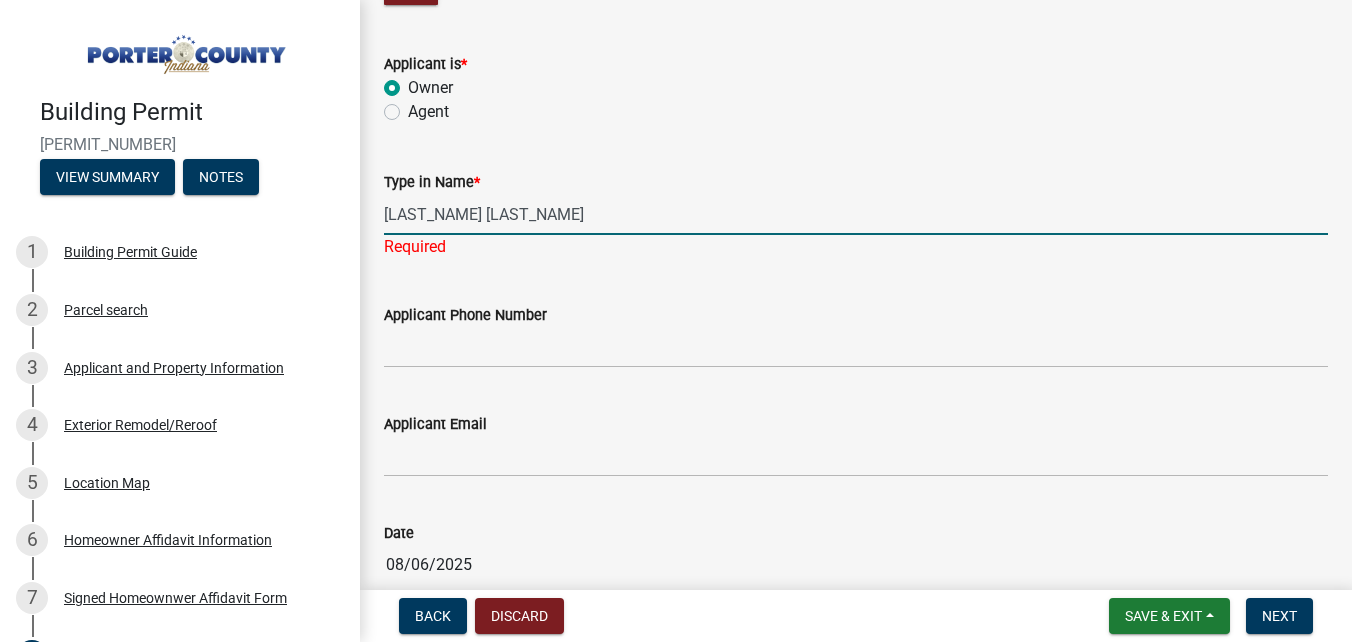 type on "[LAST_NAME] [LAST_NAME]" 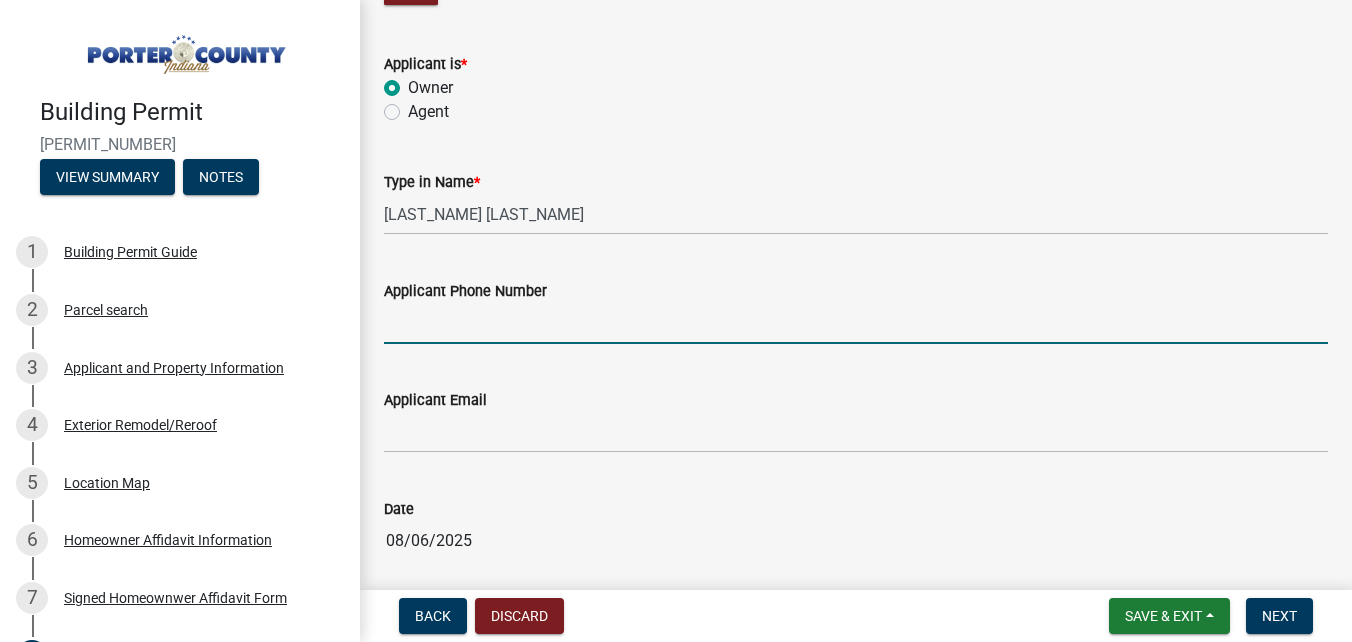 click on "Applicant Phone Number" at bounding box center (856, 323) 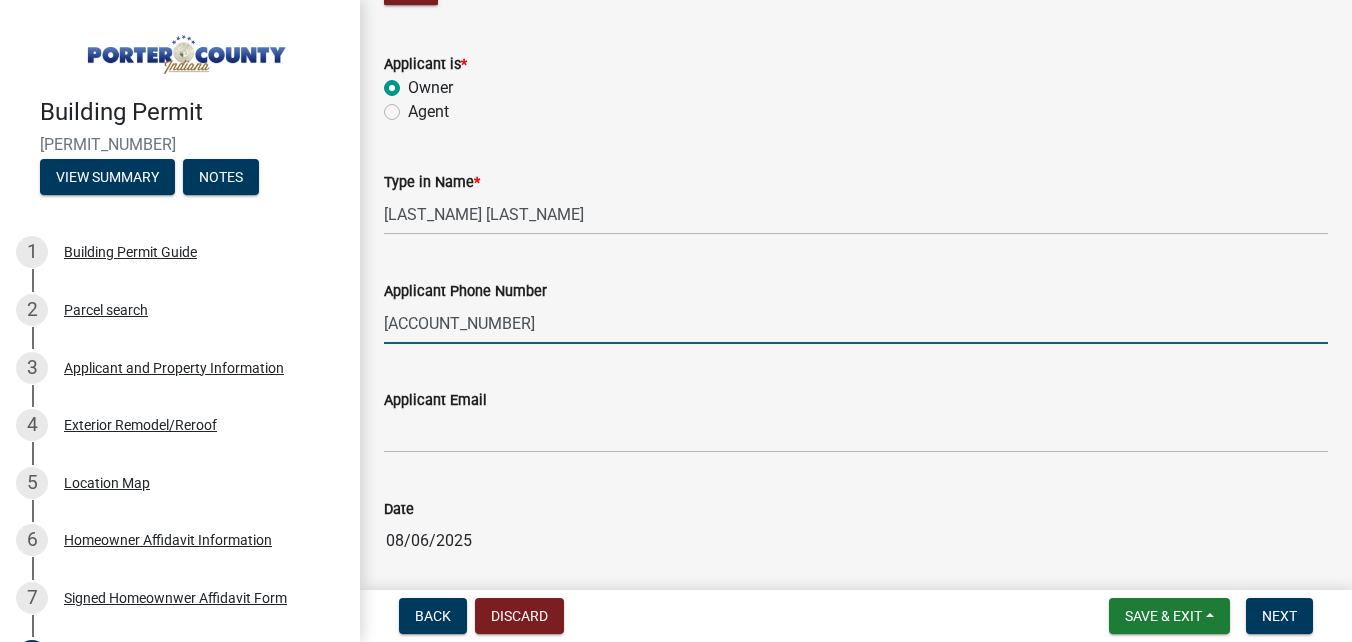 type on "[PHONE]" 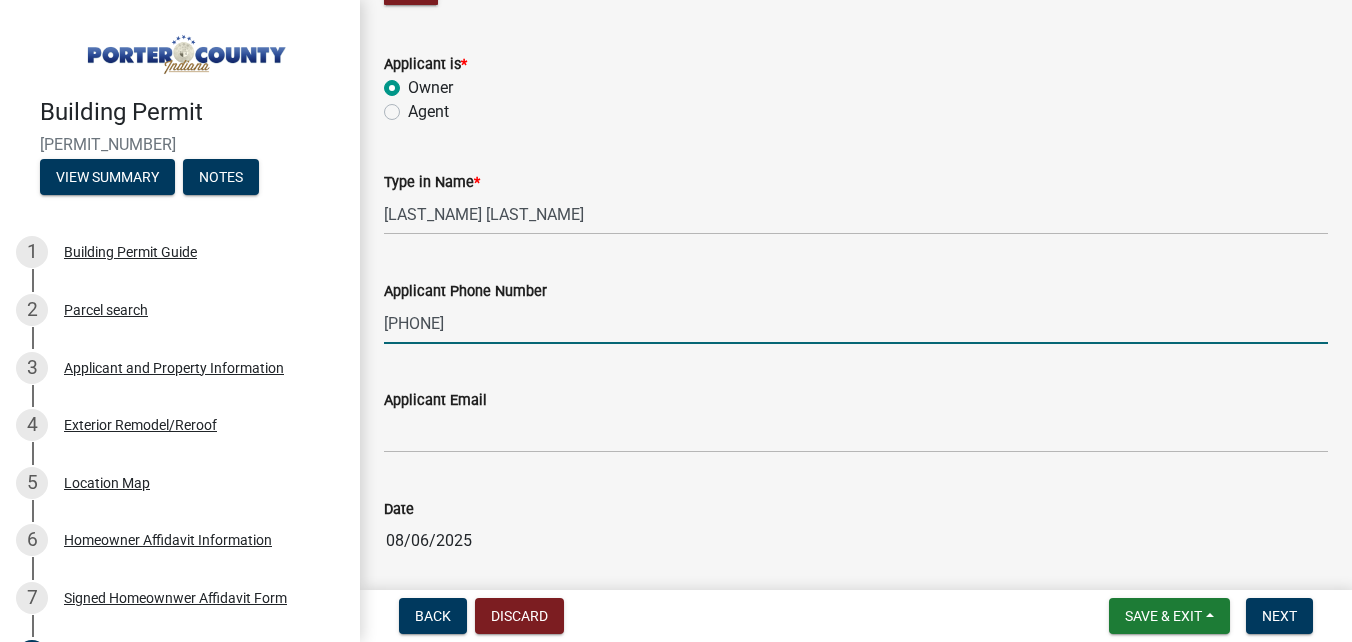 type on "[EMAIL]" 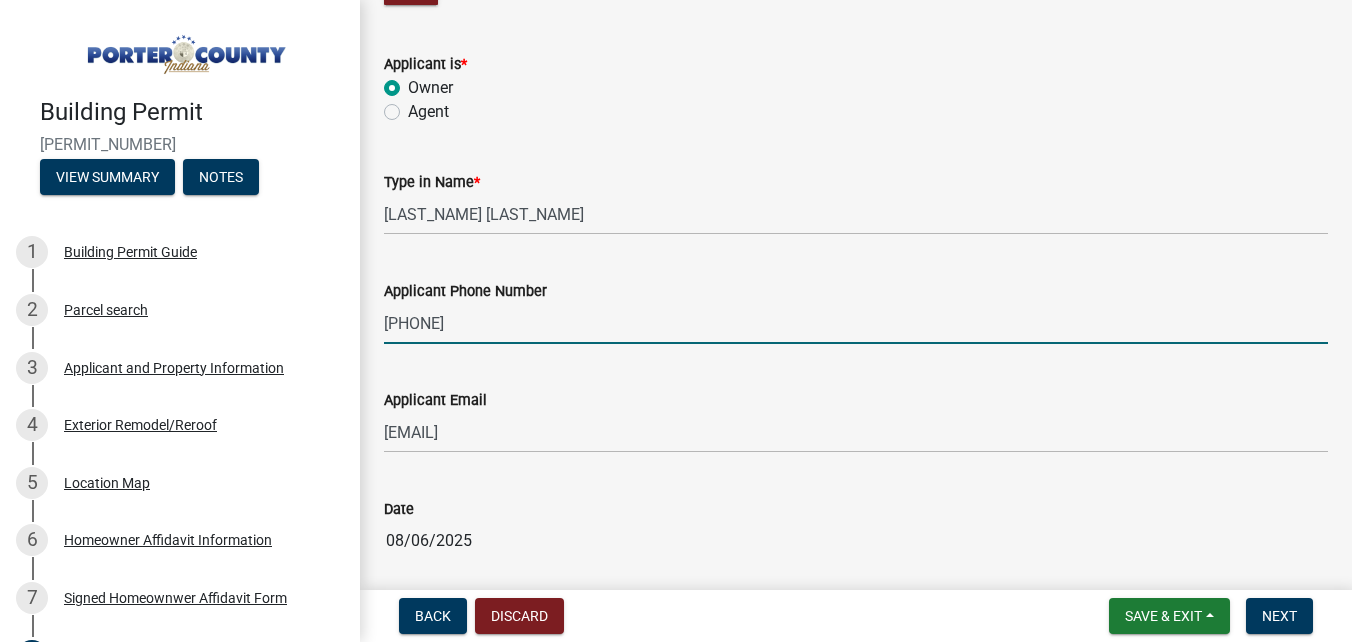 type on "[PHONE]" 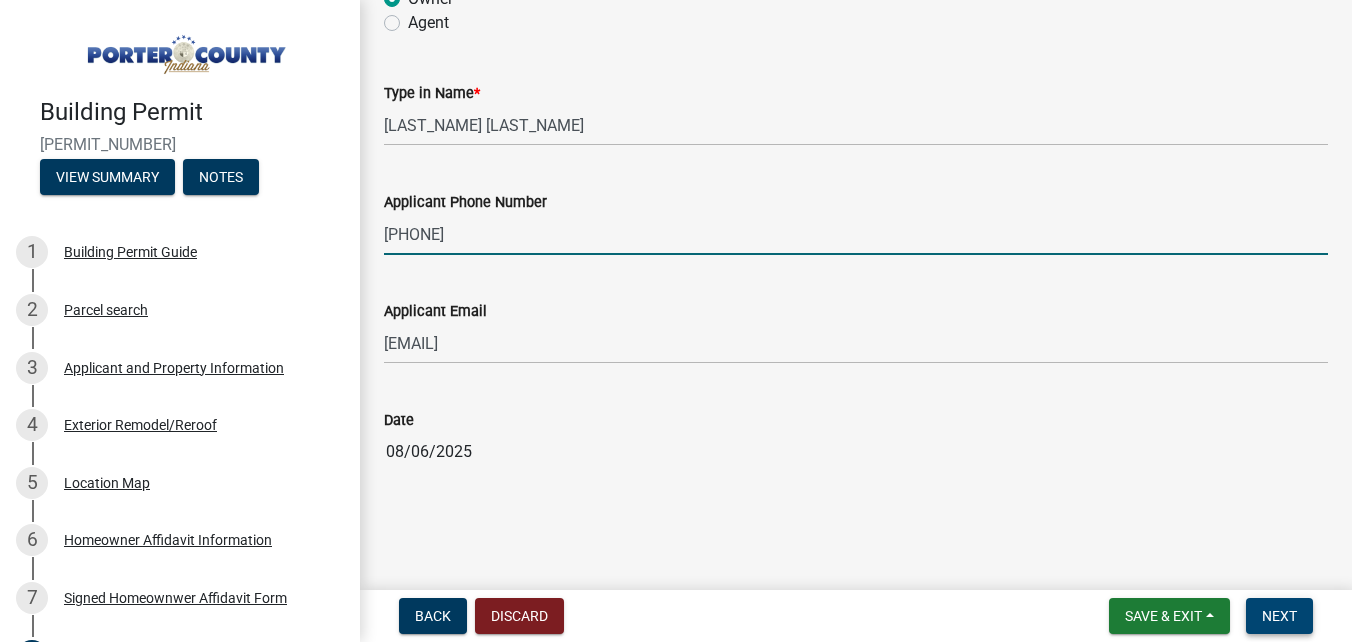 click on "Next" at bounding box center (1279, 616) 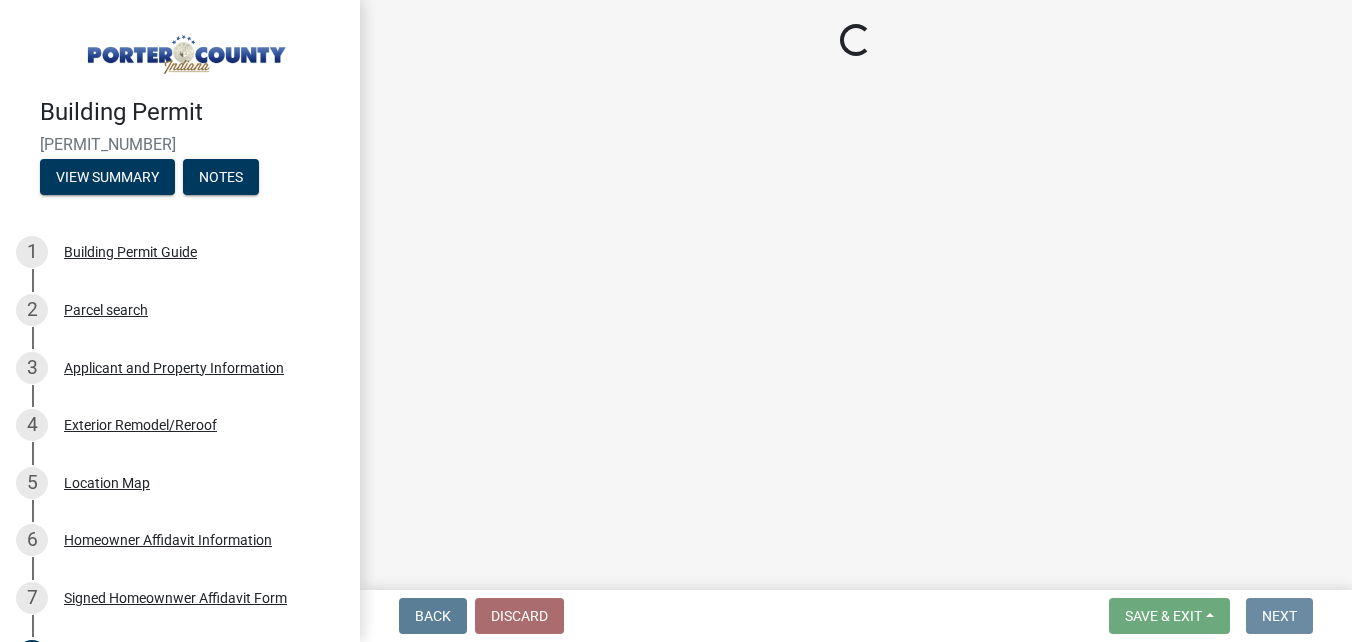 scroll, scrollTop: 0, scrollLeft: 0, axis: both 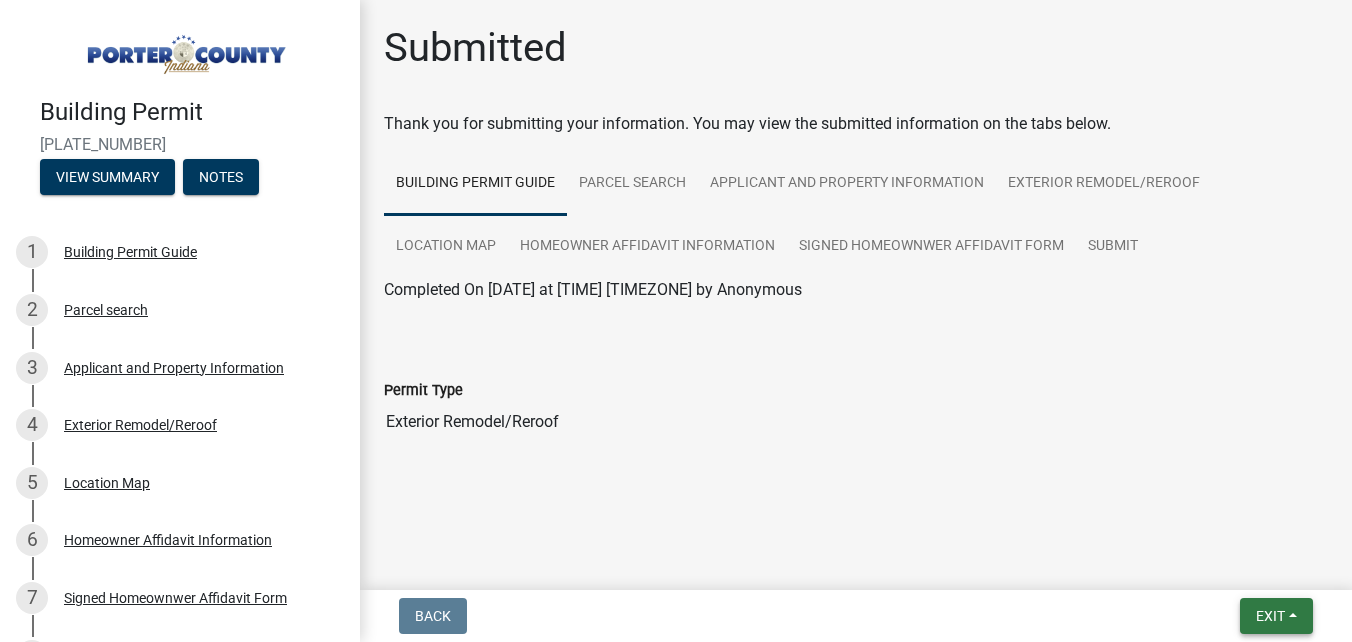 click on "Exit" at bounding box center [1270, 616] 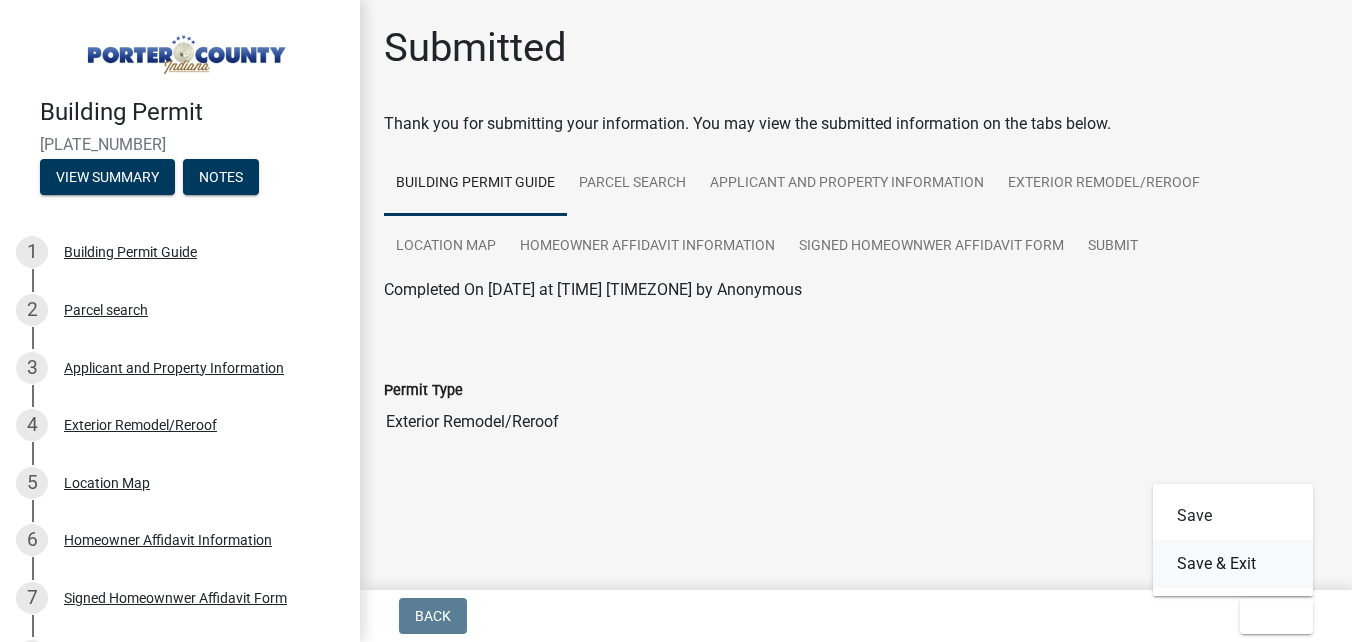 click on "Save & Exit" at bounding box center (1233, 564) 